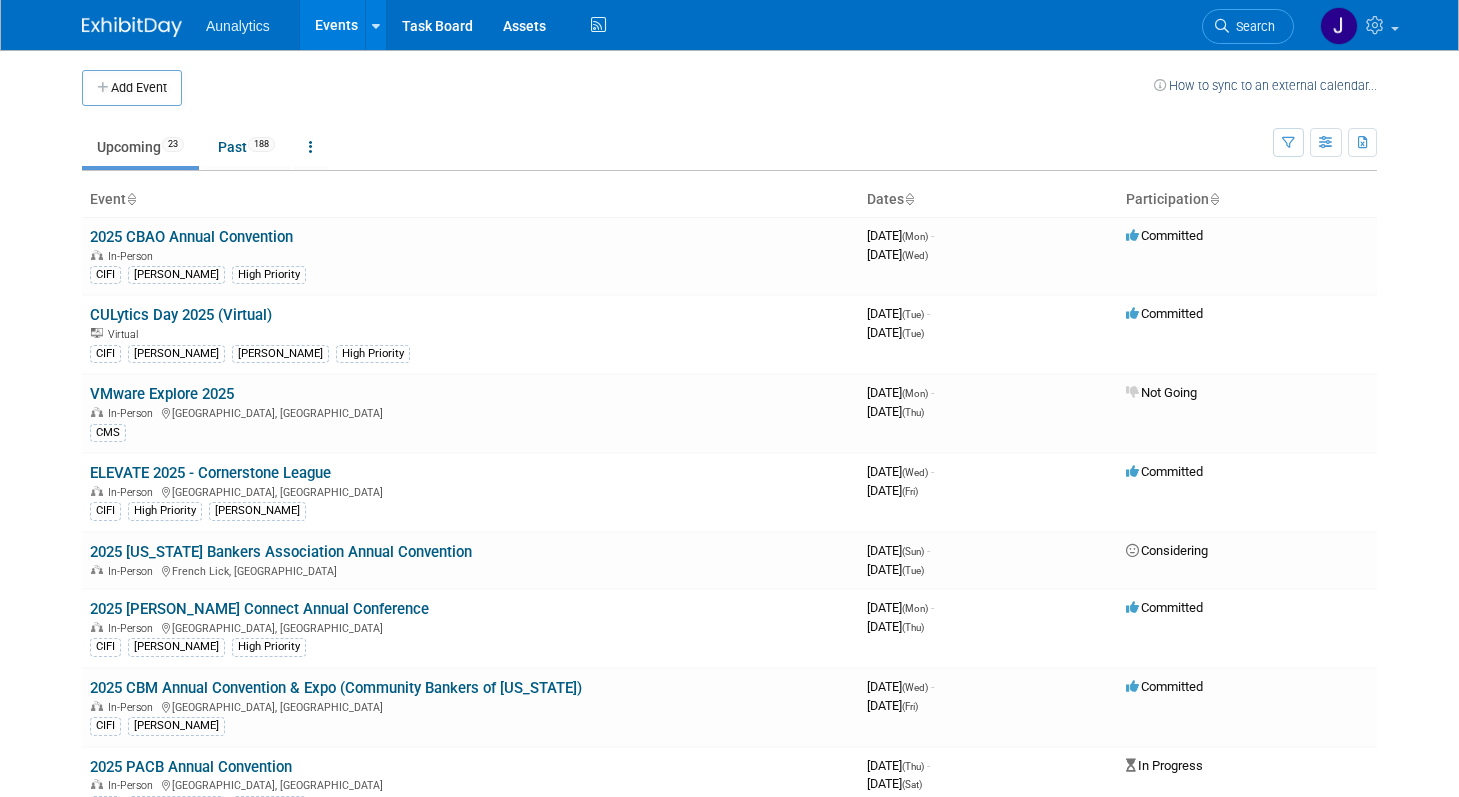 scroll, scrollTop: 680, scrollLeft: 0, axis: vertical 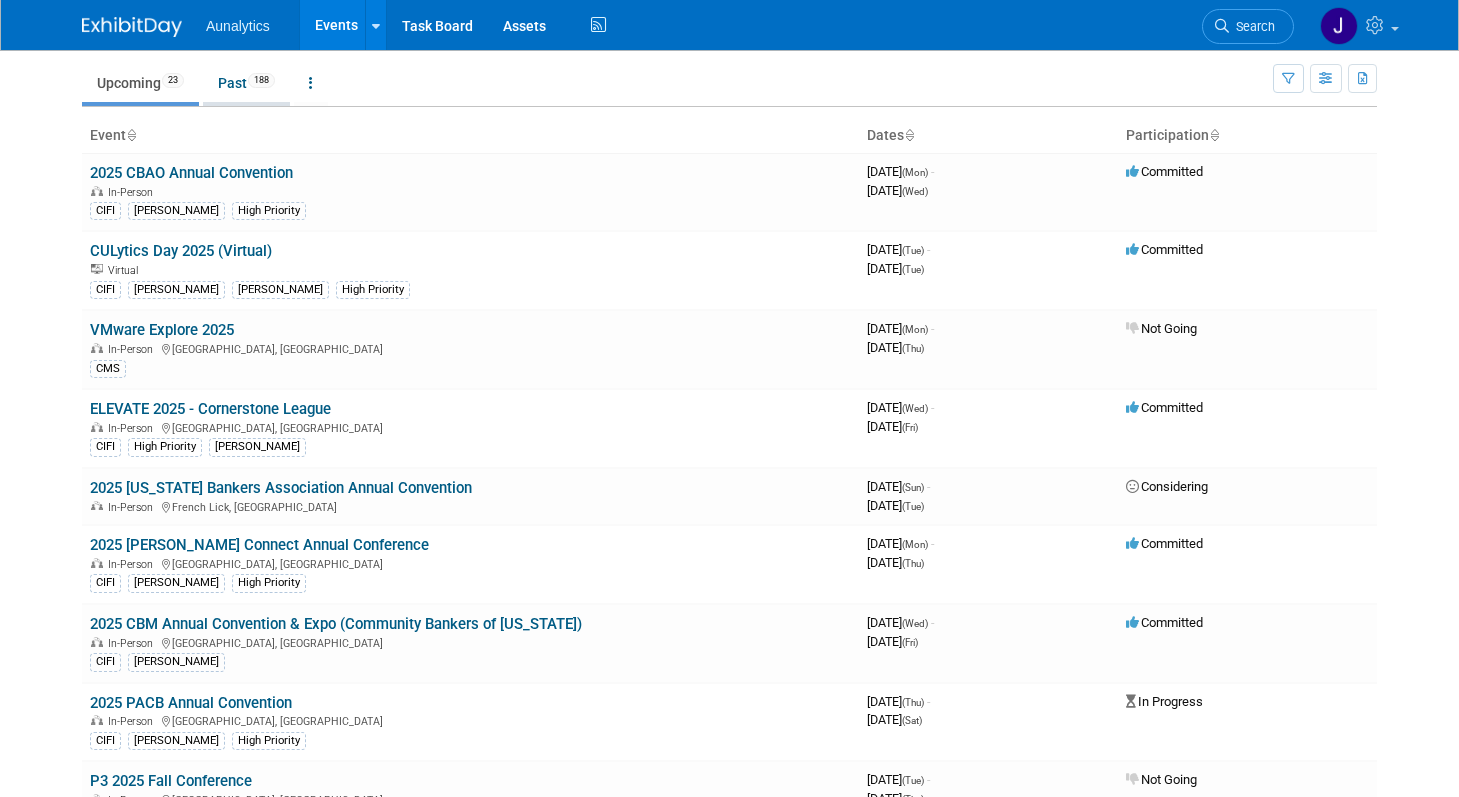 click on "Past
188" at bounding box center (246, 83) 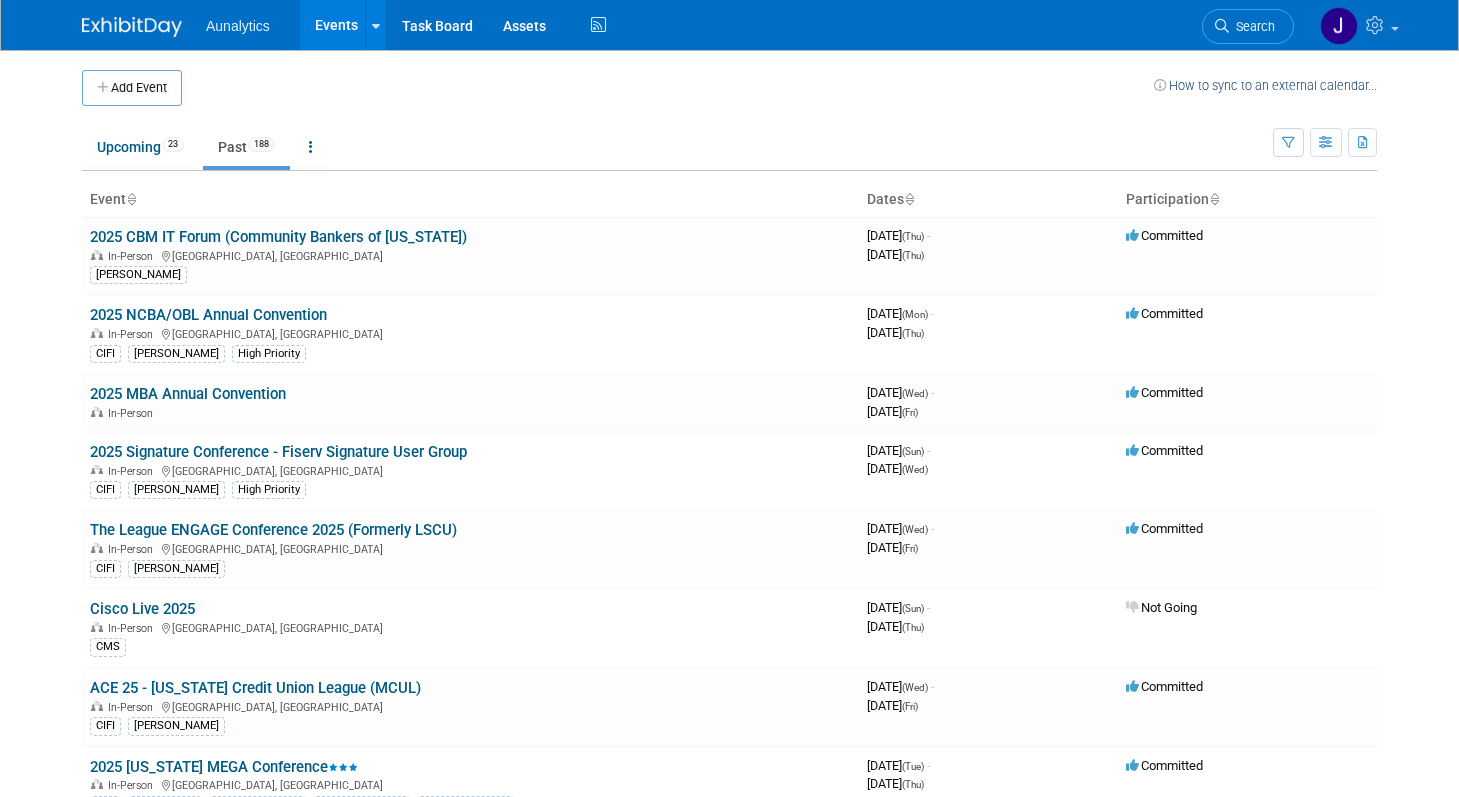 scroll, scrollTop: 0, scrollLeft: 0, axis: both 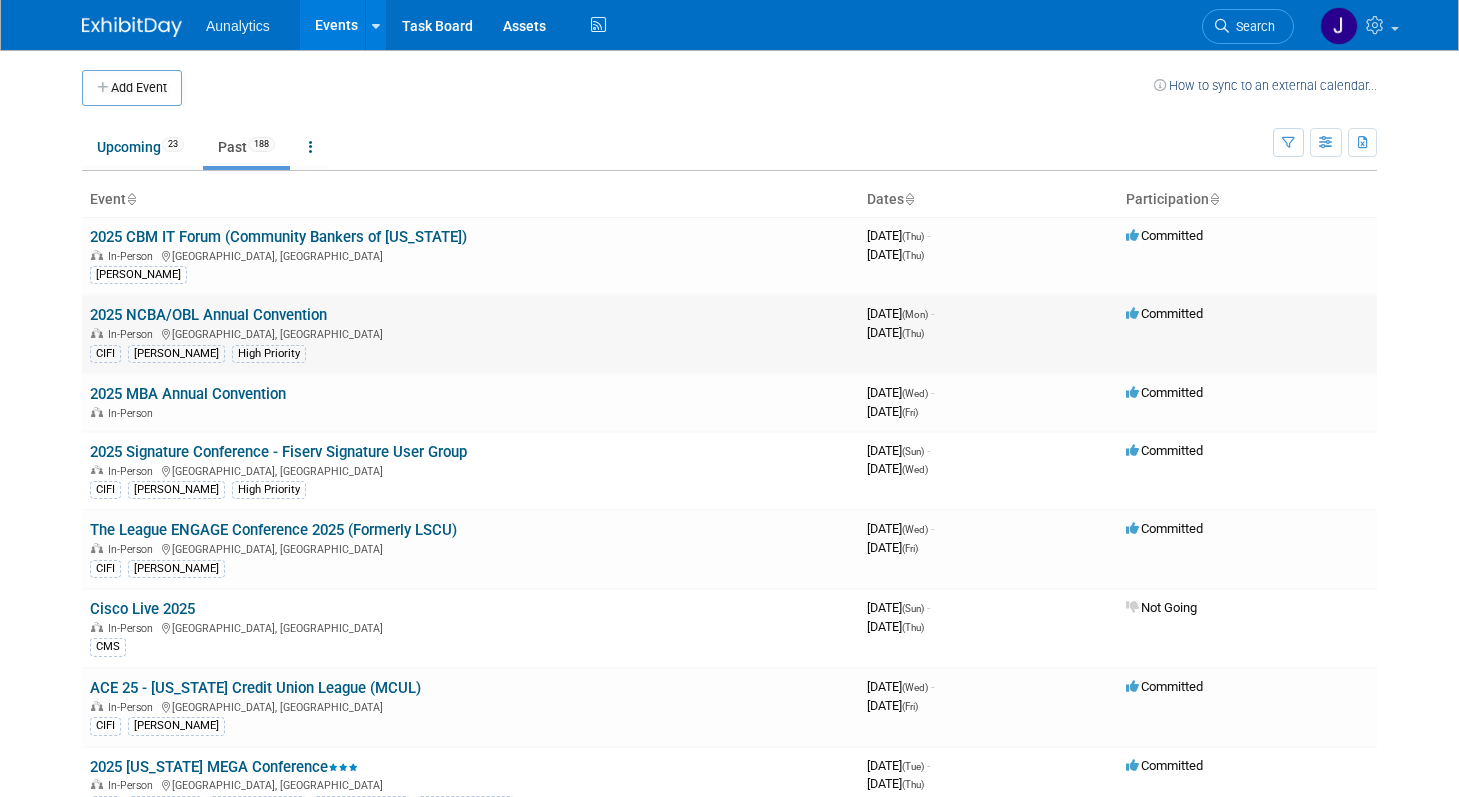 click on "2025 NCBA/OBL Annual Convention" at bounding box center [208, 315] 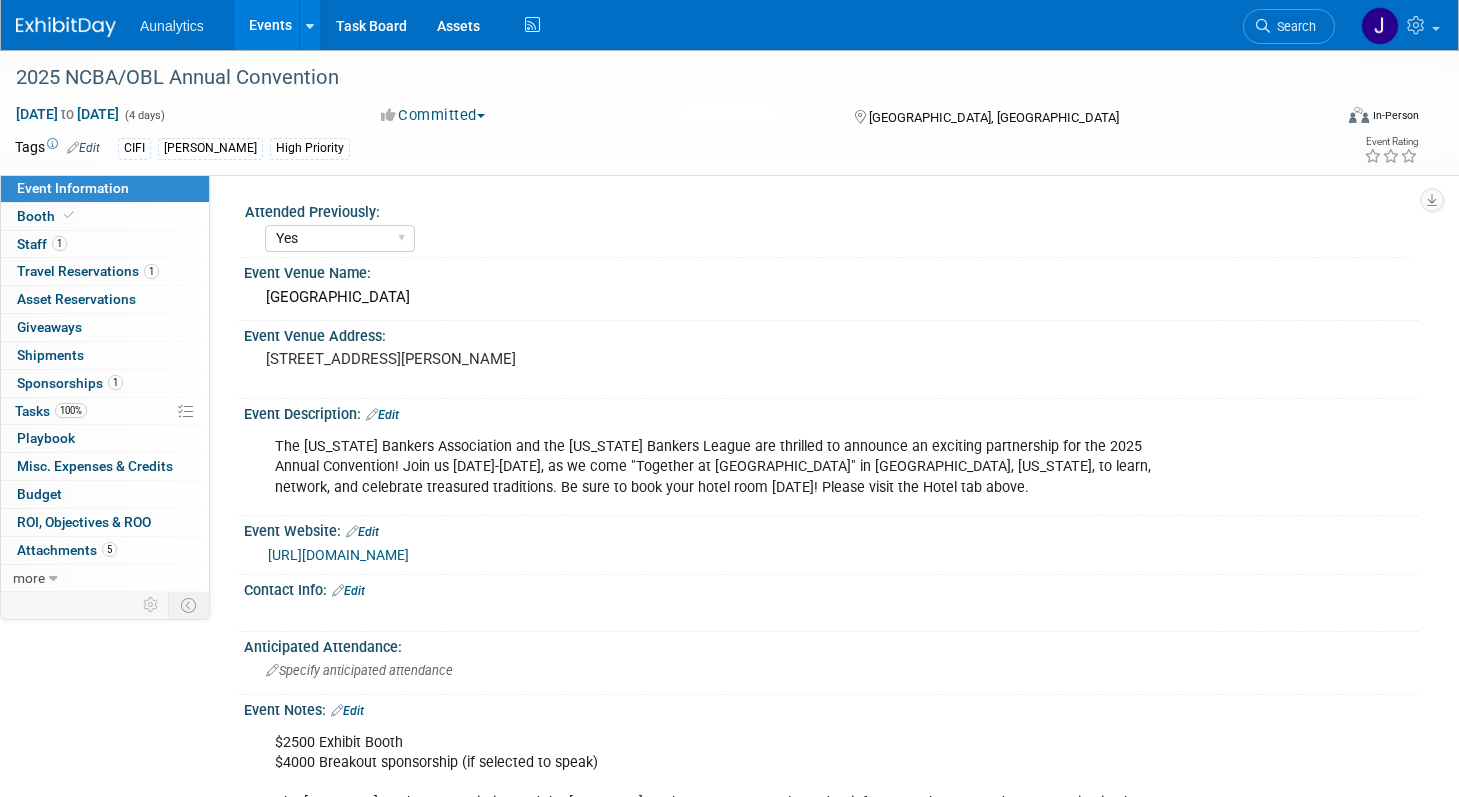 select on "Yes" 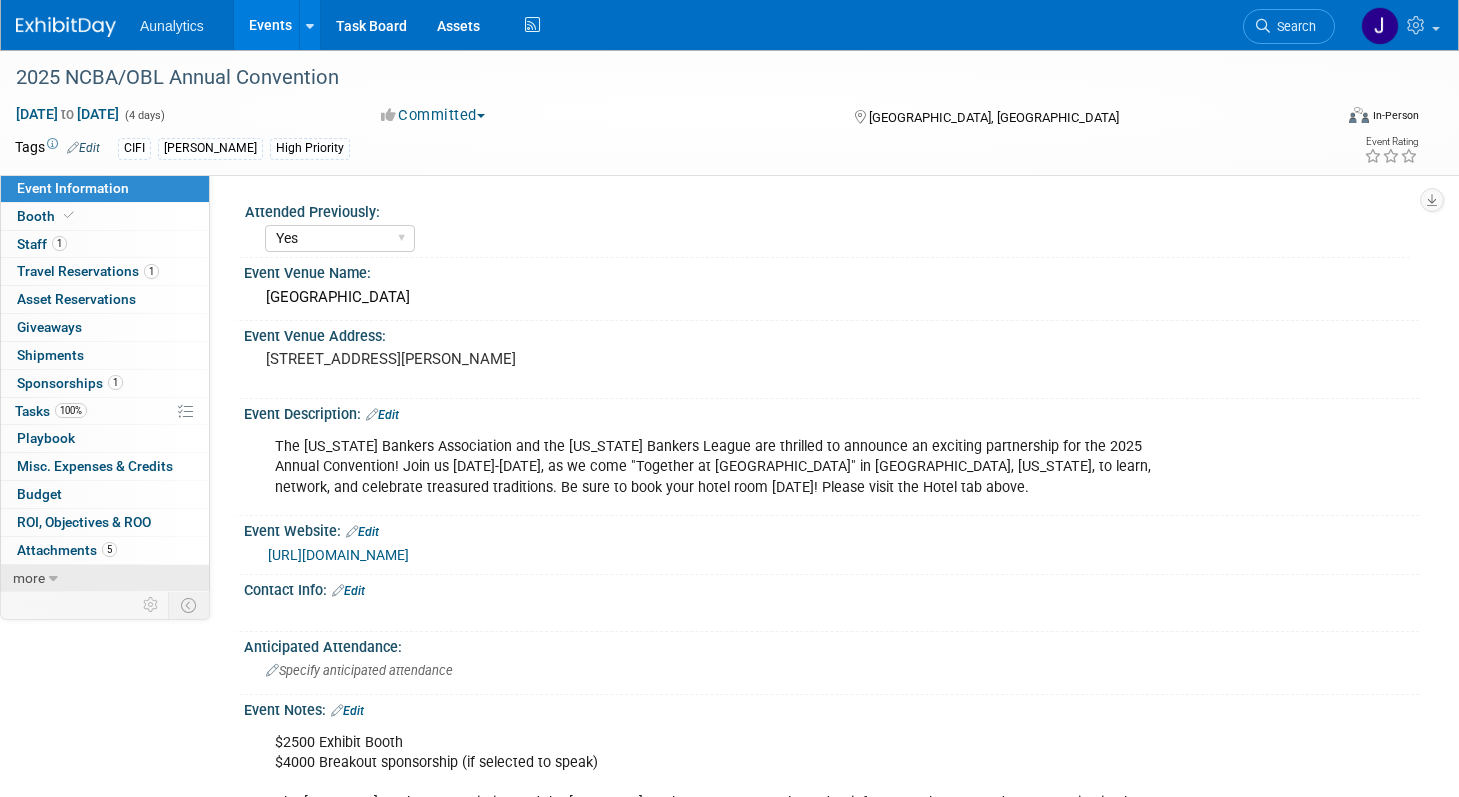 click on "more" at bounding box center (105, 578) 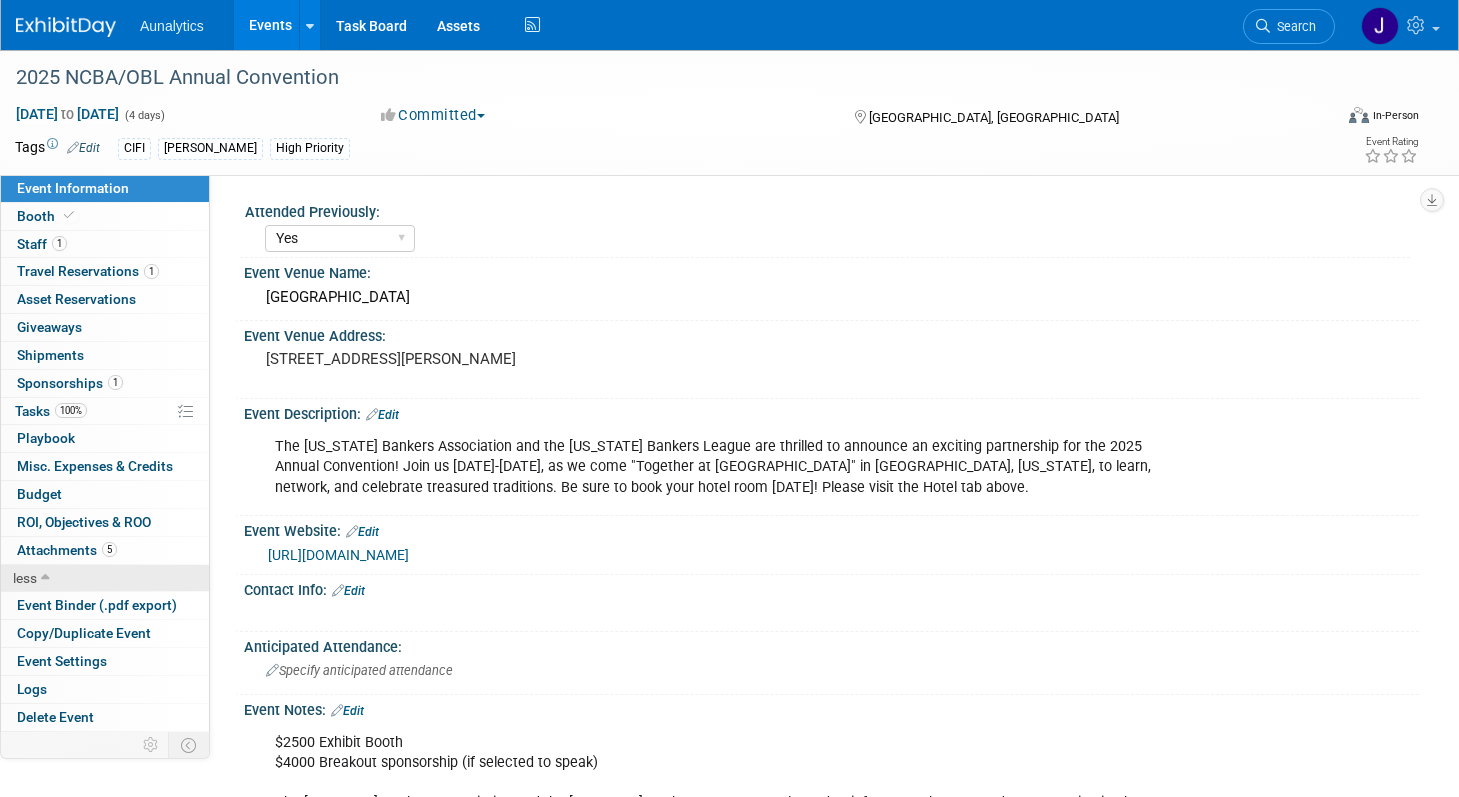 scroll, scrollTop: 30, scrollLeft: 0, axis: vertical 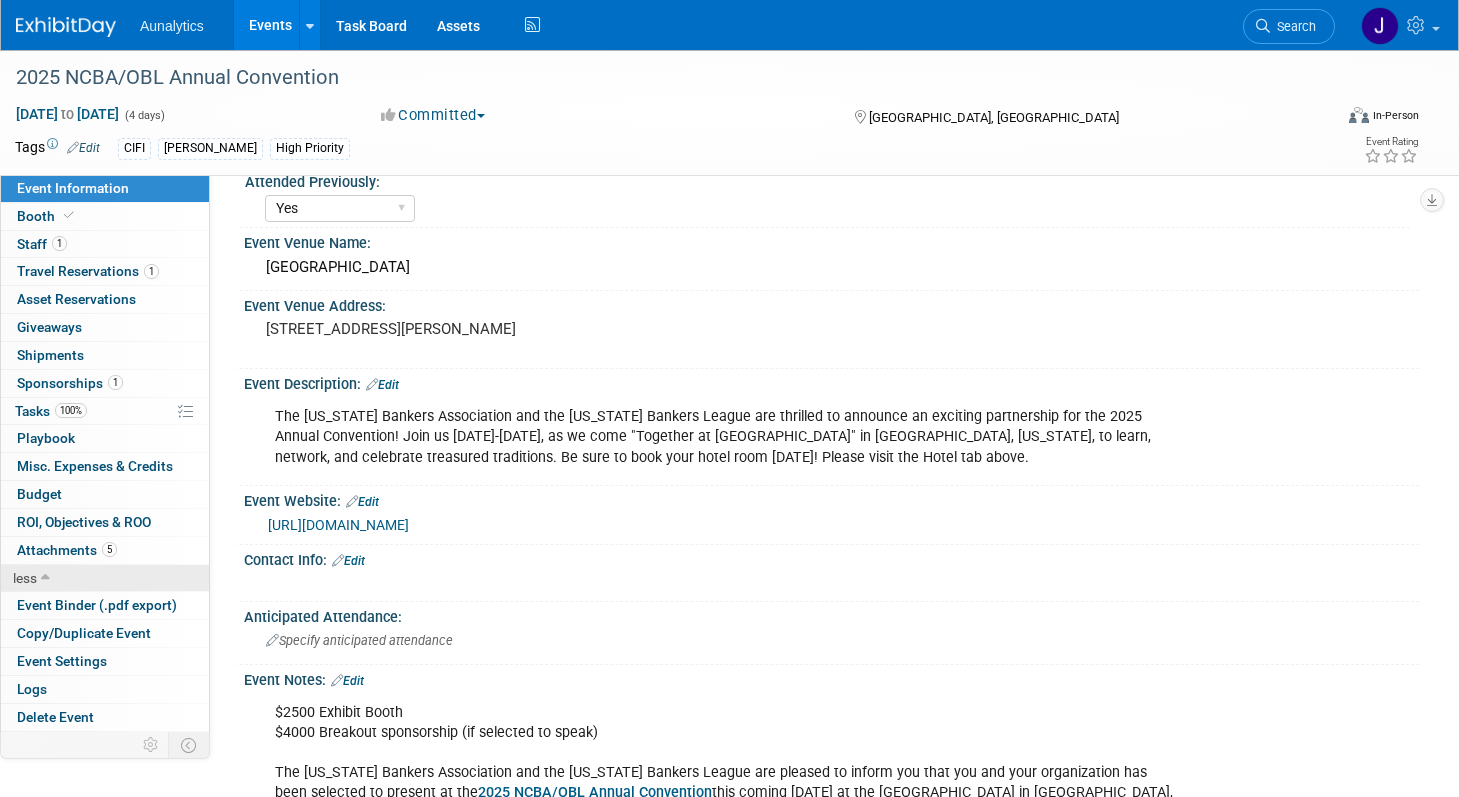 click on "less" at bounding box center [105, 578] 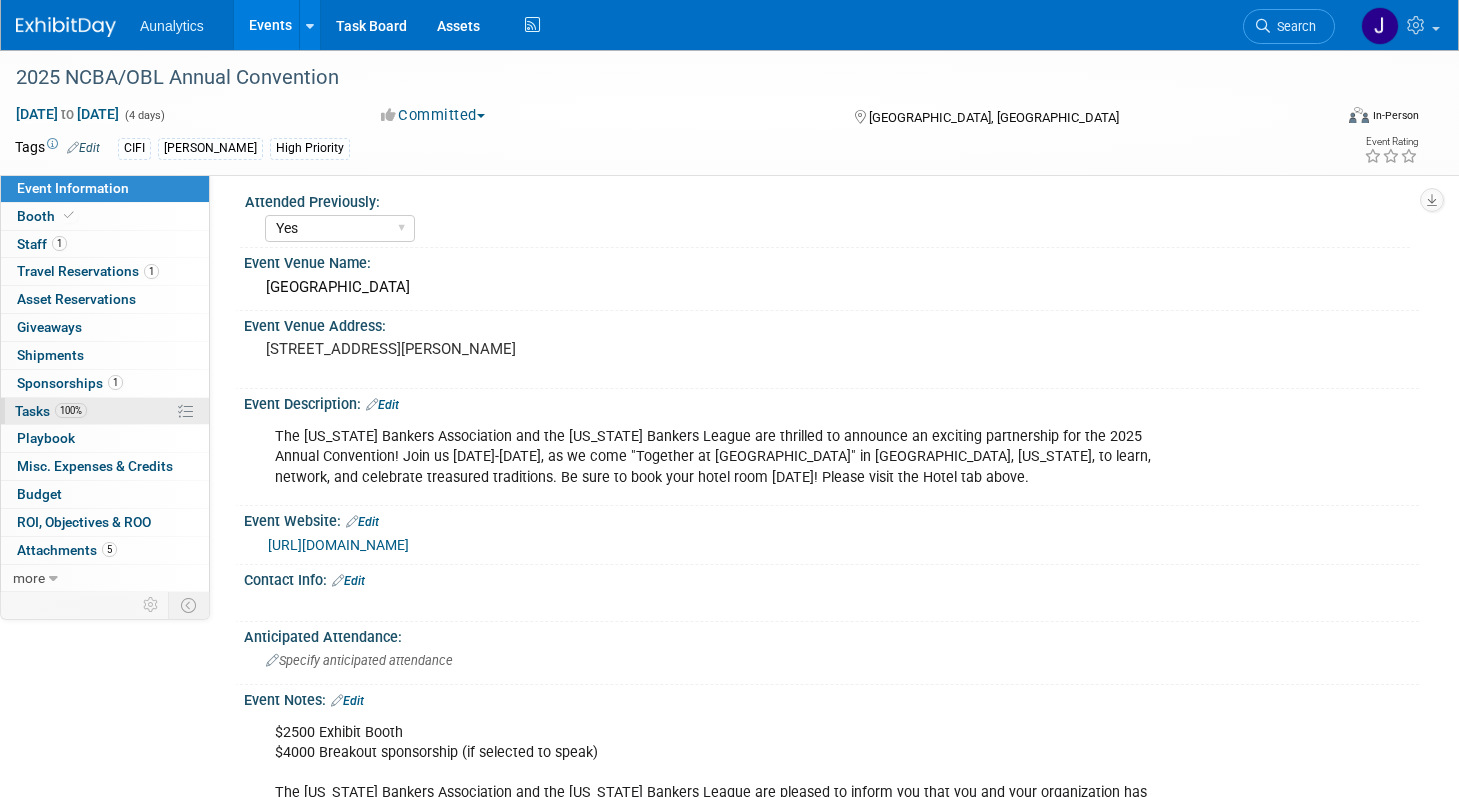 scroll, scrollTop: 0, scrollLeft: 0, axis: both 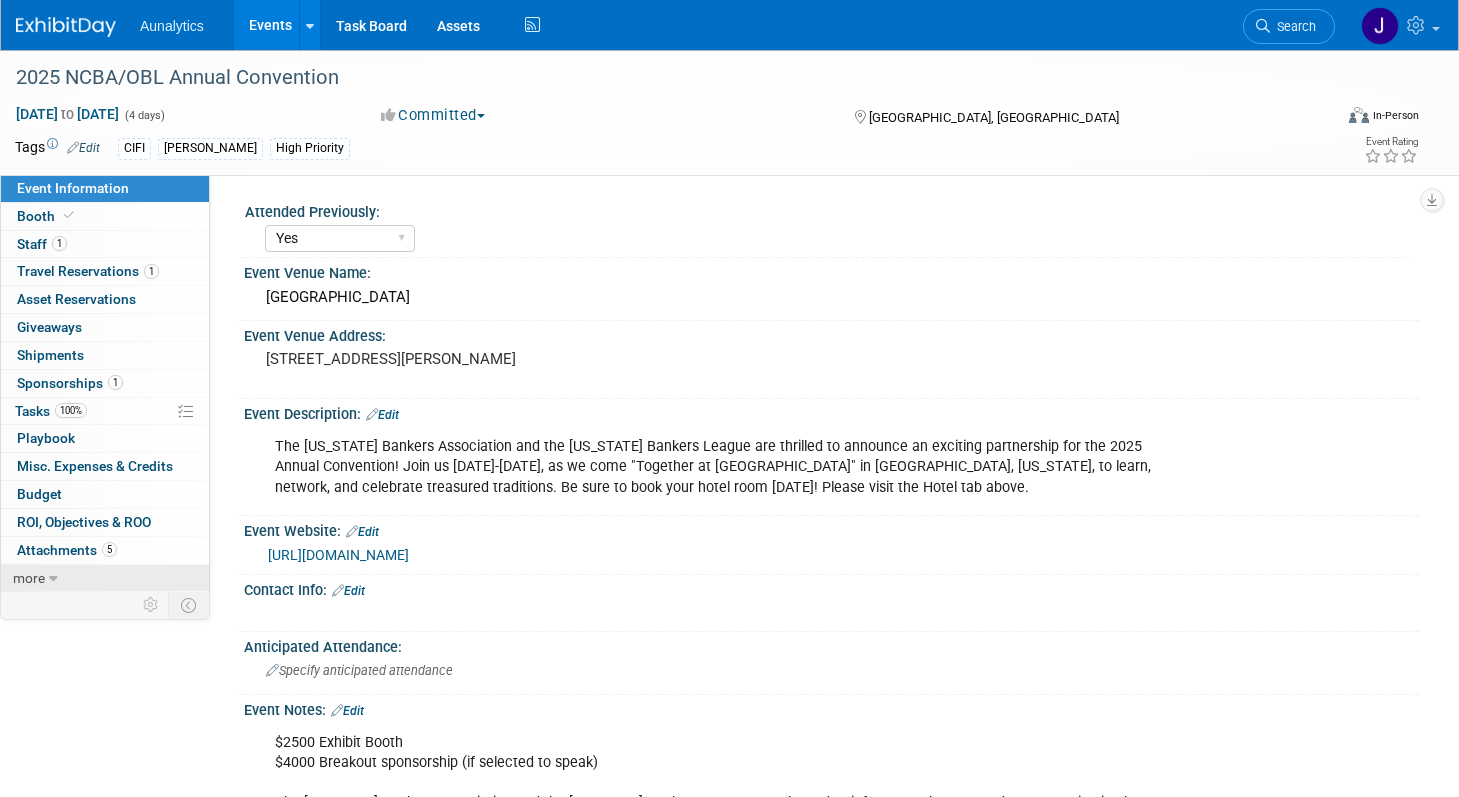 click on "more" at bounding box center (29, 578) 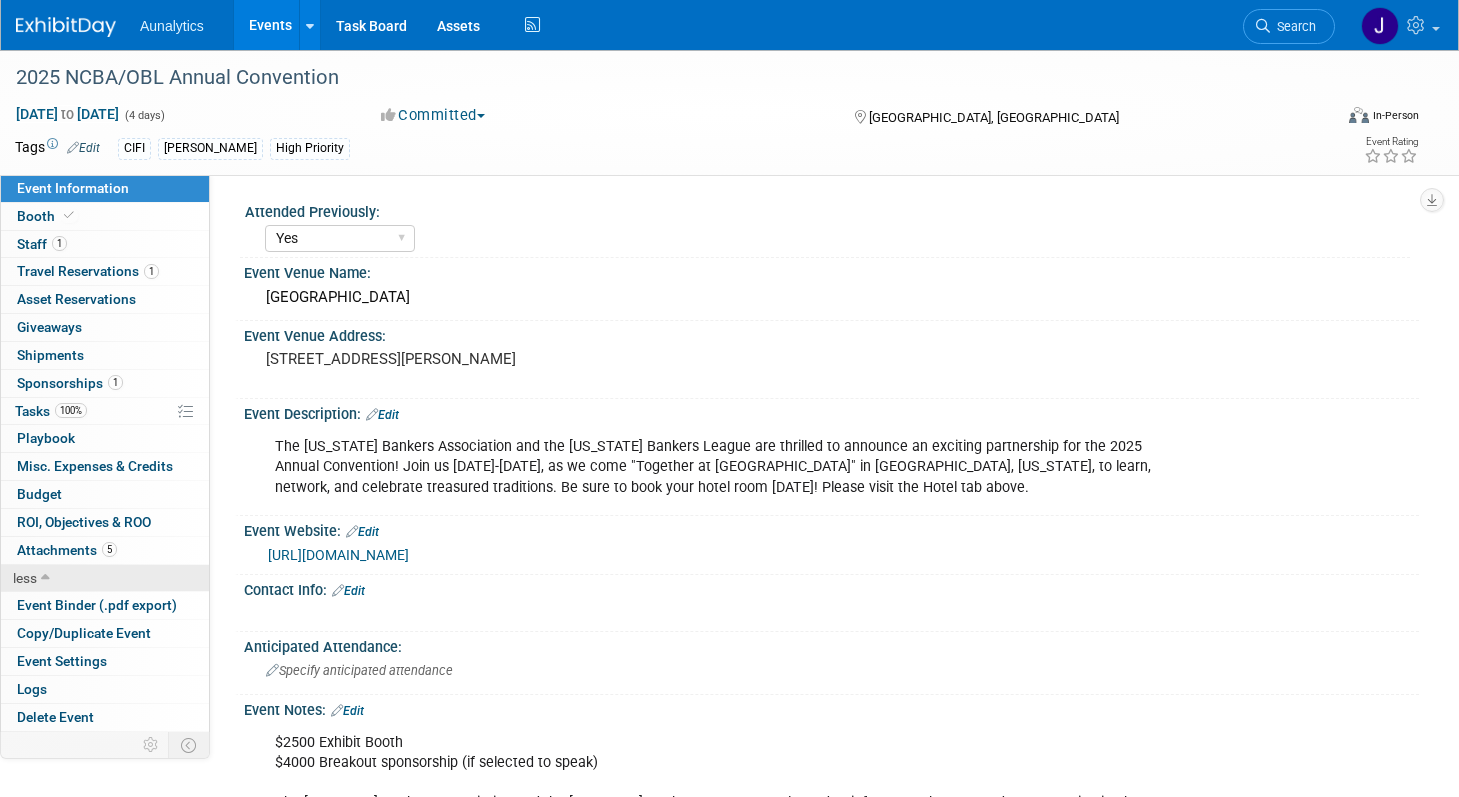 click at bounding box center [45, 579] 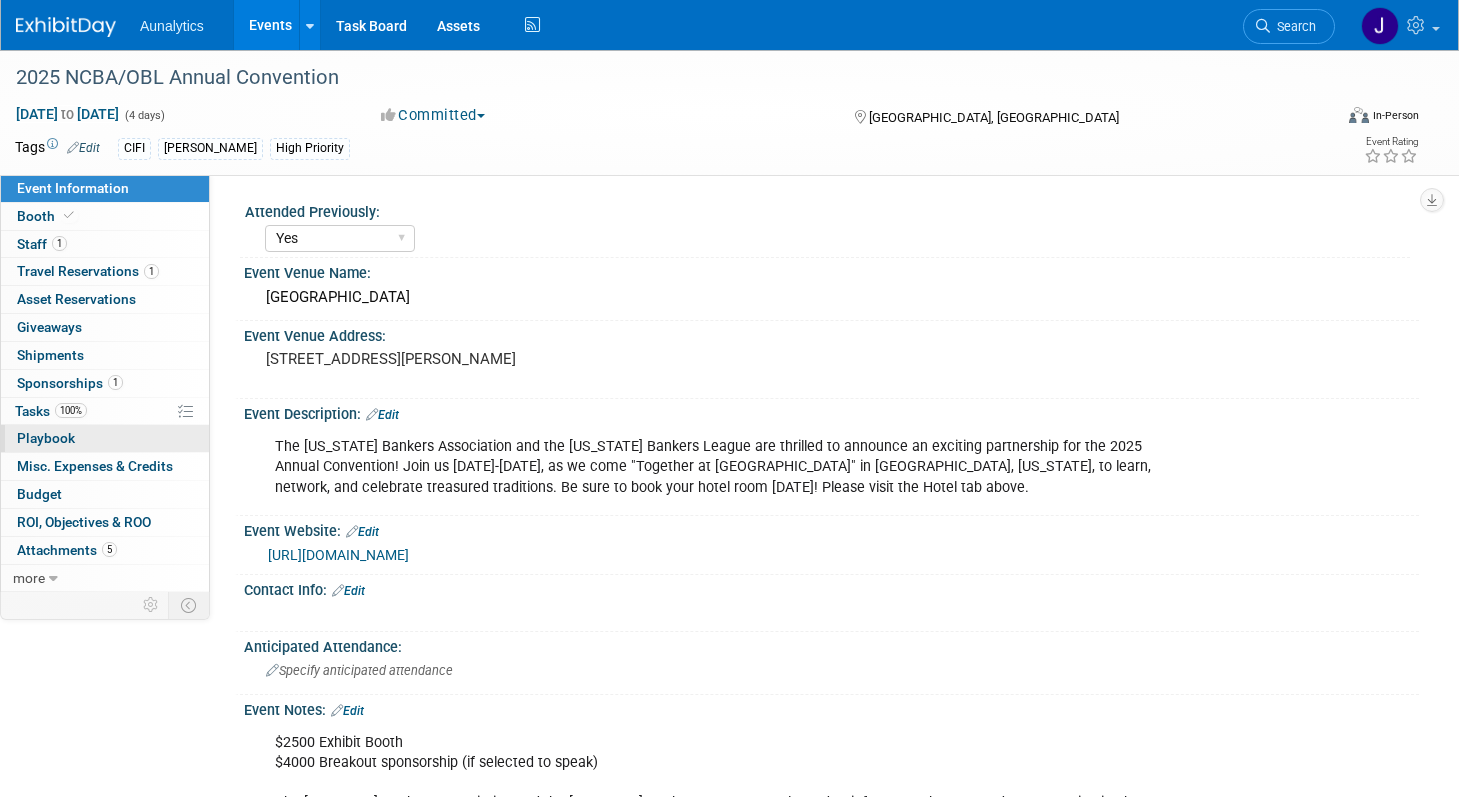 click on "0
Playbook 0" at bounding box center [105, 438] 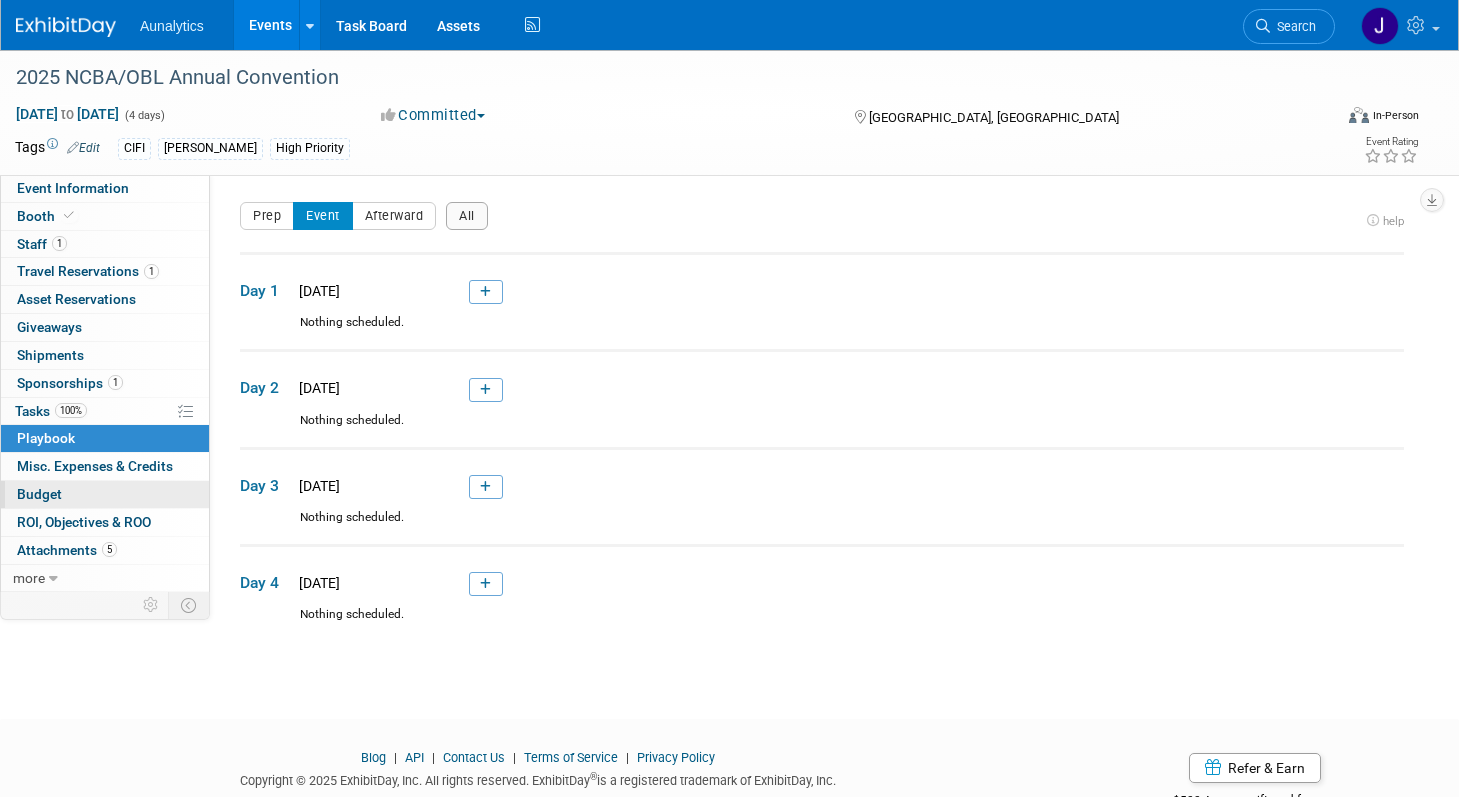 click on "Budget" at bounding box center (105, 494) 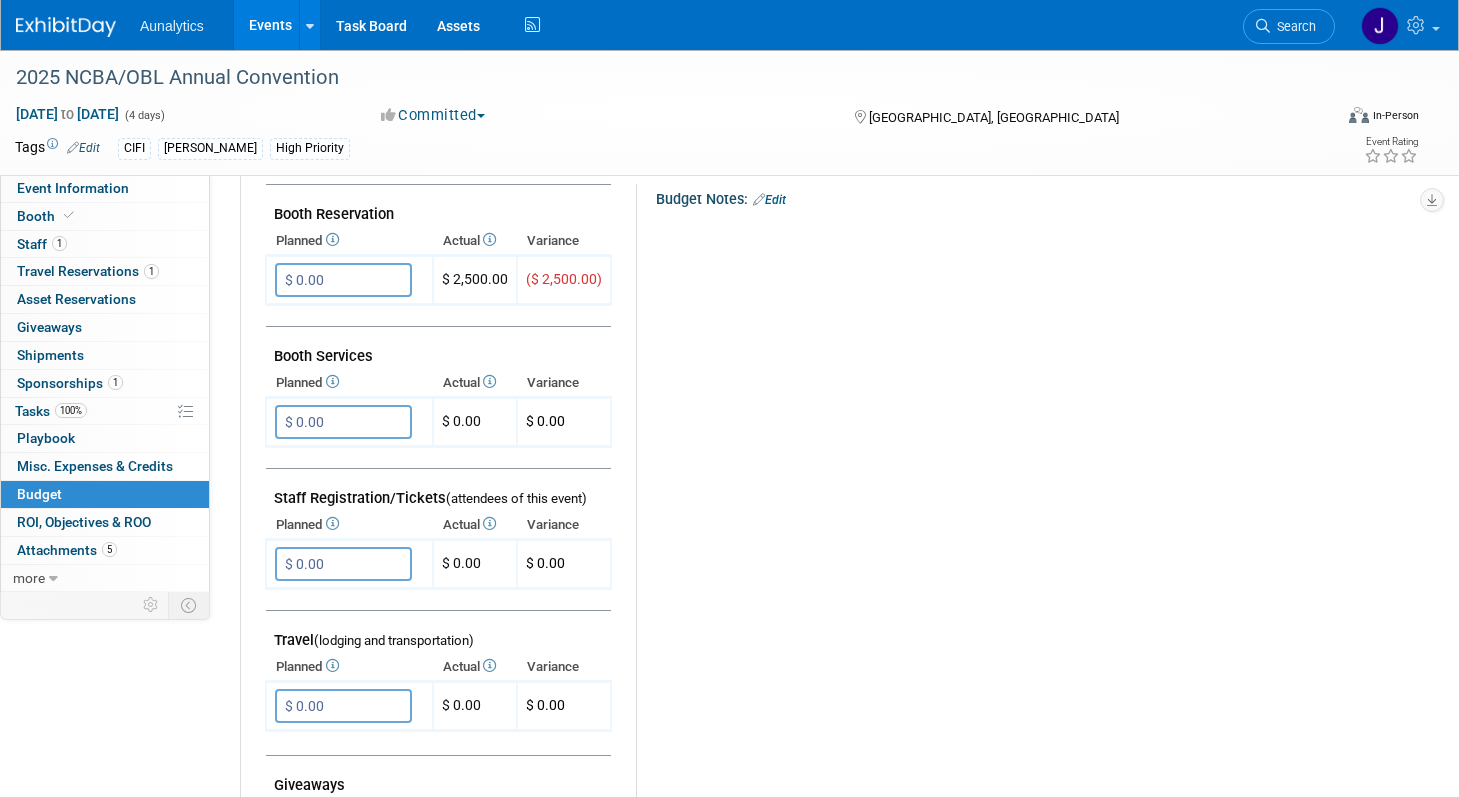 scroll, scrollTop: 0, scrollLeft: 0, axis: both 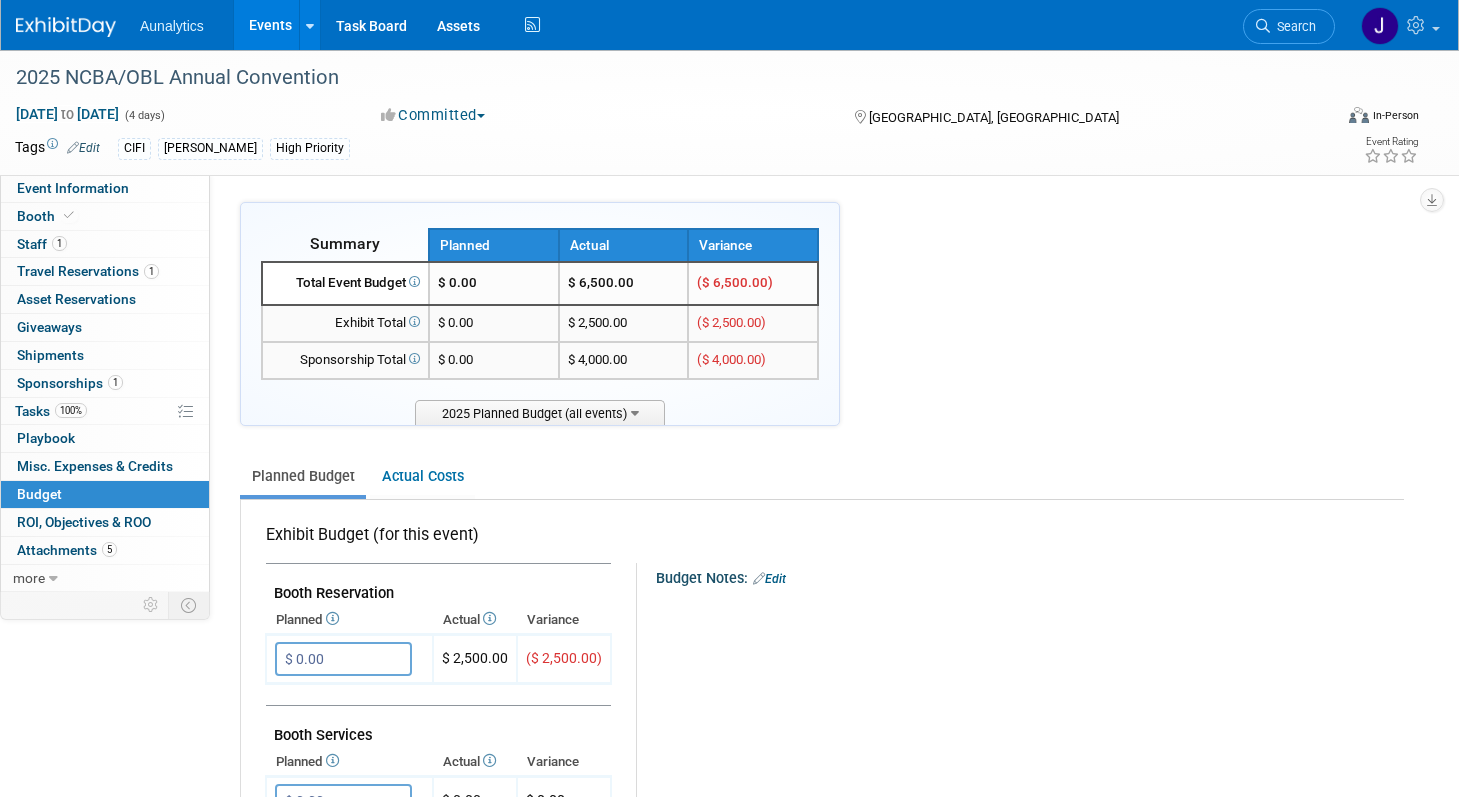 click on "Events" at bounding box center (270, 25) 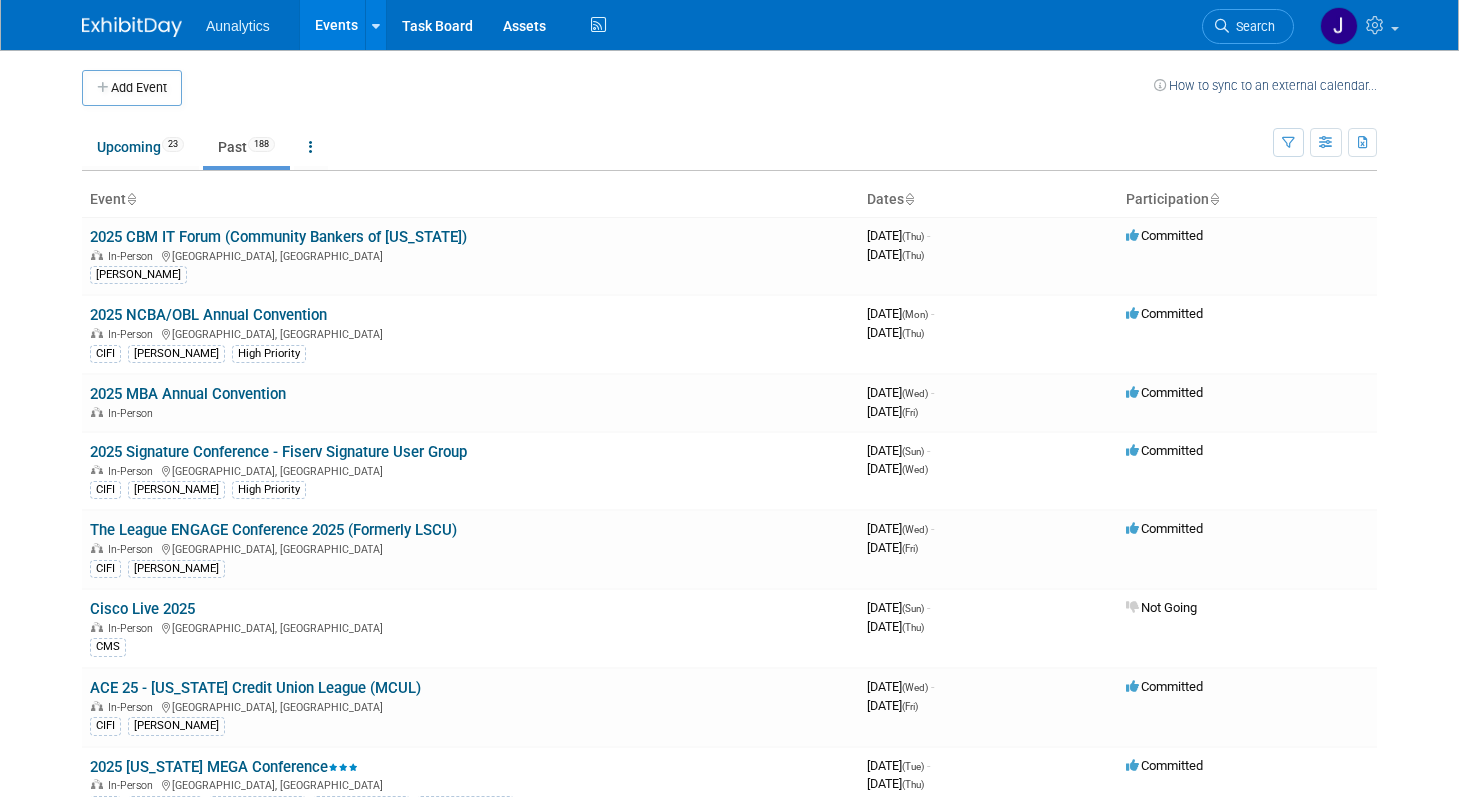 scroll, scrollTop: 0, scrollLeft: 0, axis: both 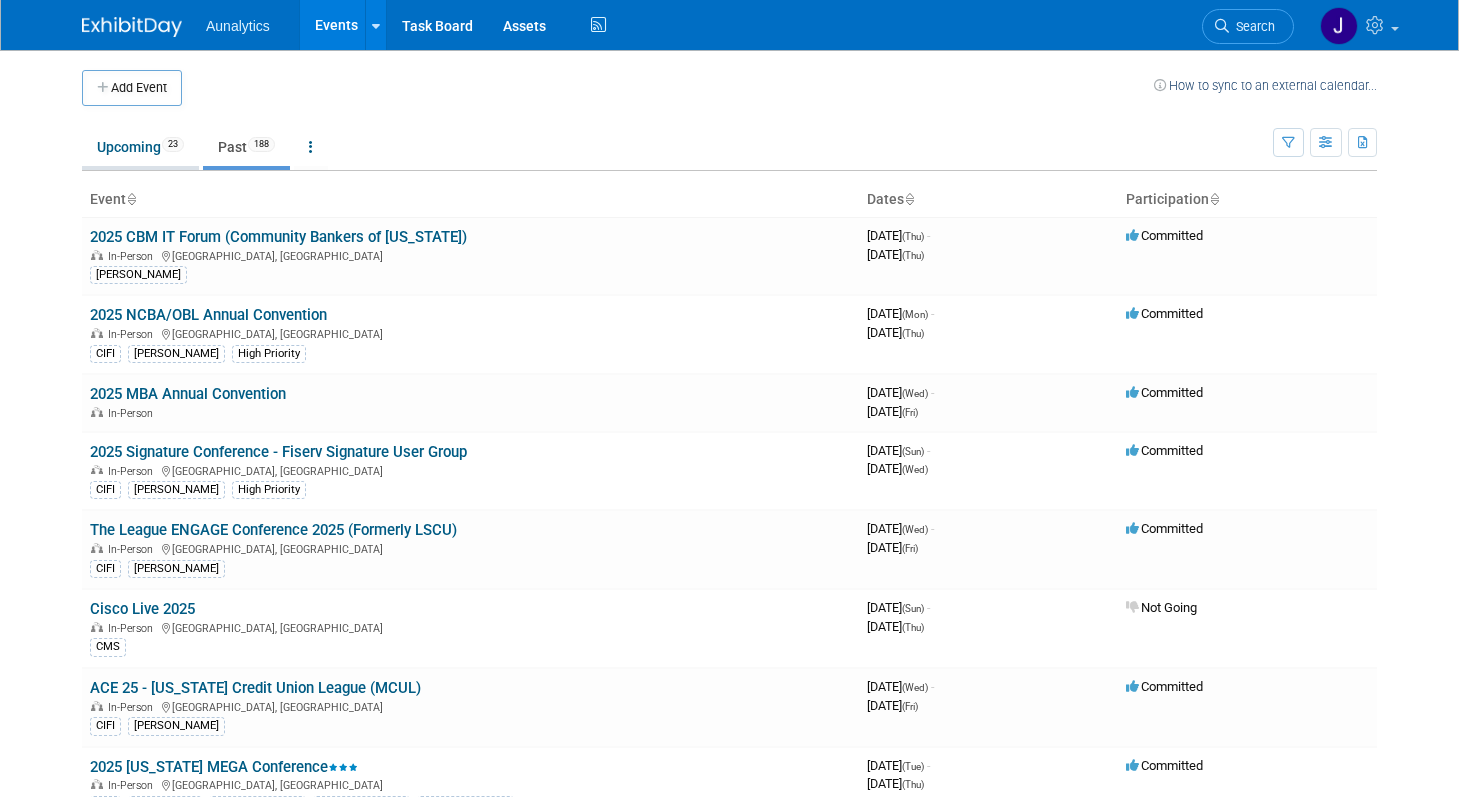 click on "23" at bounding box center [173, 144] 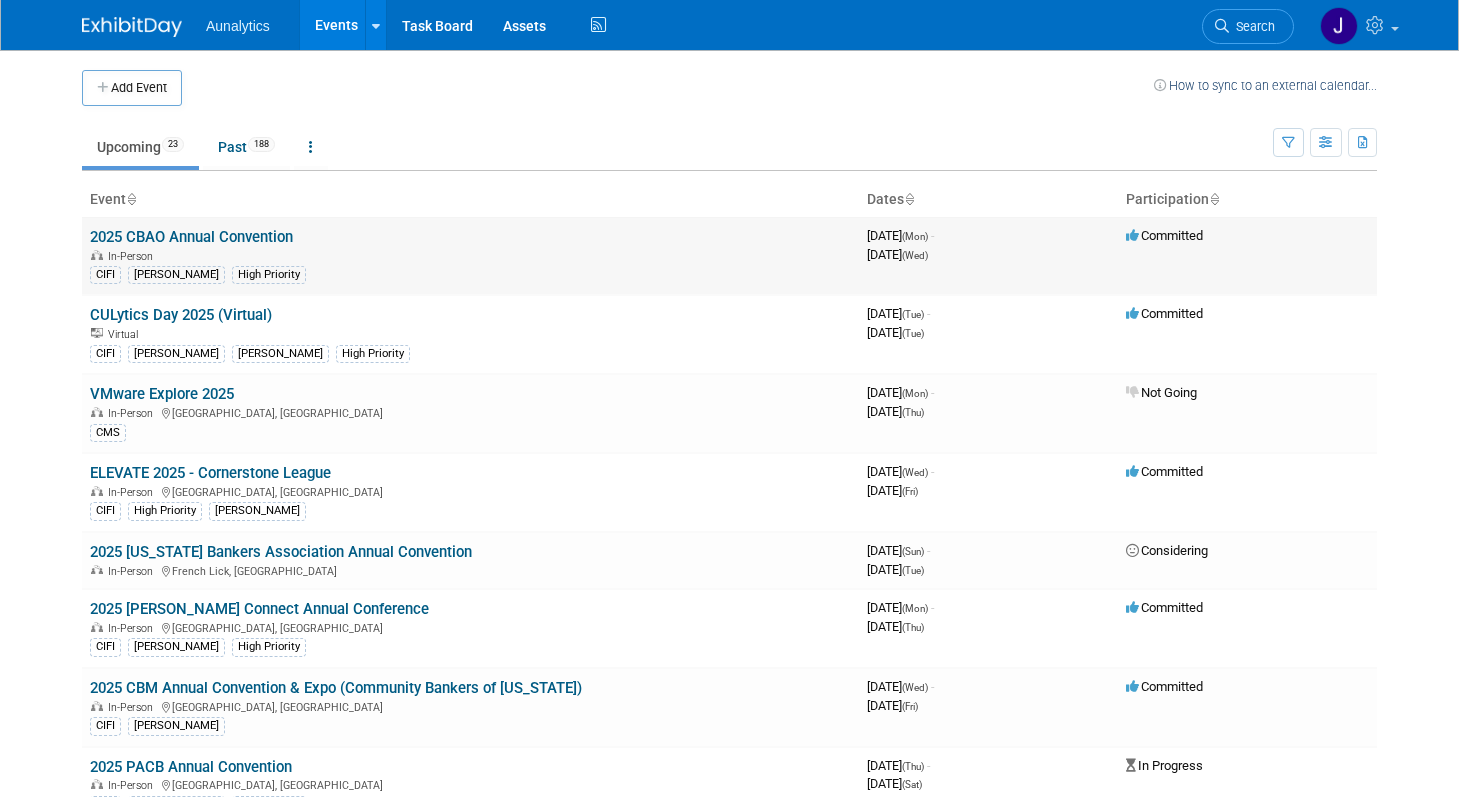 scroll, scrollTop: 0, scrollLeft: 0, axis: both 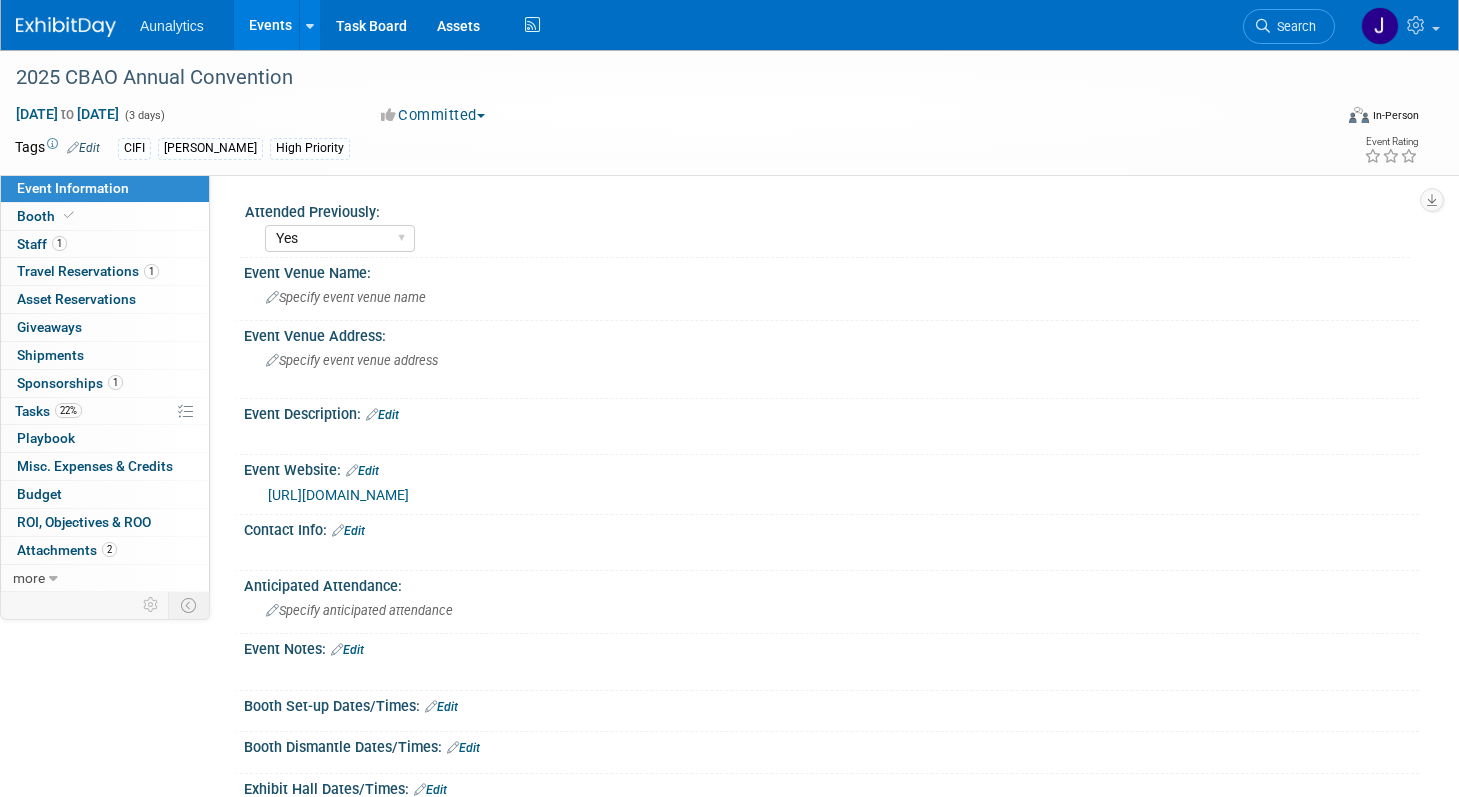 select on "Yes" 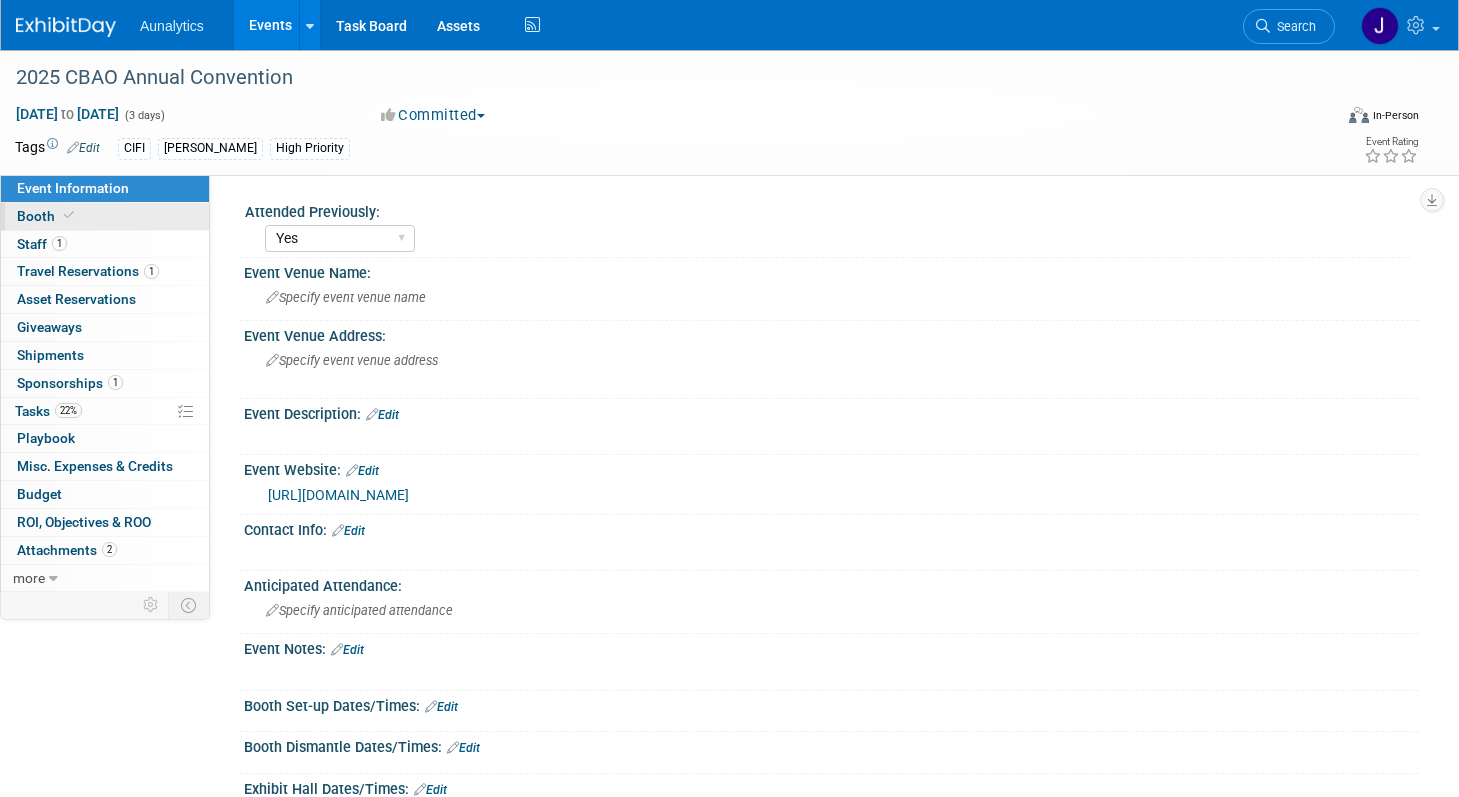 click on "Booth" at bounding box center [105, 216] 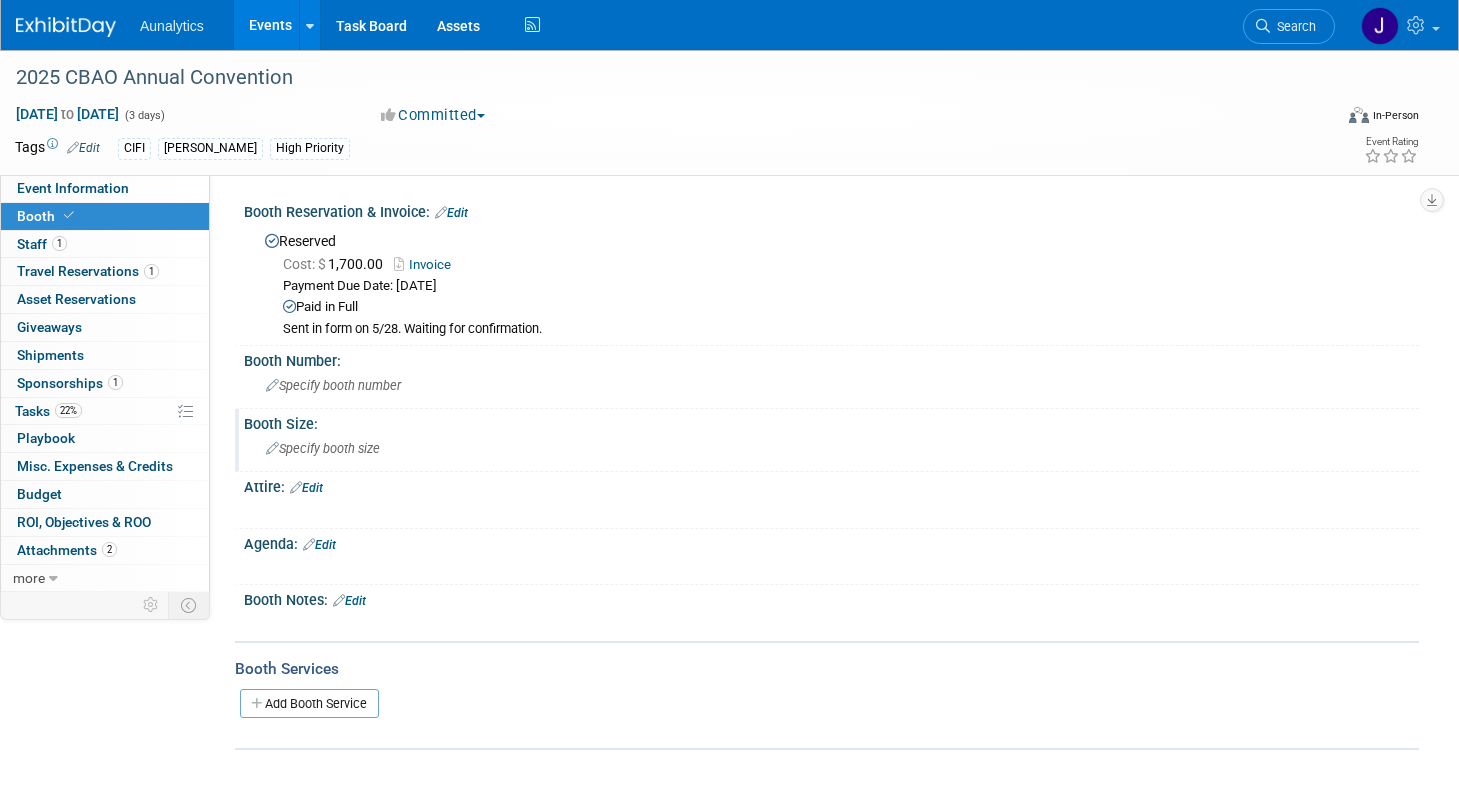 click on "Specify booth size" at bounding box center [323, 448] 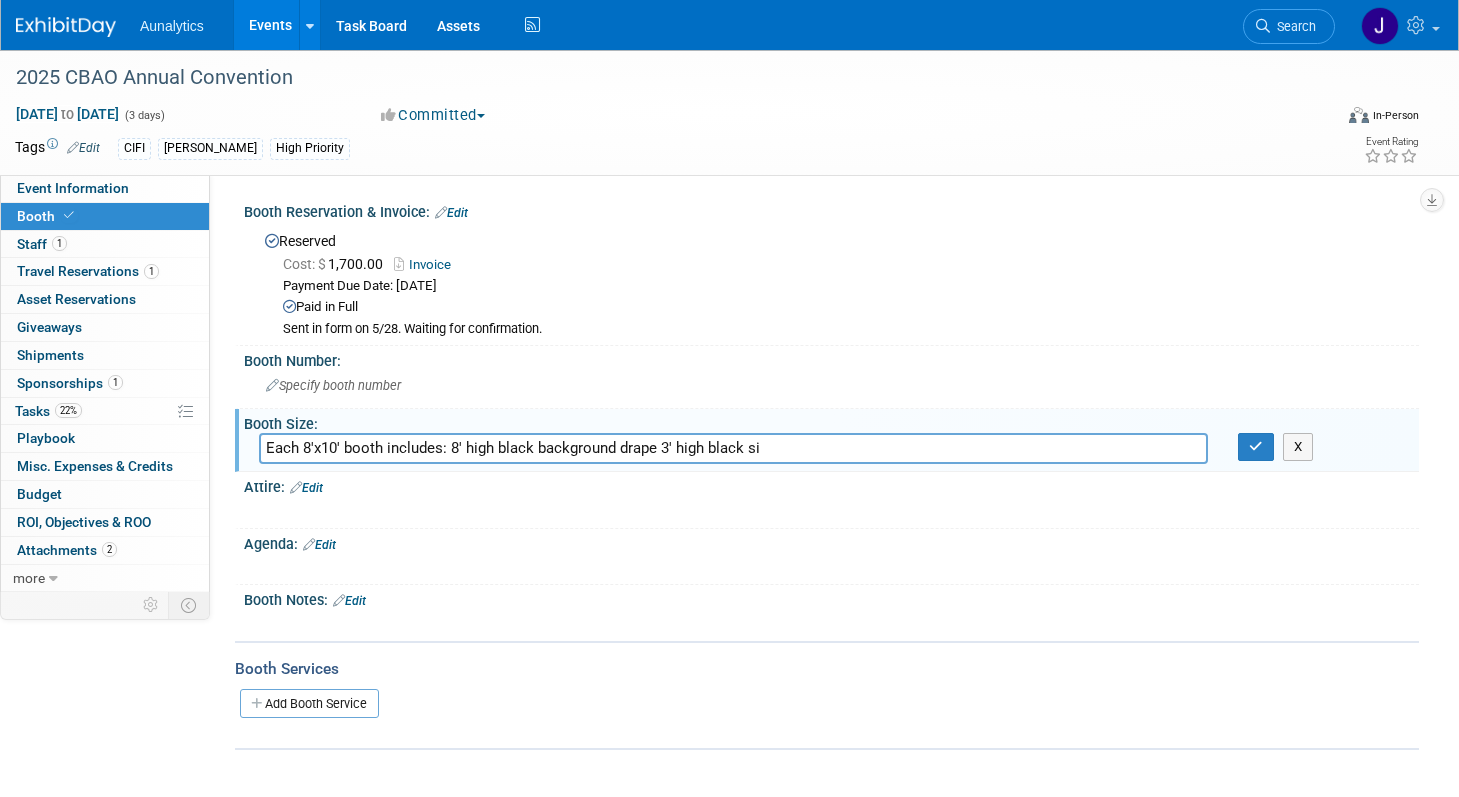 scroll, scrollTop: 52, scrollLeft: 0, axis: vertical 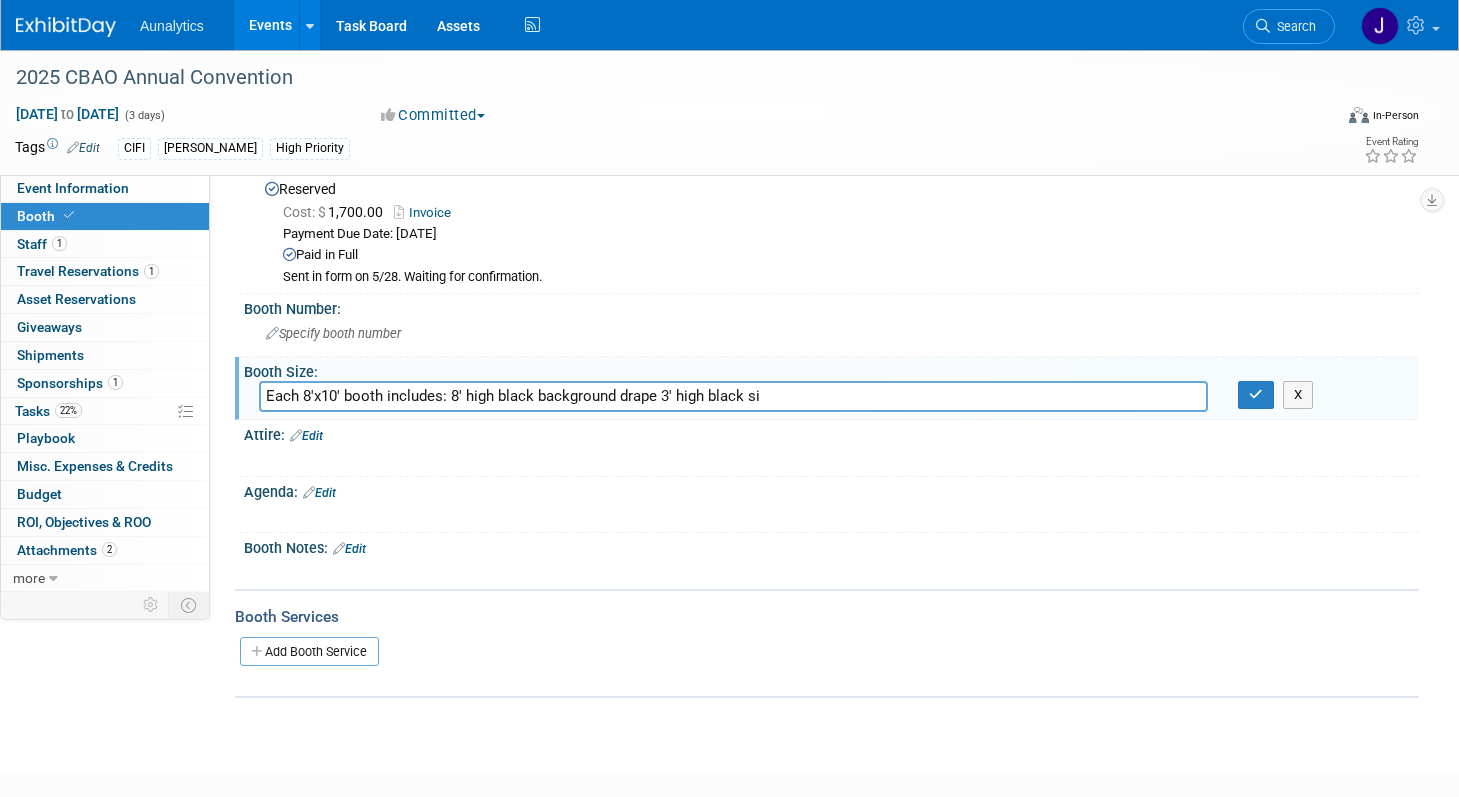 click on "Each 8'x10' booth includes: 8' high black background drape 3' high black si" at bounding box center (733, 396) 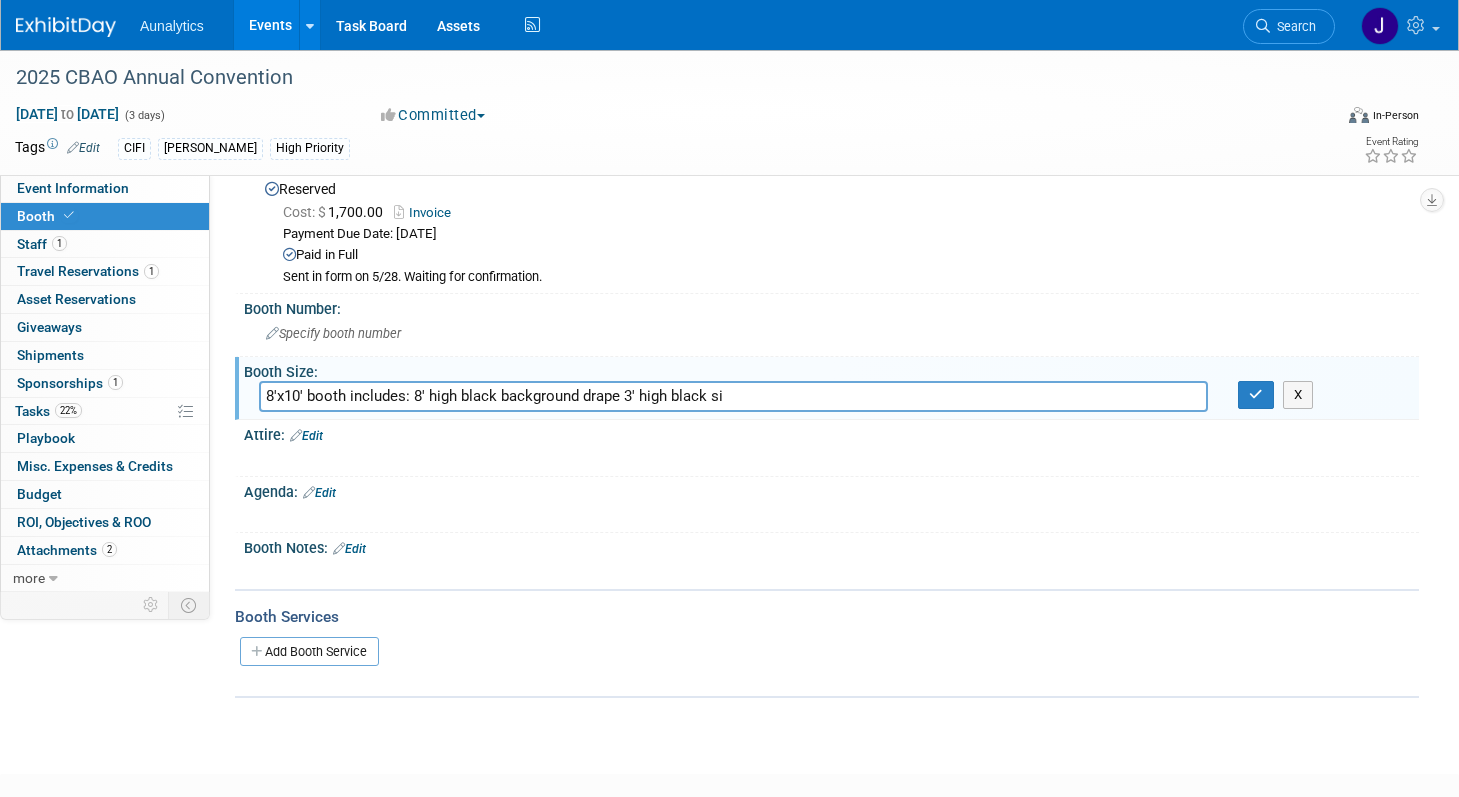 drag, startPoint x: 308, startPoint y: 396, endPoint x: 1077, endPoint y: 439, distance: 770.2013 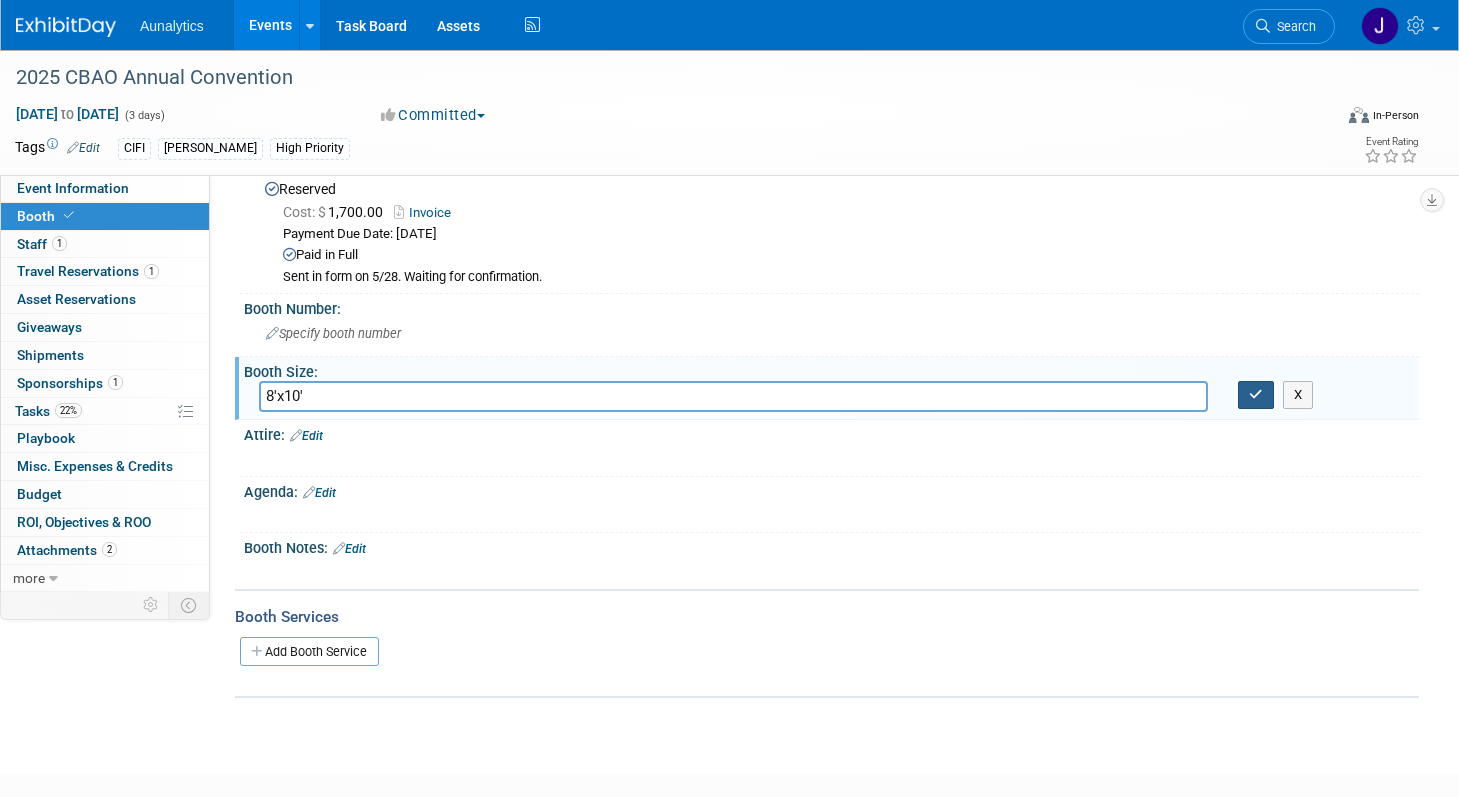 type on "8'x10'" 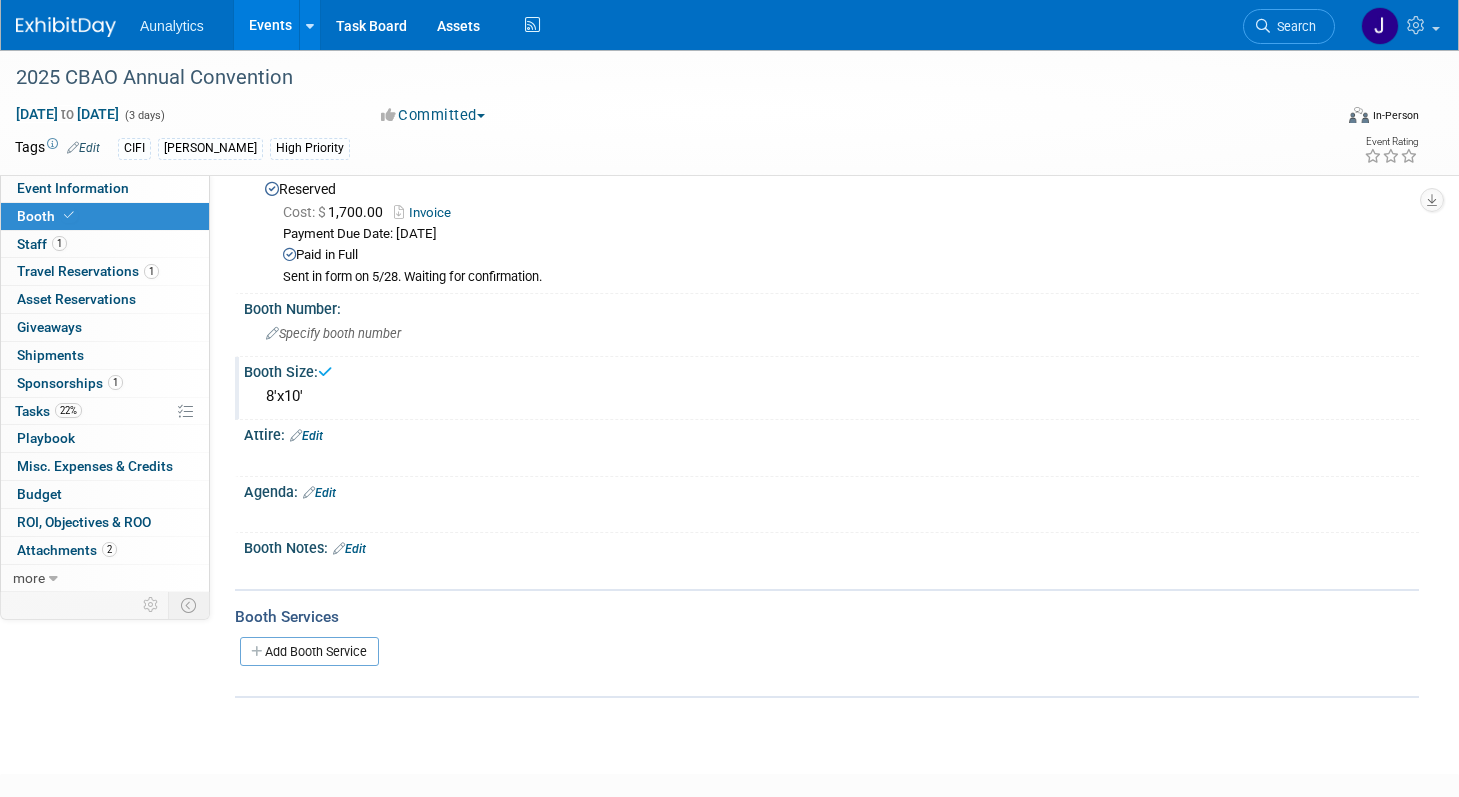 click on "Edit" at bounding box center [349, 549] 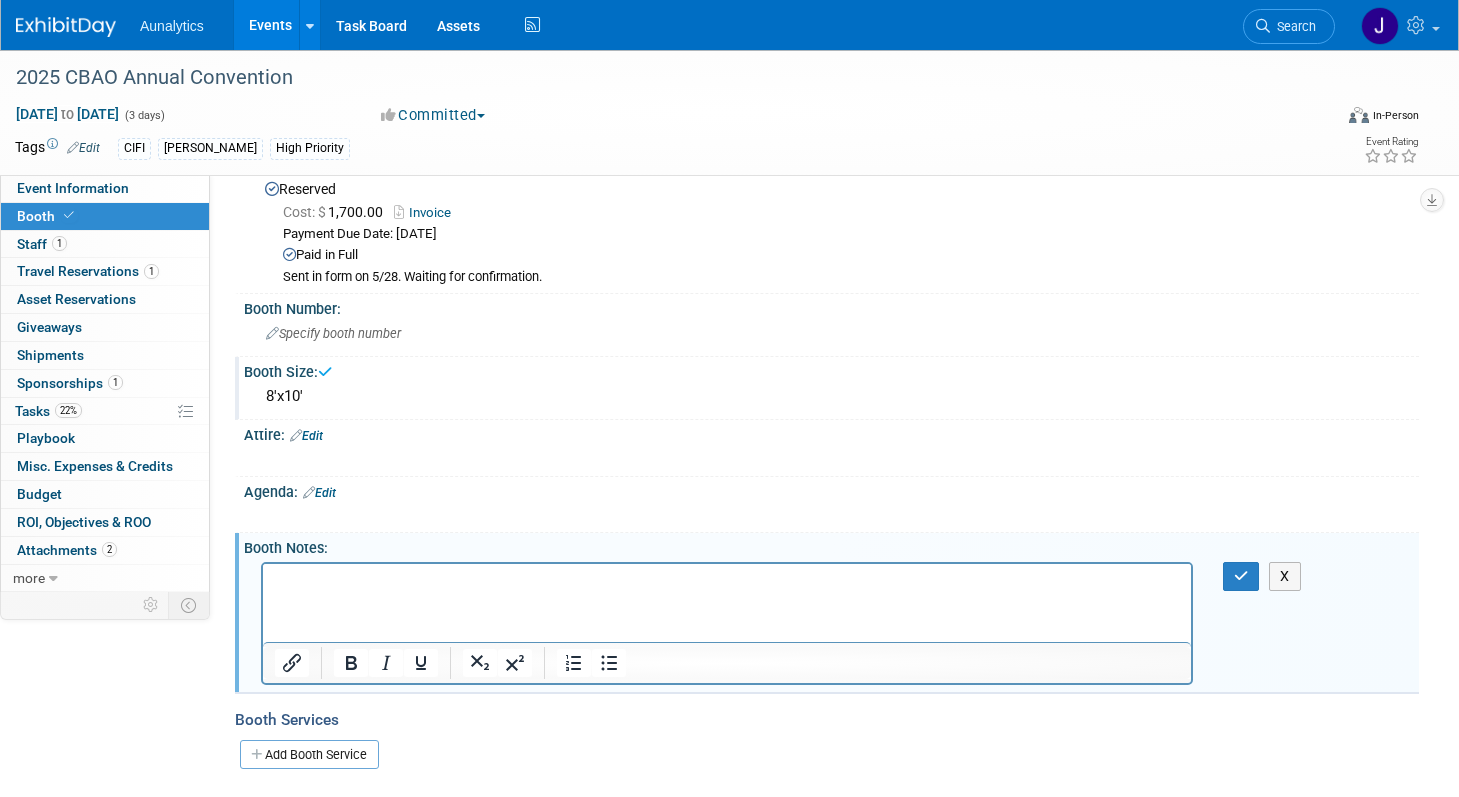 scroll, scrollTop: 0, scrollLeft: 0, axis: both 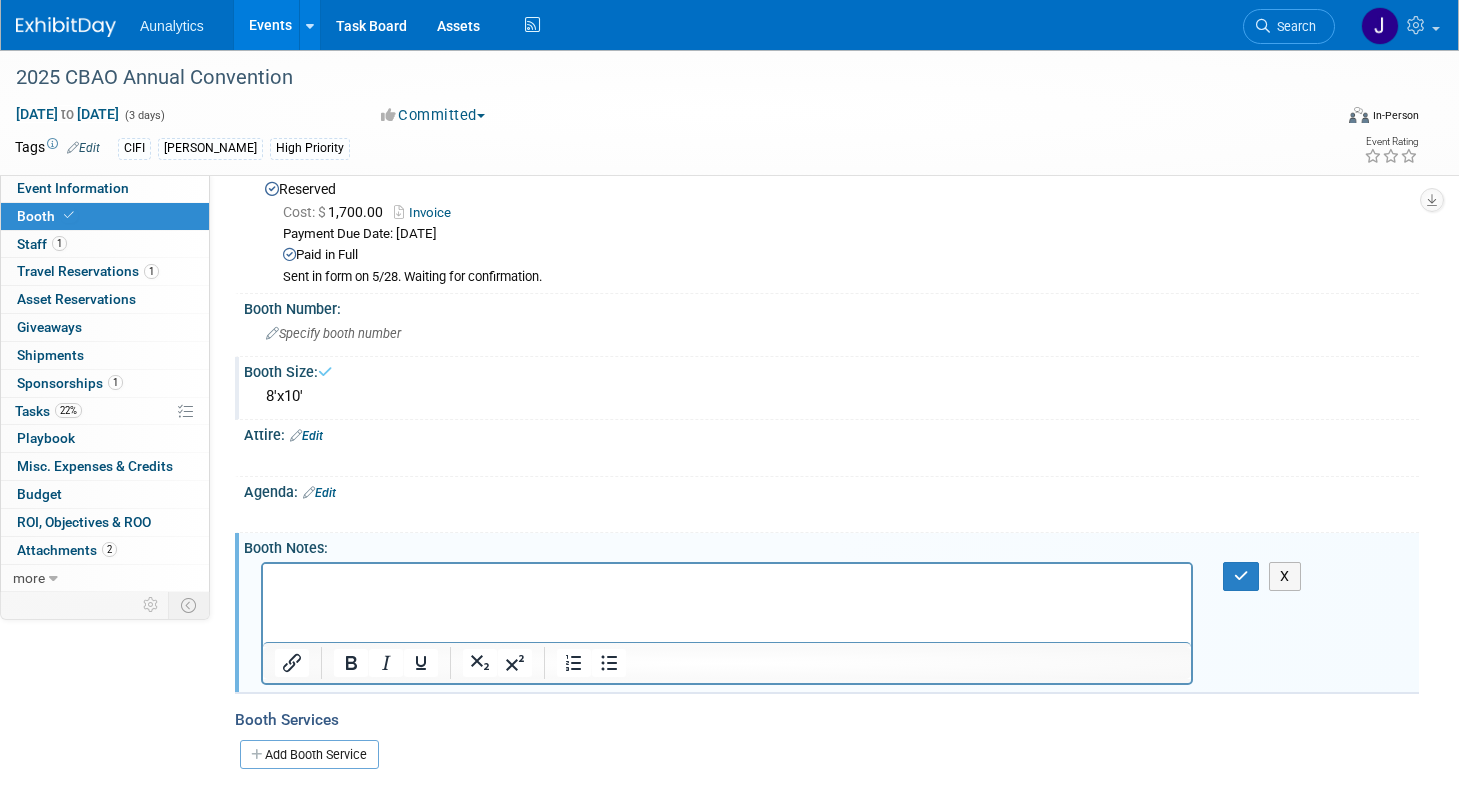 click at bounding box center [727, 581] 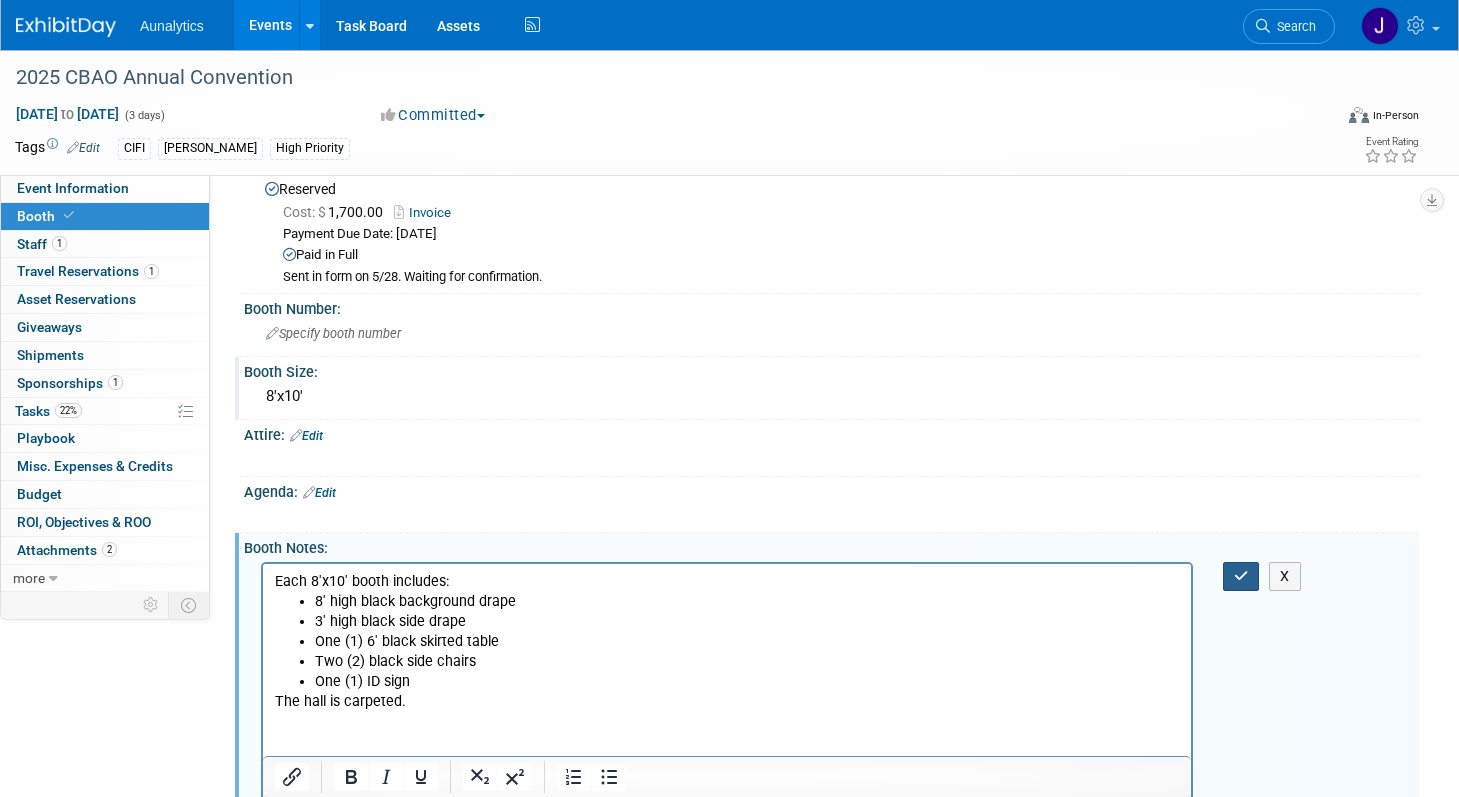 click at bounding box center (1241, 576) 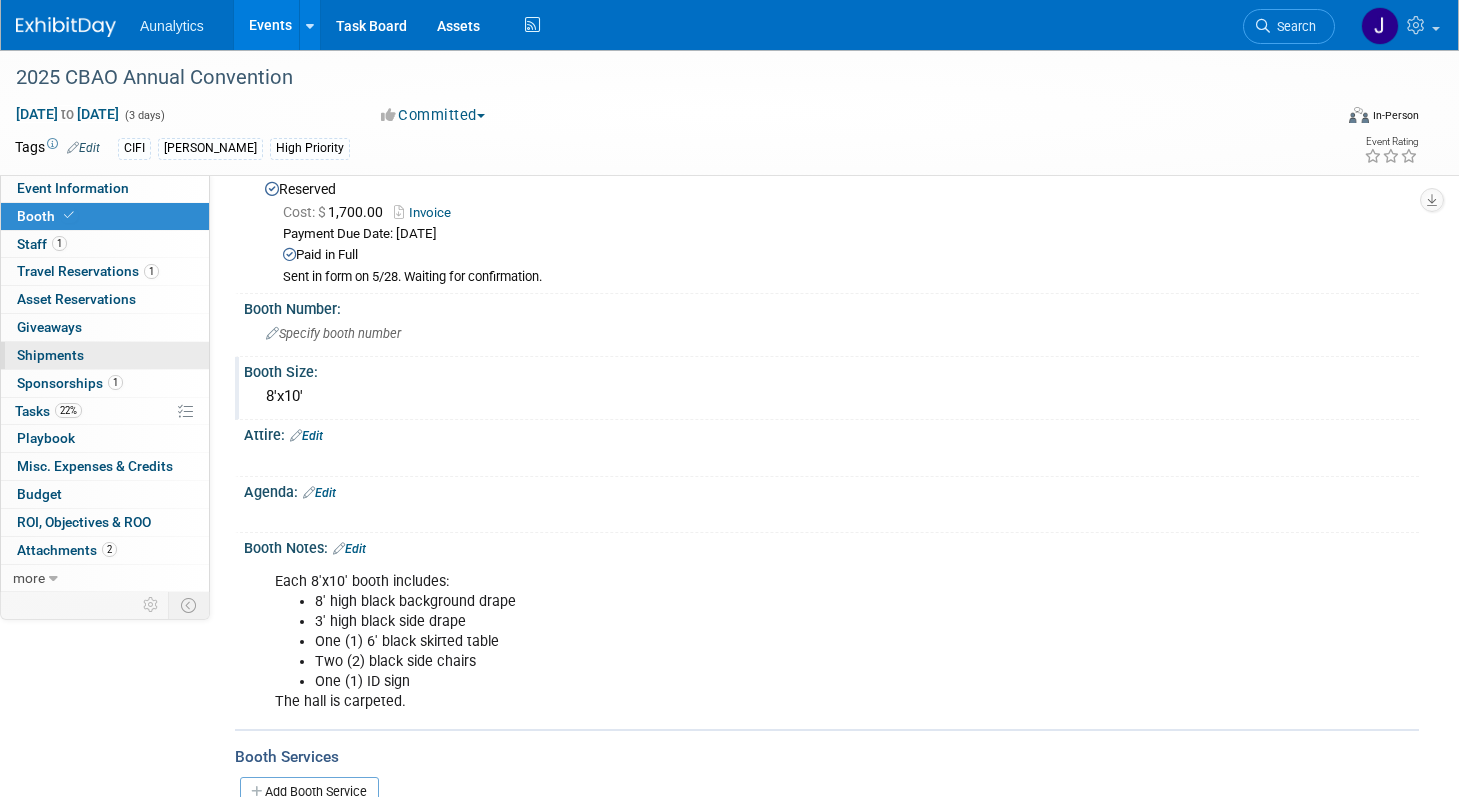 click on "Shipments 0" at bounding box center [50, 355] 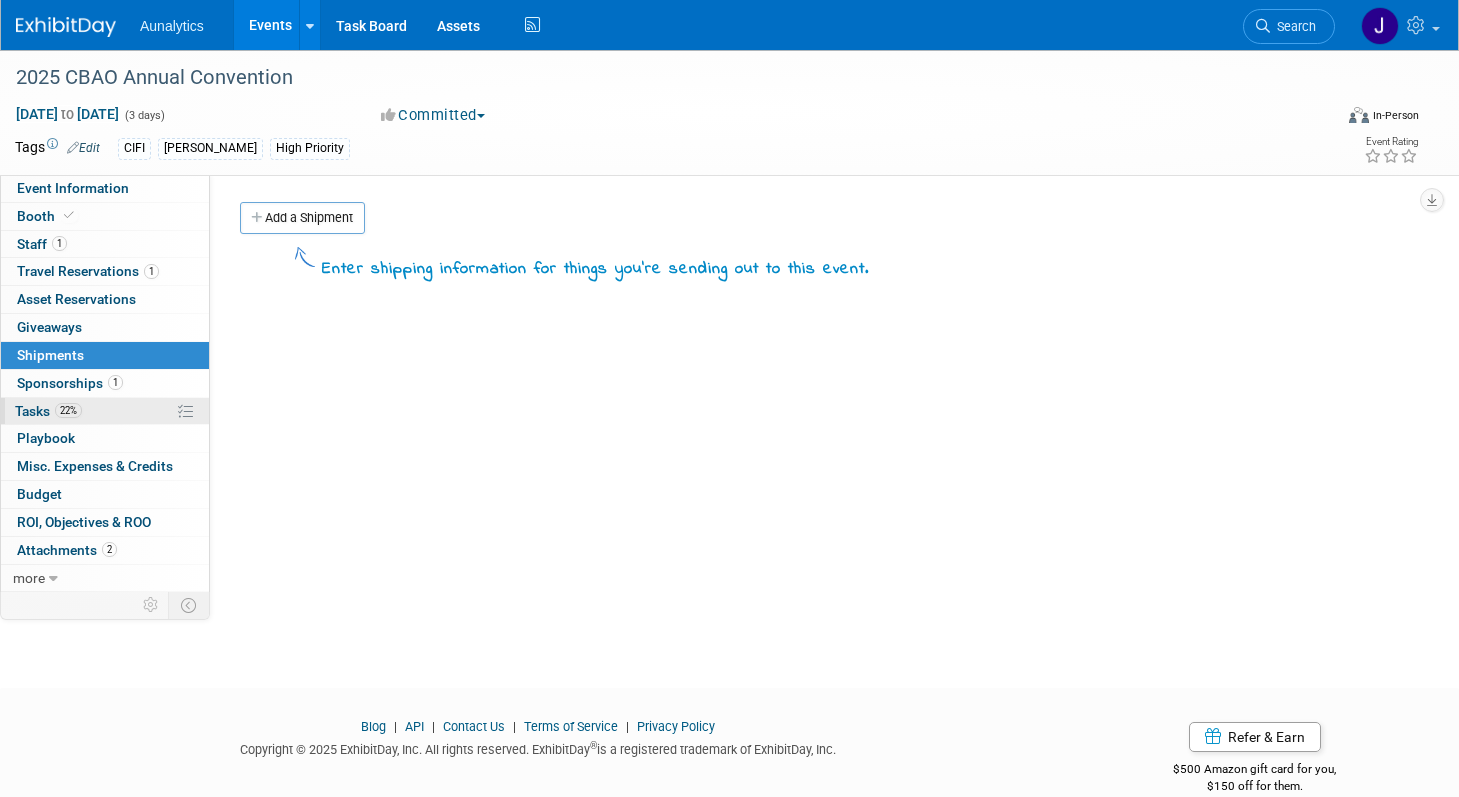 click on "22%
Tasks 22%" at bounding box center (105, 411) 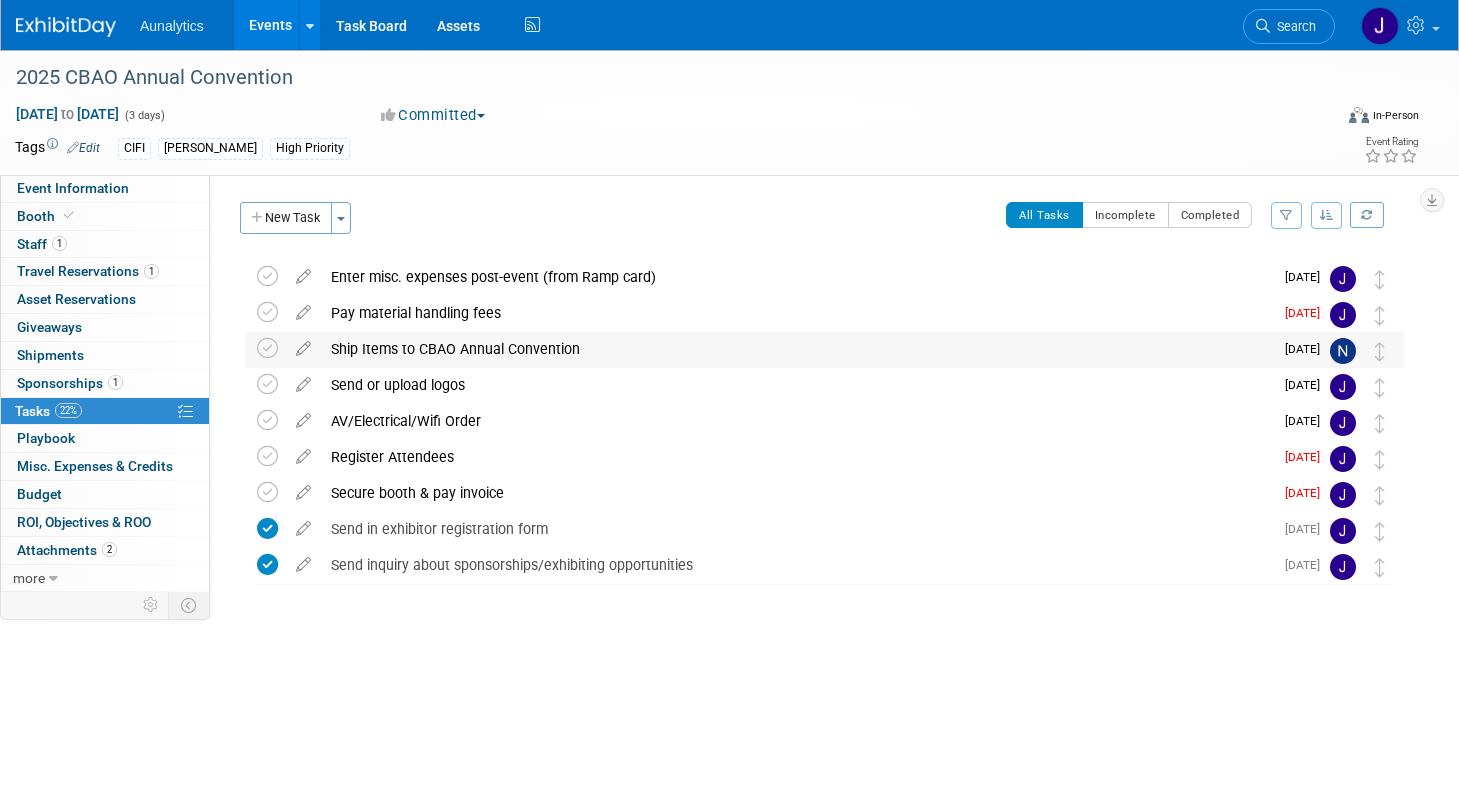 click on "Ship Items to CBAO Annual Convention" at bounding box center [797, 349] 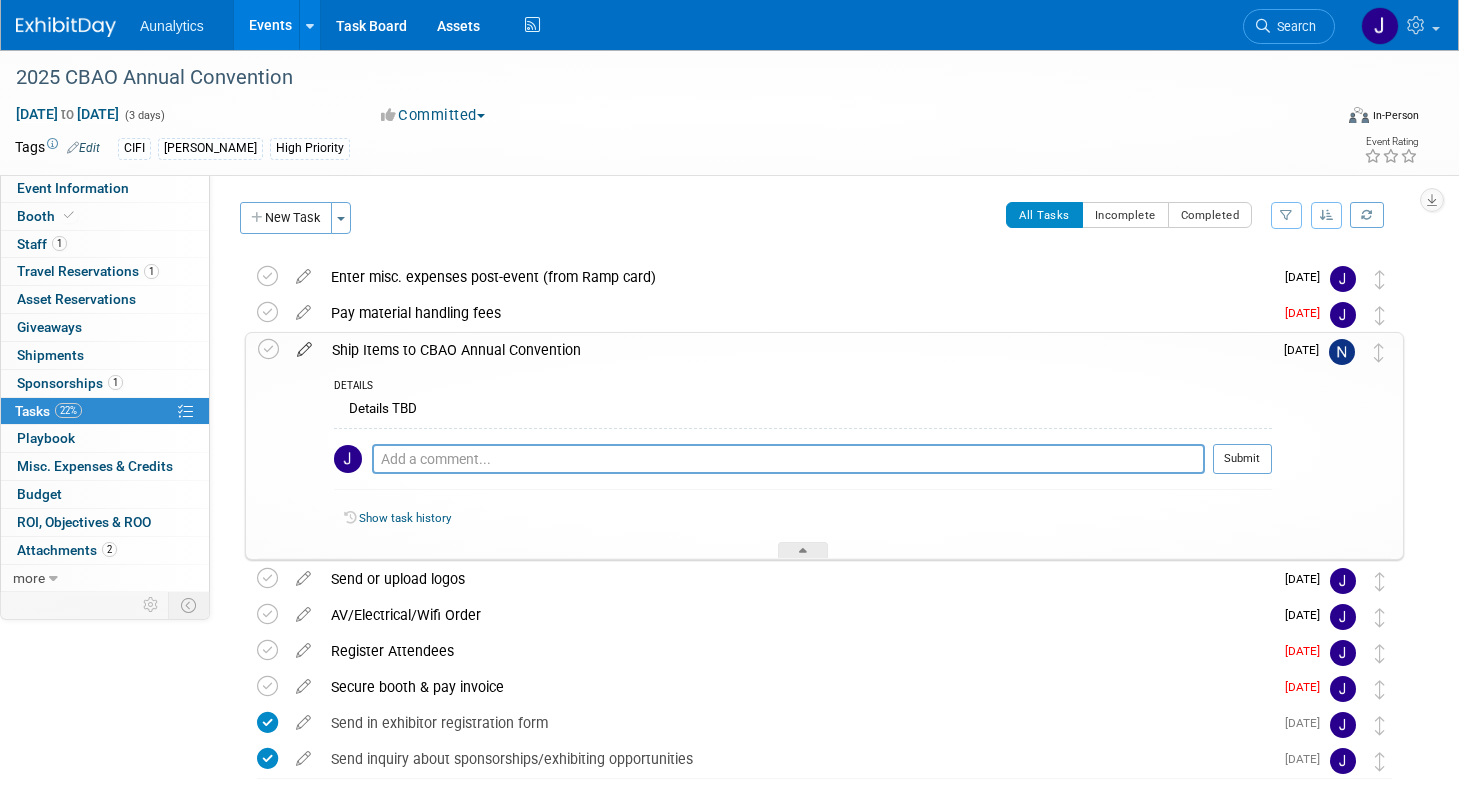 click at bounding box center (304, 345) 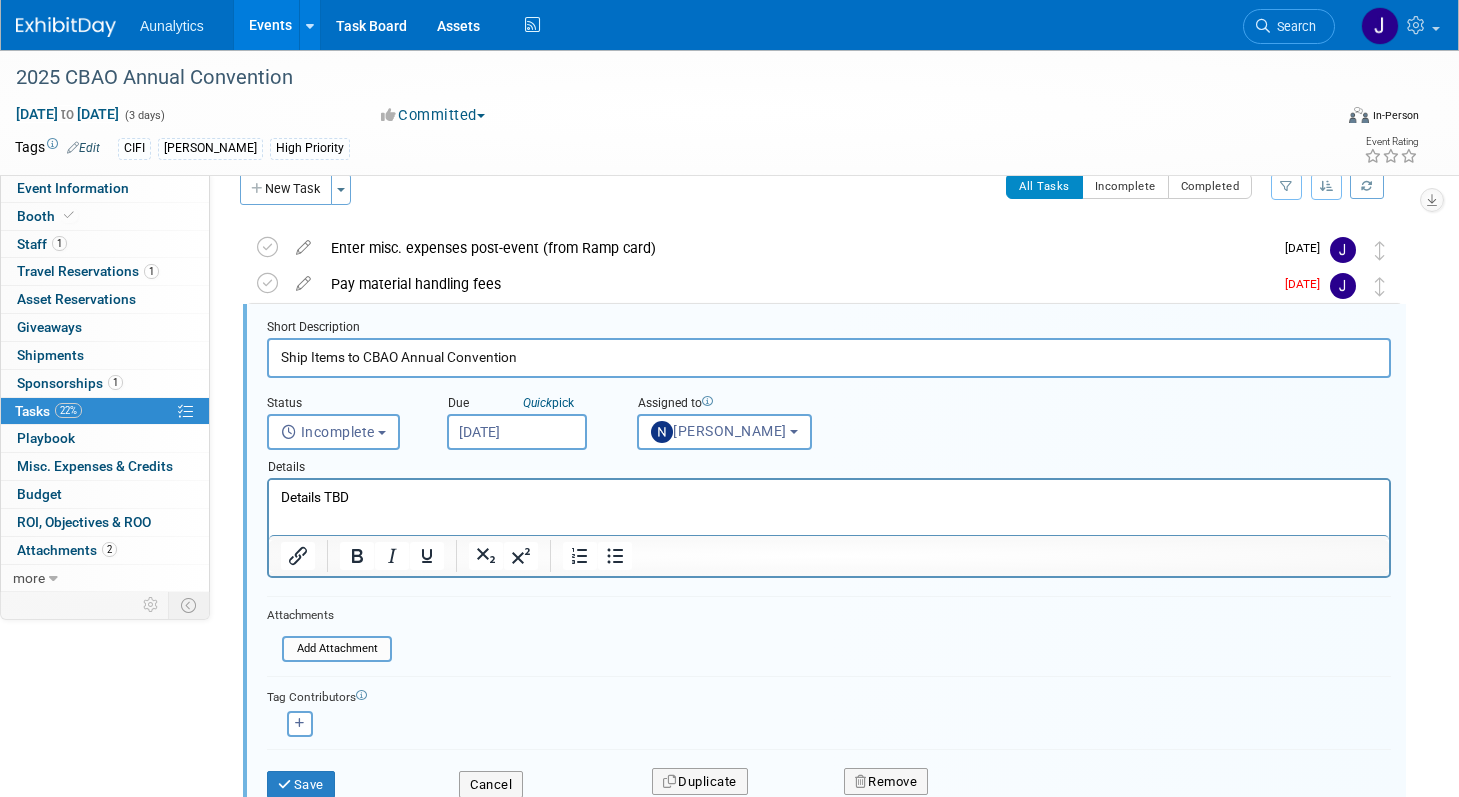 scroll, scrollTop: 40, scrollLeft: 0, axis: vertical 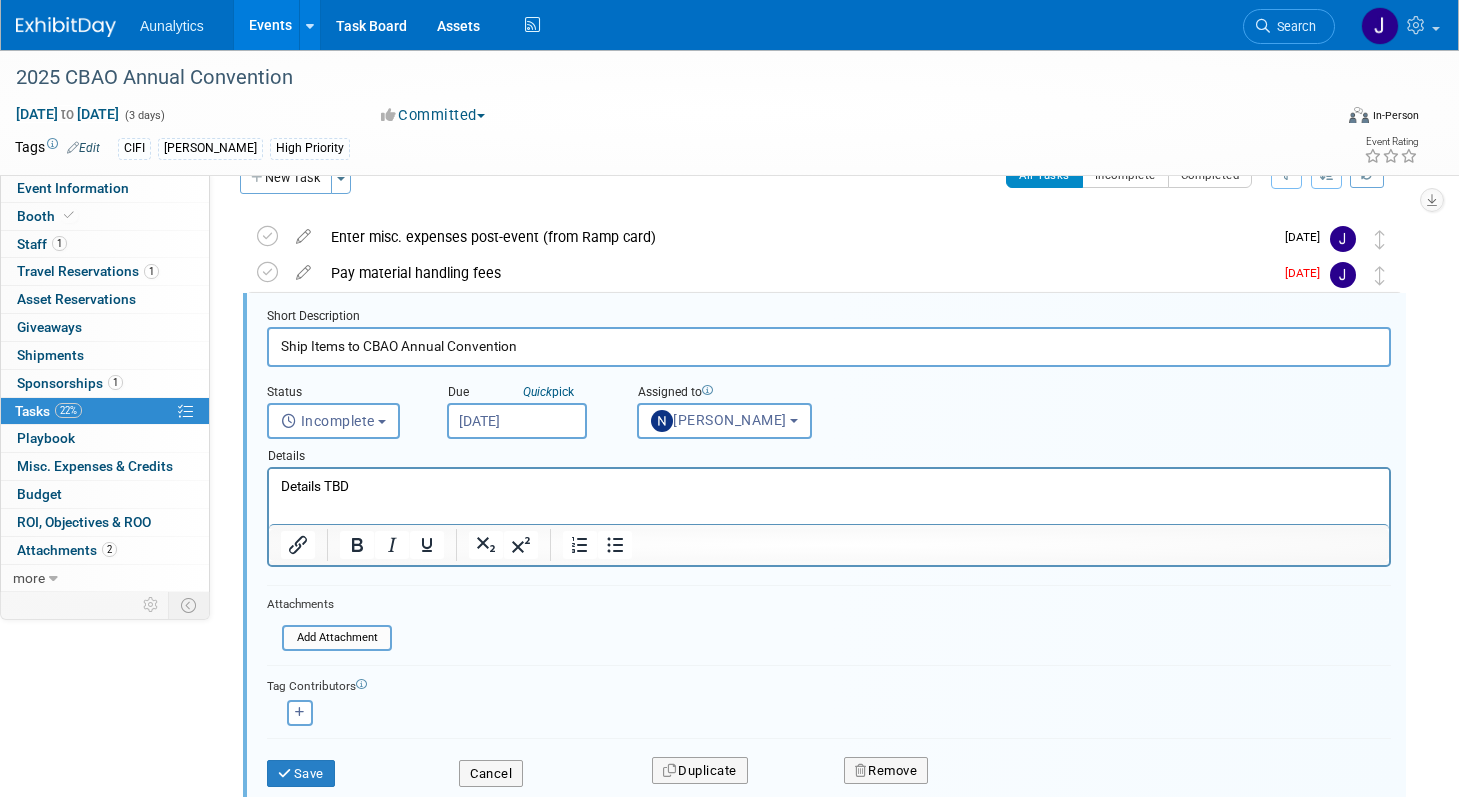 click on "Details TBD" at bounding box center (829, 482) 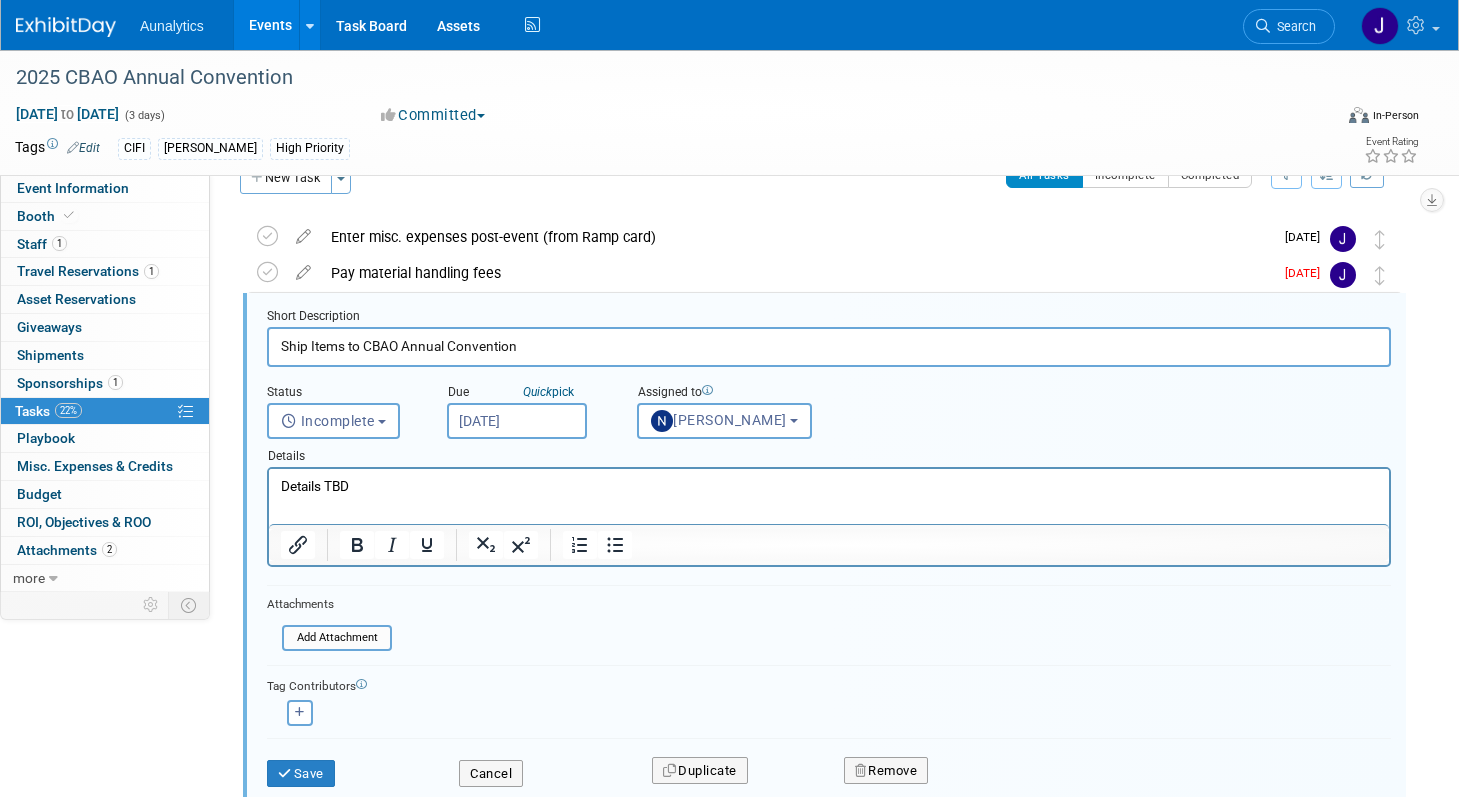 click on "Details TBD" at bounding box center (829, 486) 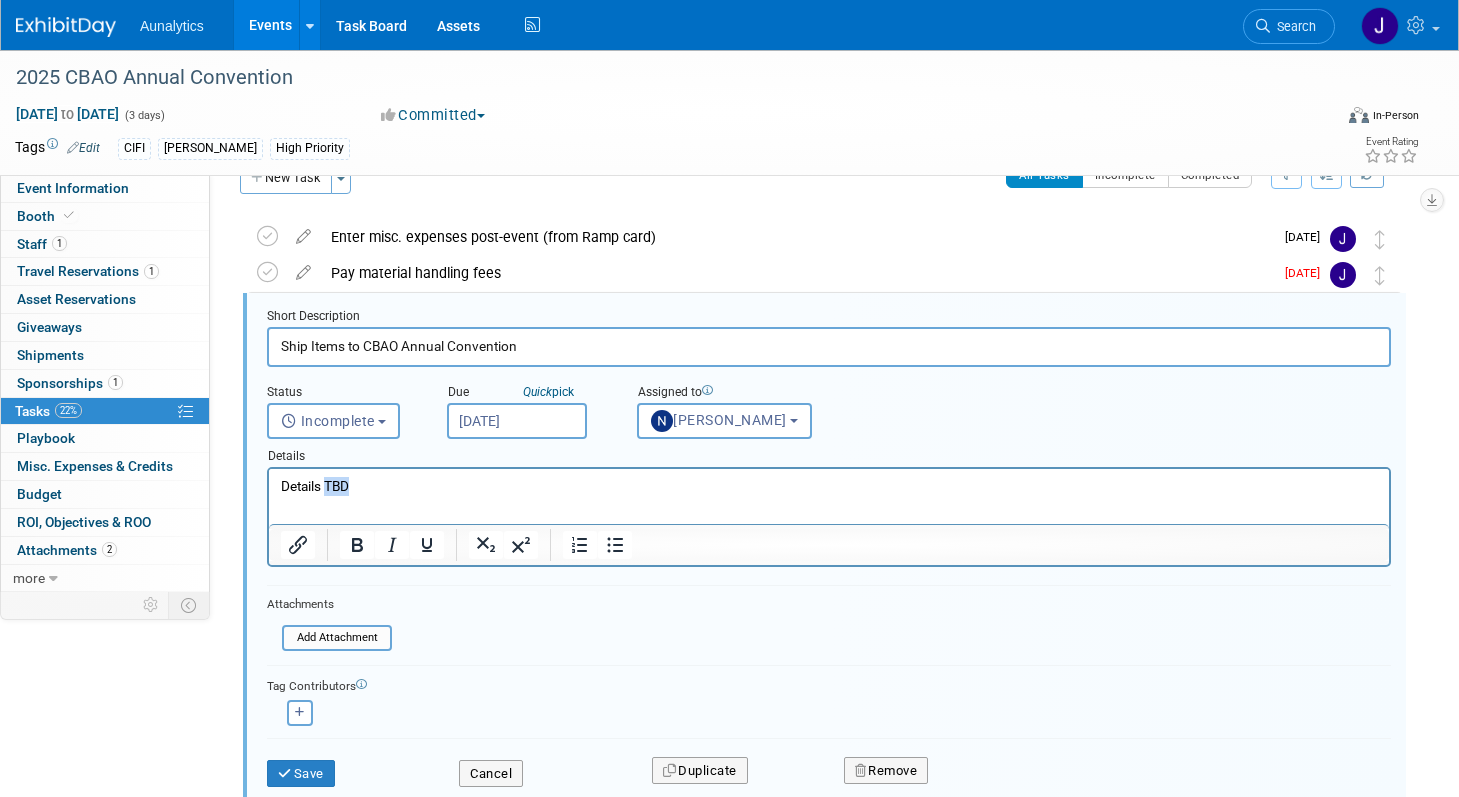 click on "Details TBD" at bounding box center (829, 486) 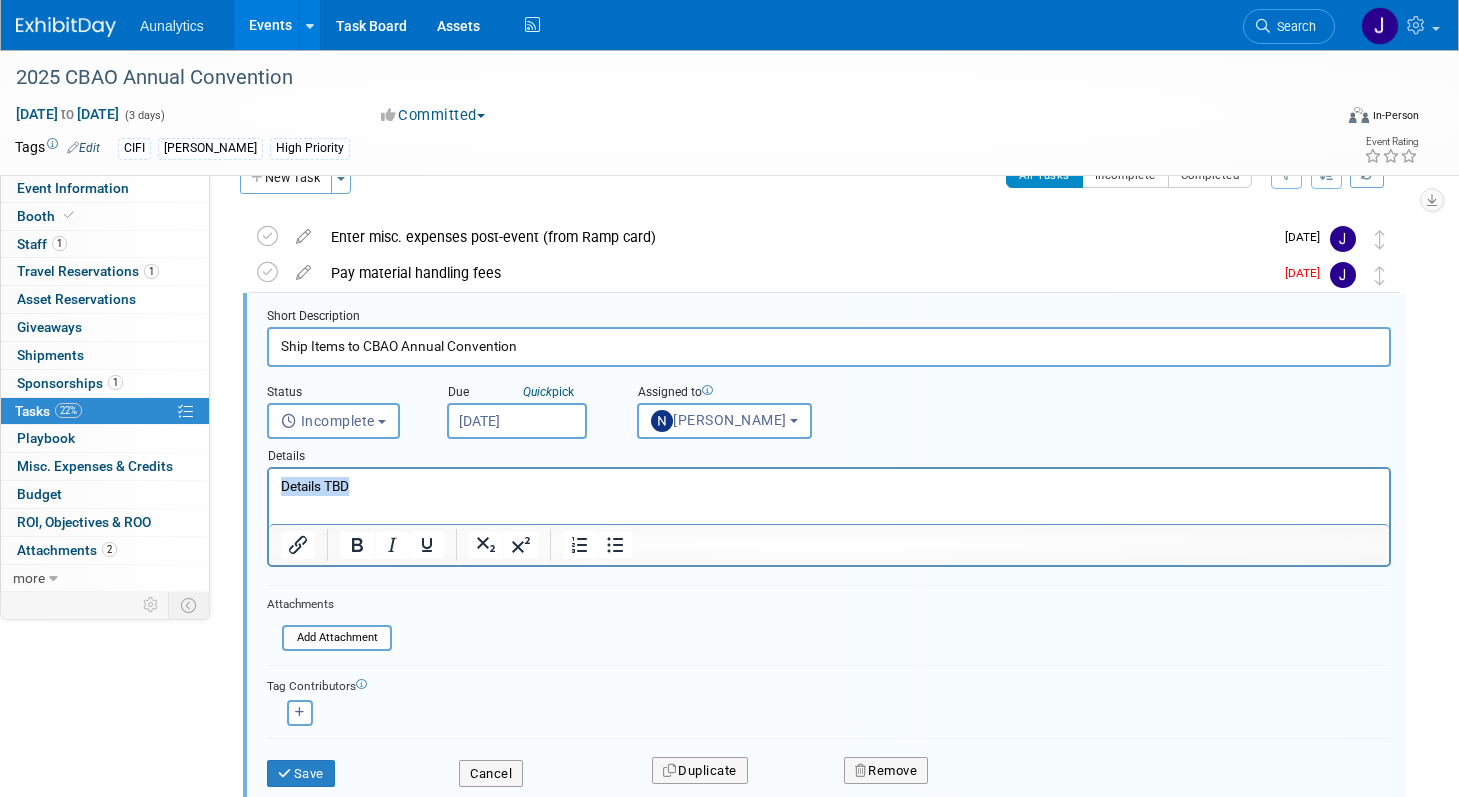 click on "Details TBD" at bounding box center [829, 486] 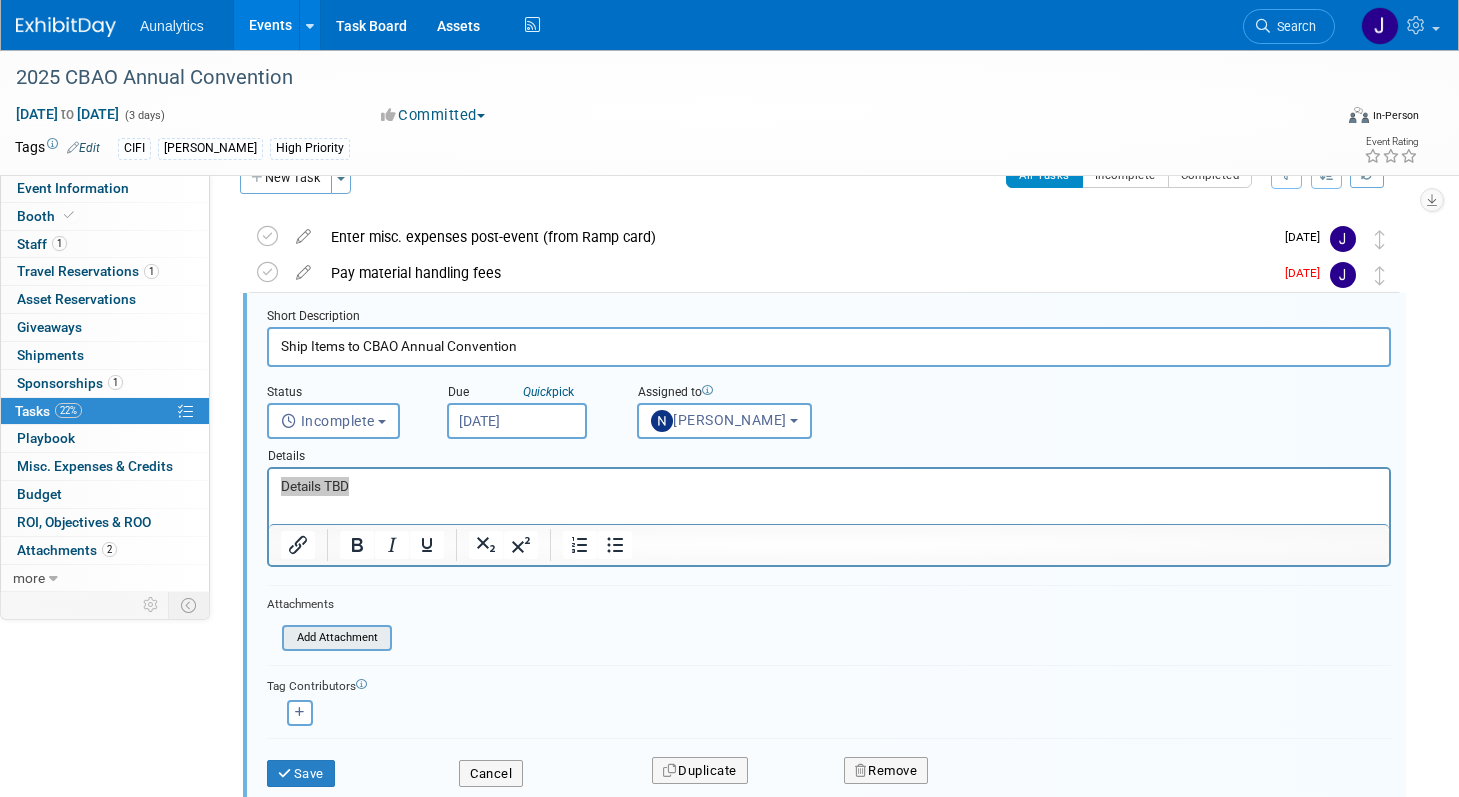 click on "Add Attachment" at bounding box center [337, 638] 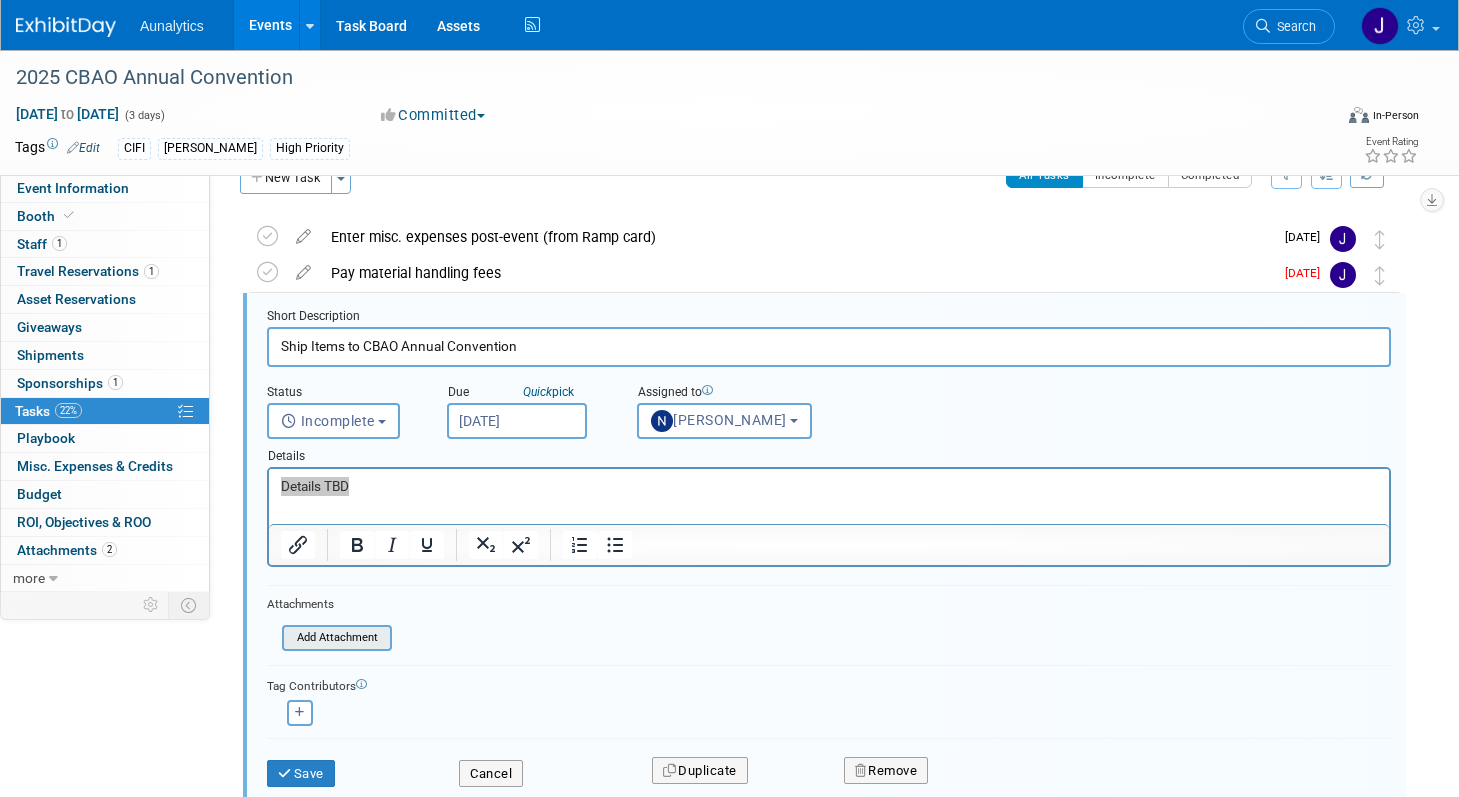 click at bounding box center (288, 638) 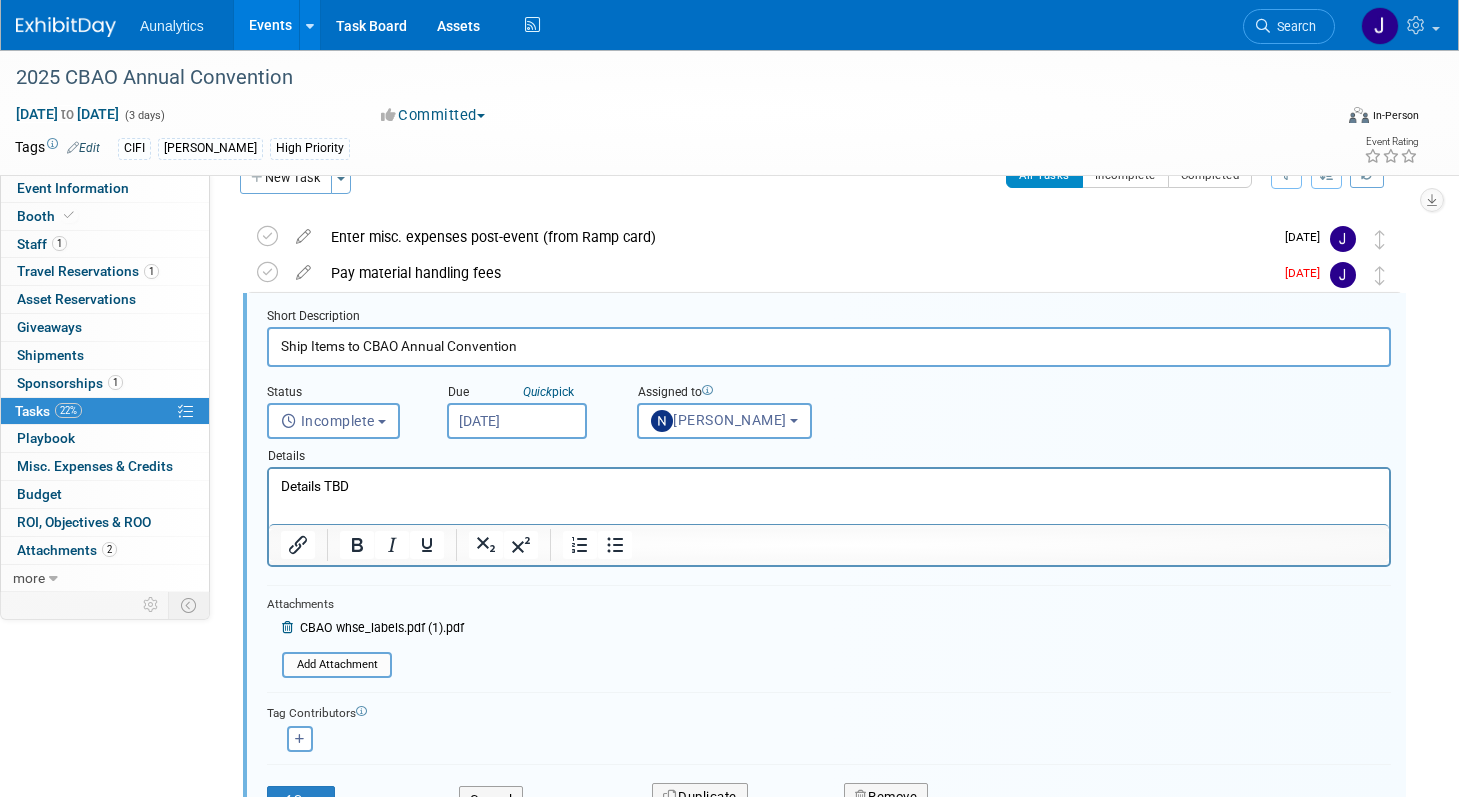 click on "Details TBD" at bounding box center [829, 486] 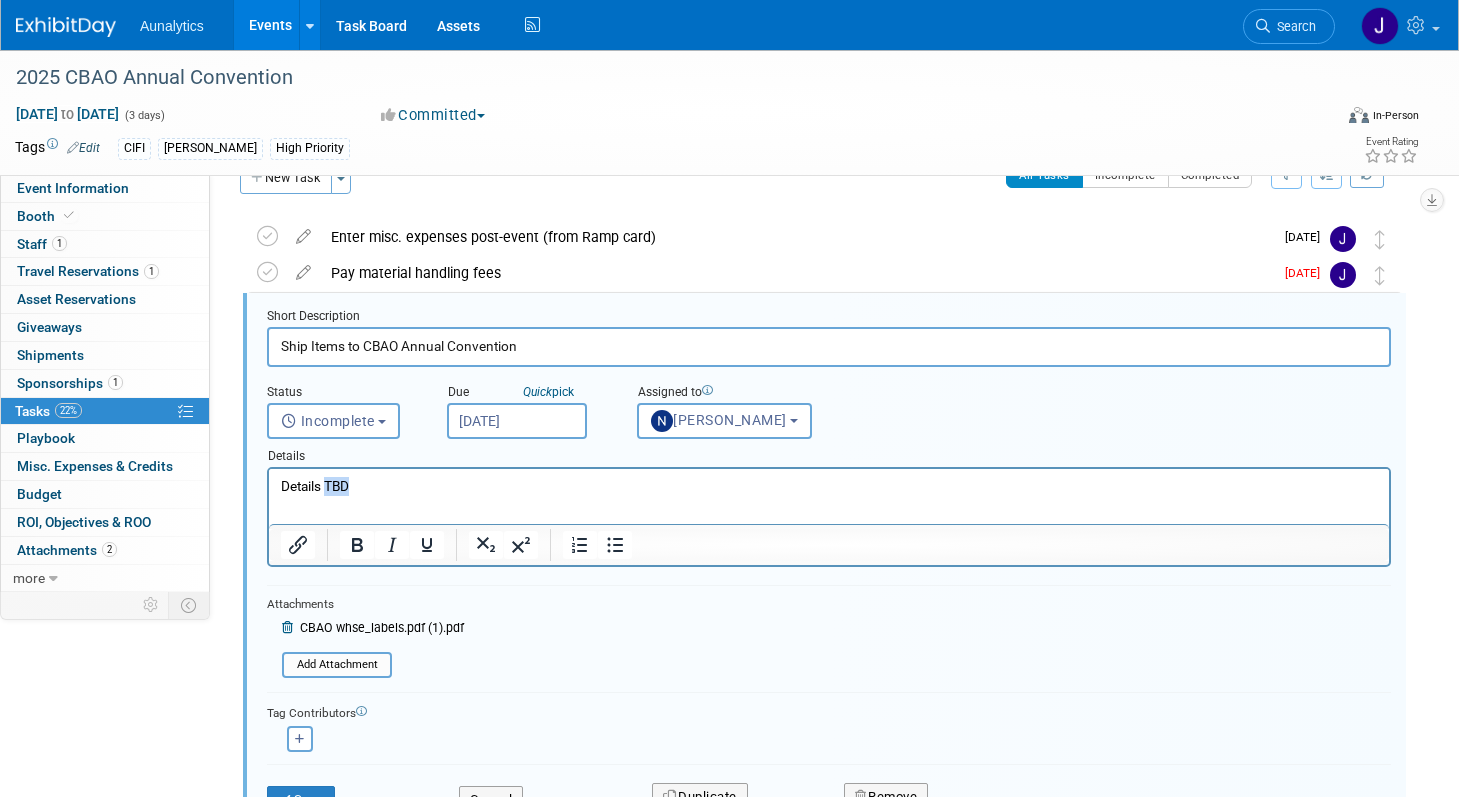 click on "Details TBD" at bounding box center (829, 486) 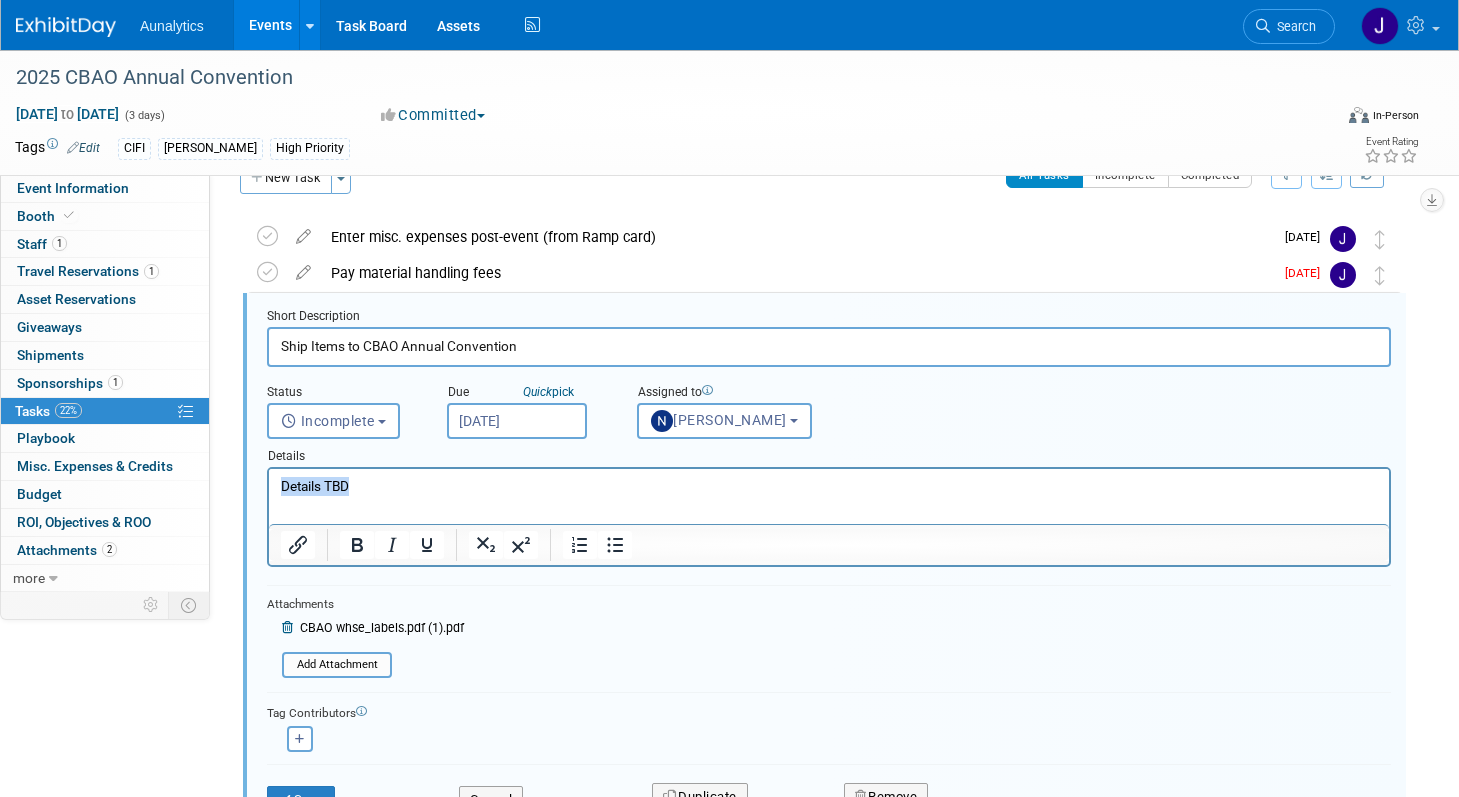 click on "Details TBD" at bounding box center (829, 486) 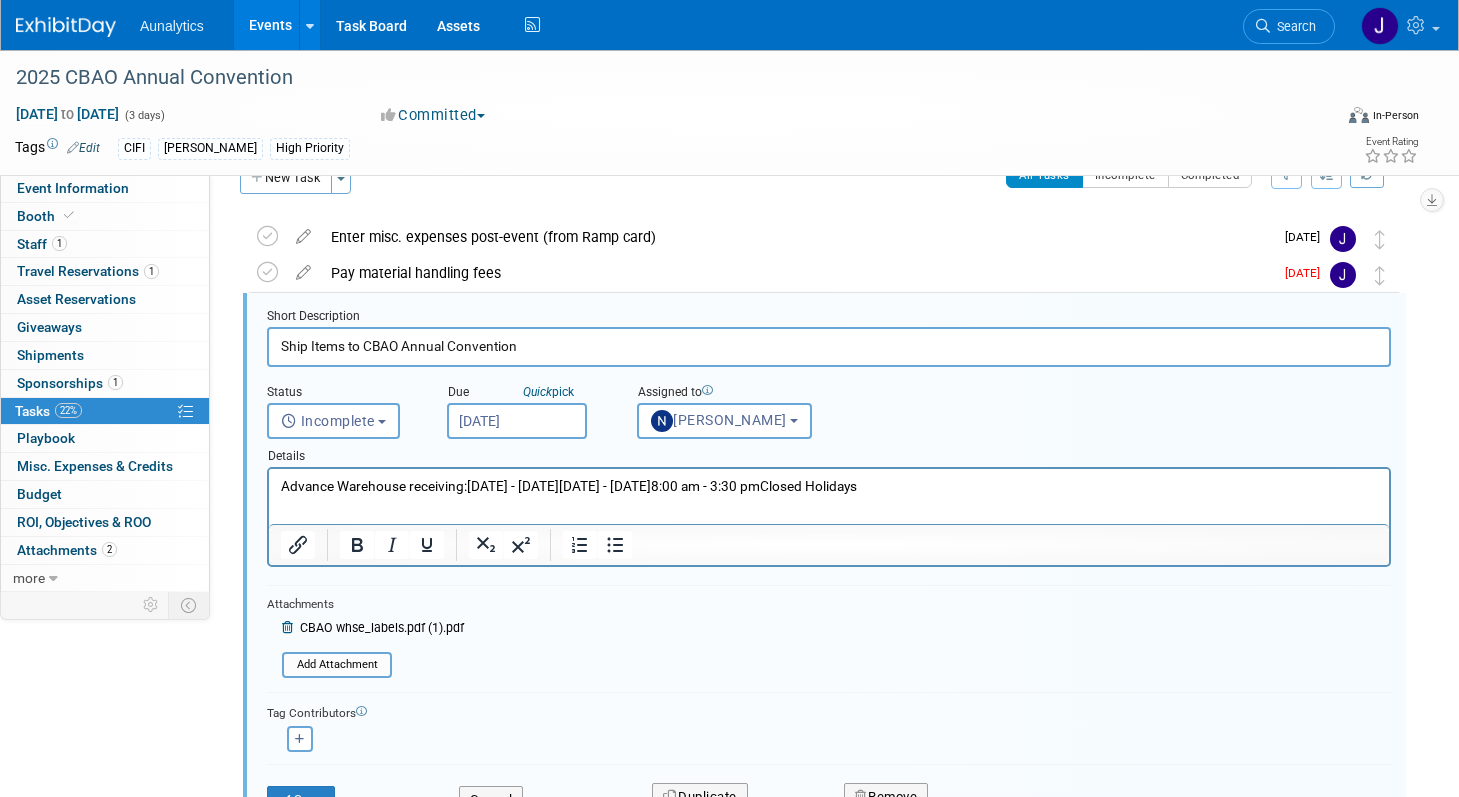 click on "Advance Warehouse receiving:June 23, 2025 - July 31, 2025Monday - Friday8:00 am - 3:30 pmClosed Holidays" at bounding box center [829, 486] 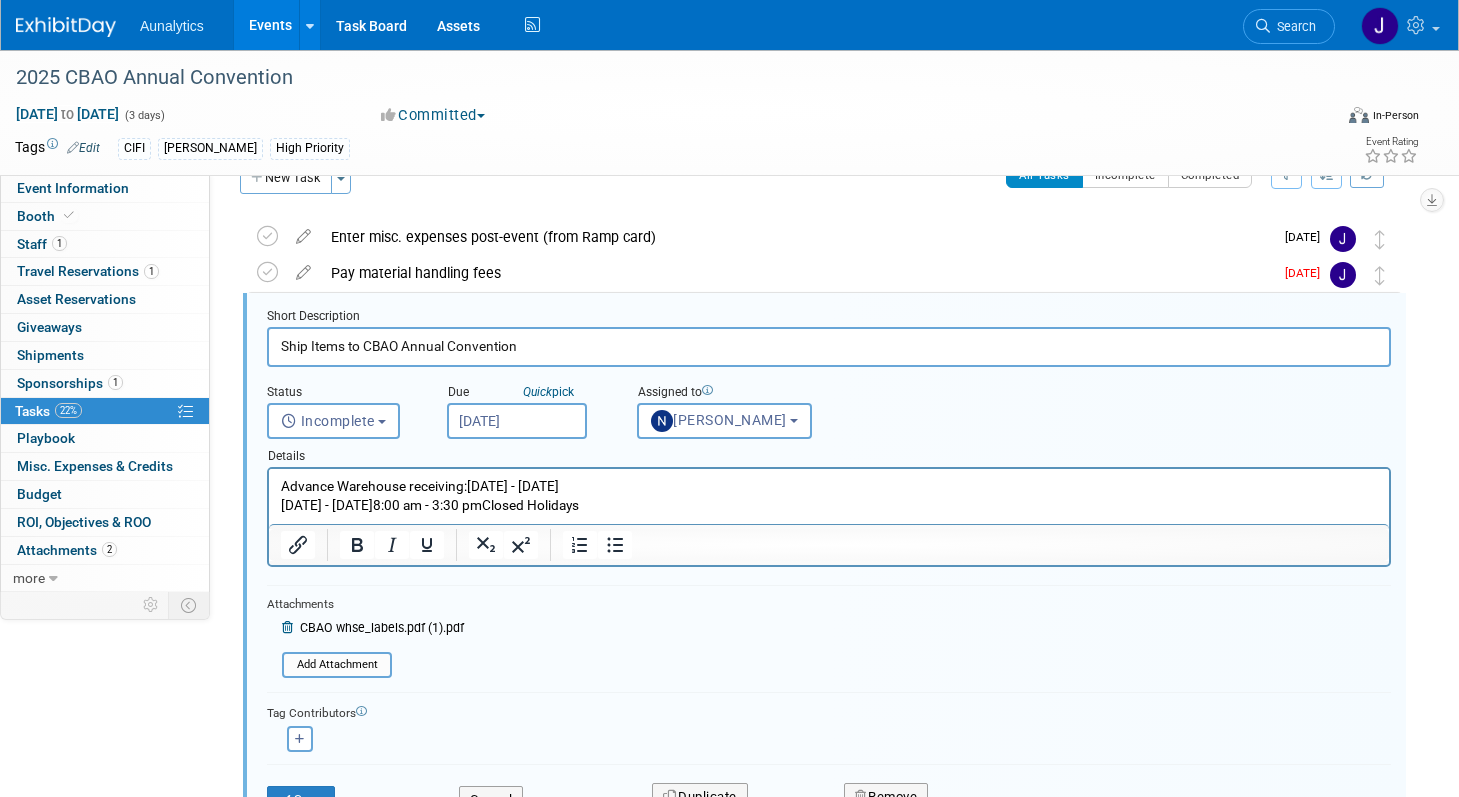click on "Advance Warehouse receiving:June 23, 2025 - July 31, 2025" at bounding box center [829, 486] 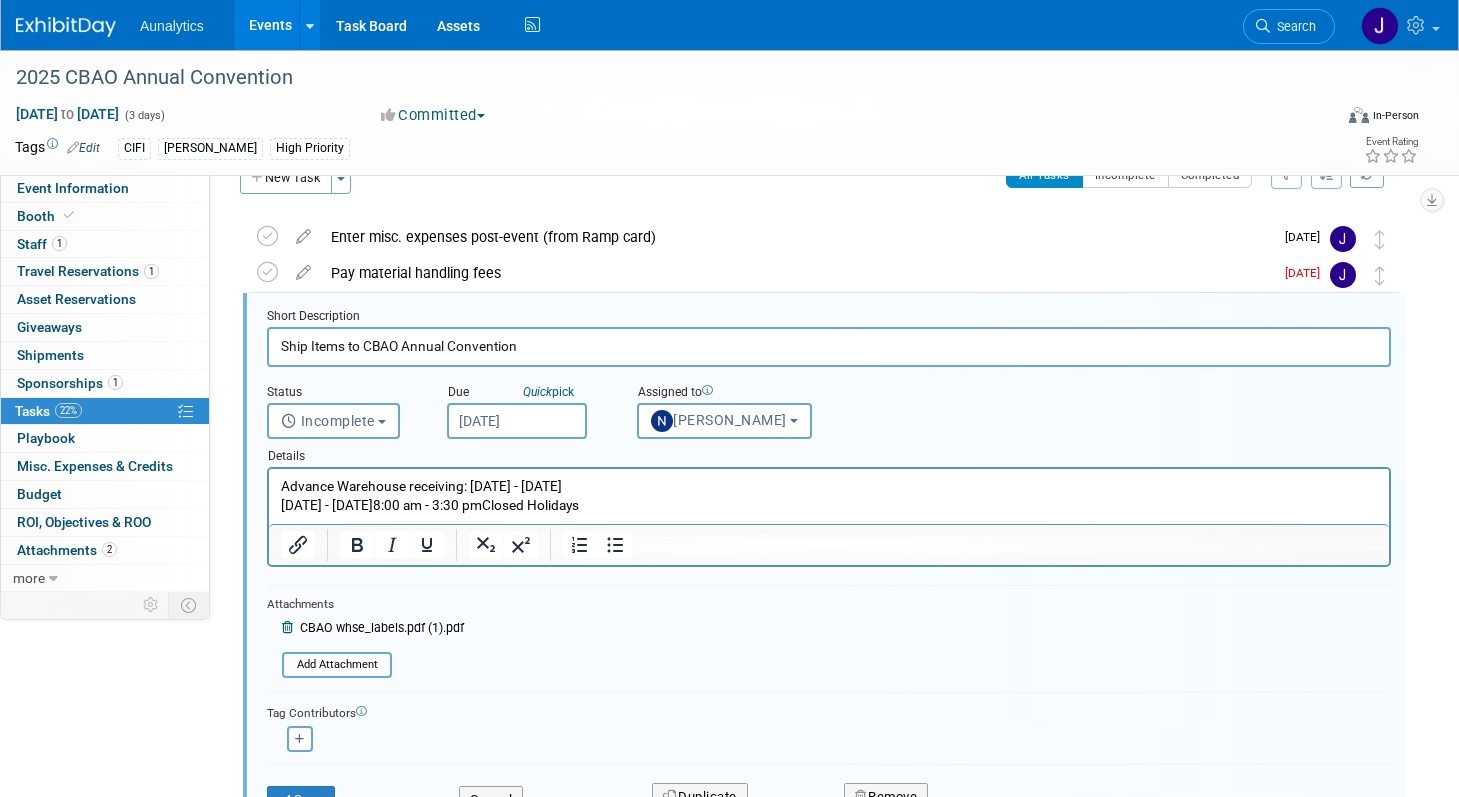 click on "Monday - Friday8:00 am - 3:30 pmClosed Holidays" at bounding box center (829, 505) 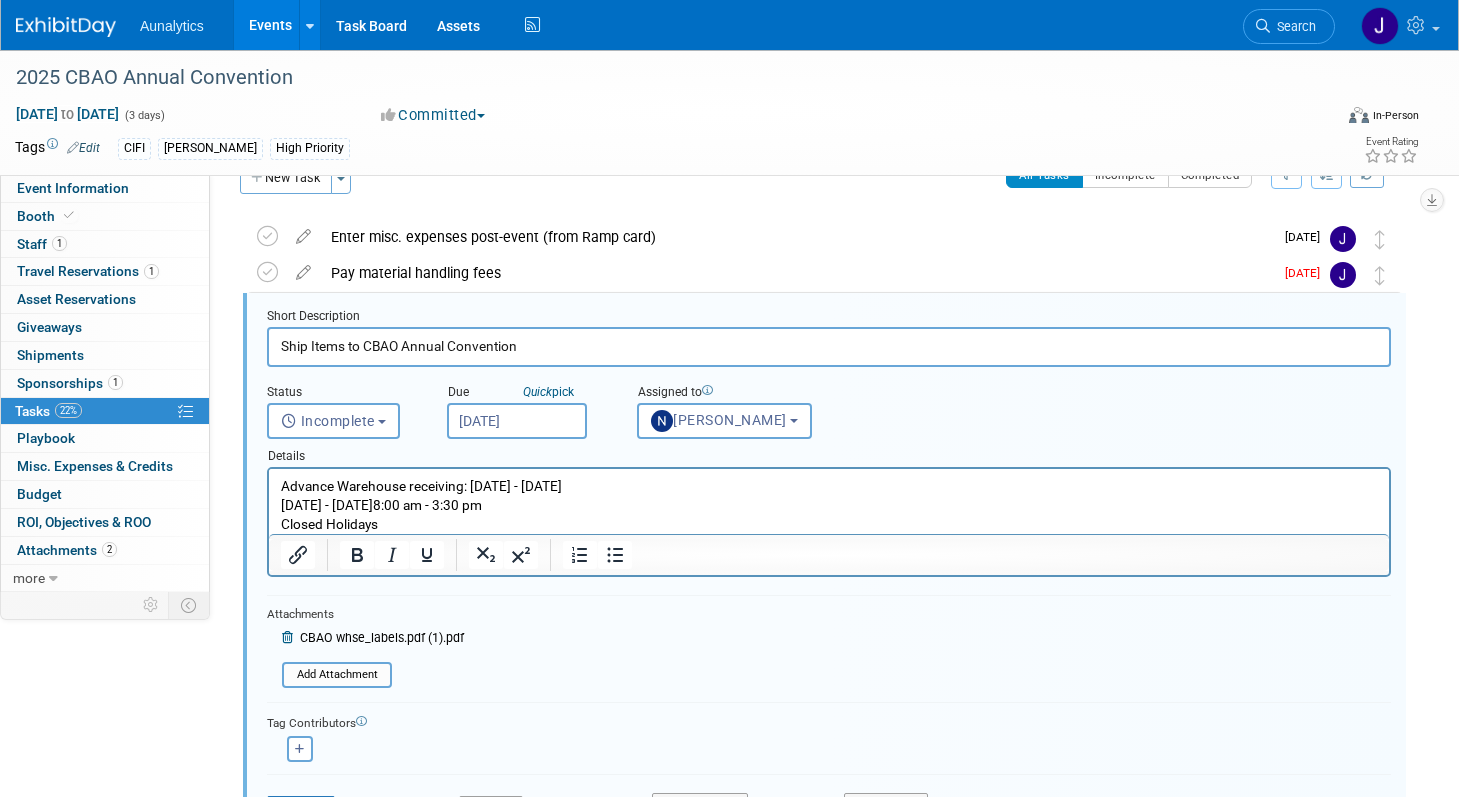 click on "Monday - Friday8:00 am - 3:30 pm" at bounding box center (829, 505) 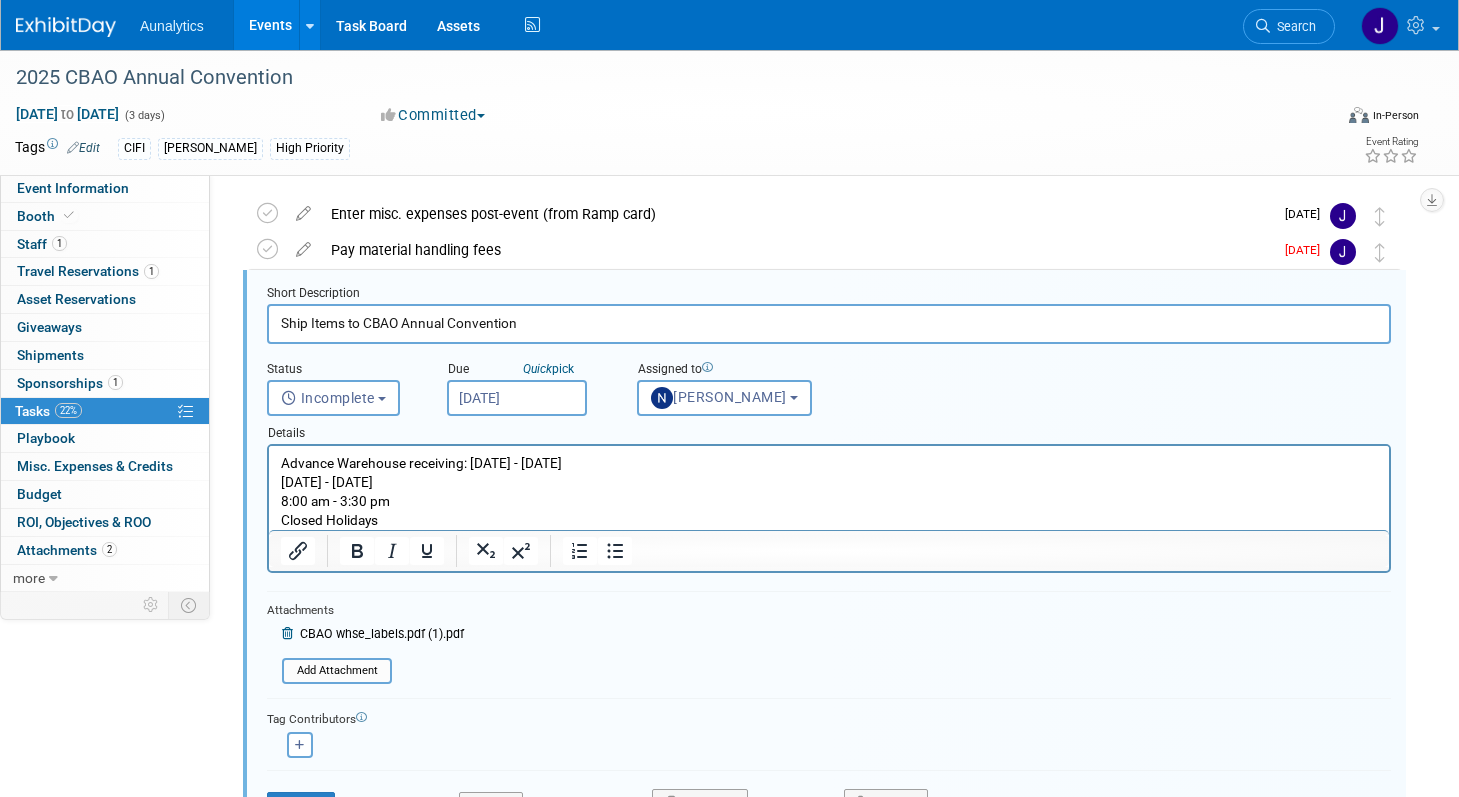 scroll, scrollTop: 65, scrollLeft: 0, axis: vertical 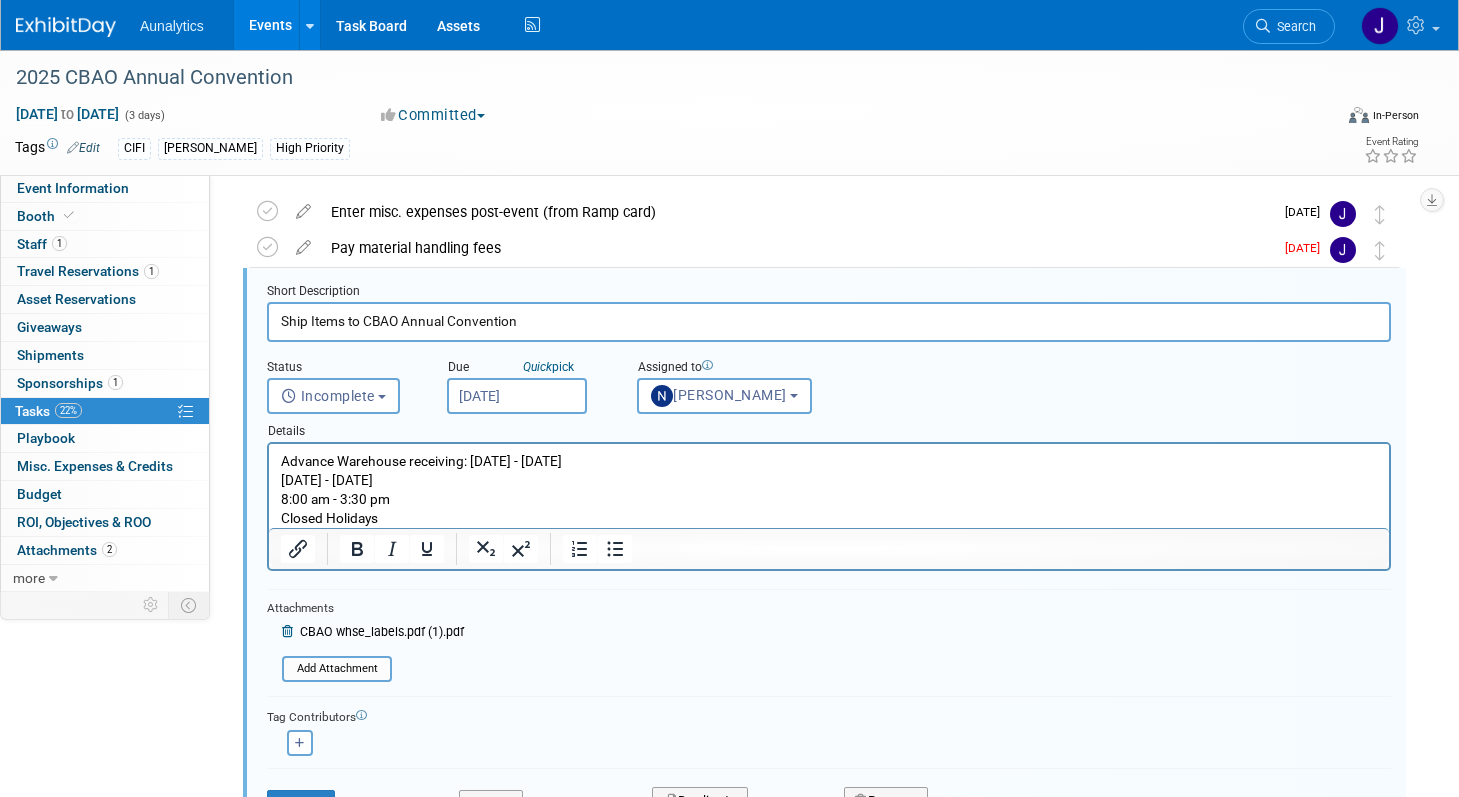 click on "Advance Warehouse receiving: June 23, 2025 - July 31, 2025" at bounding box center [829, 461] 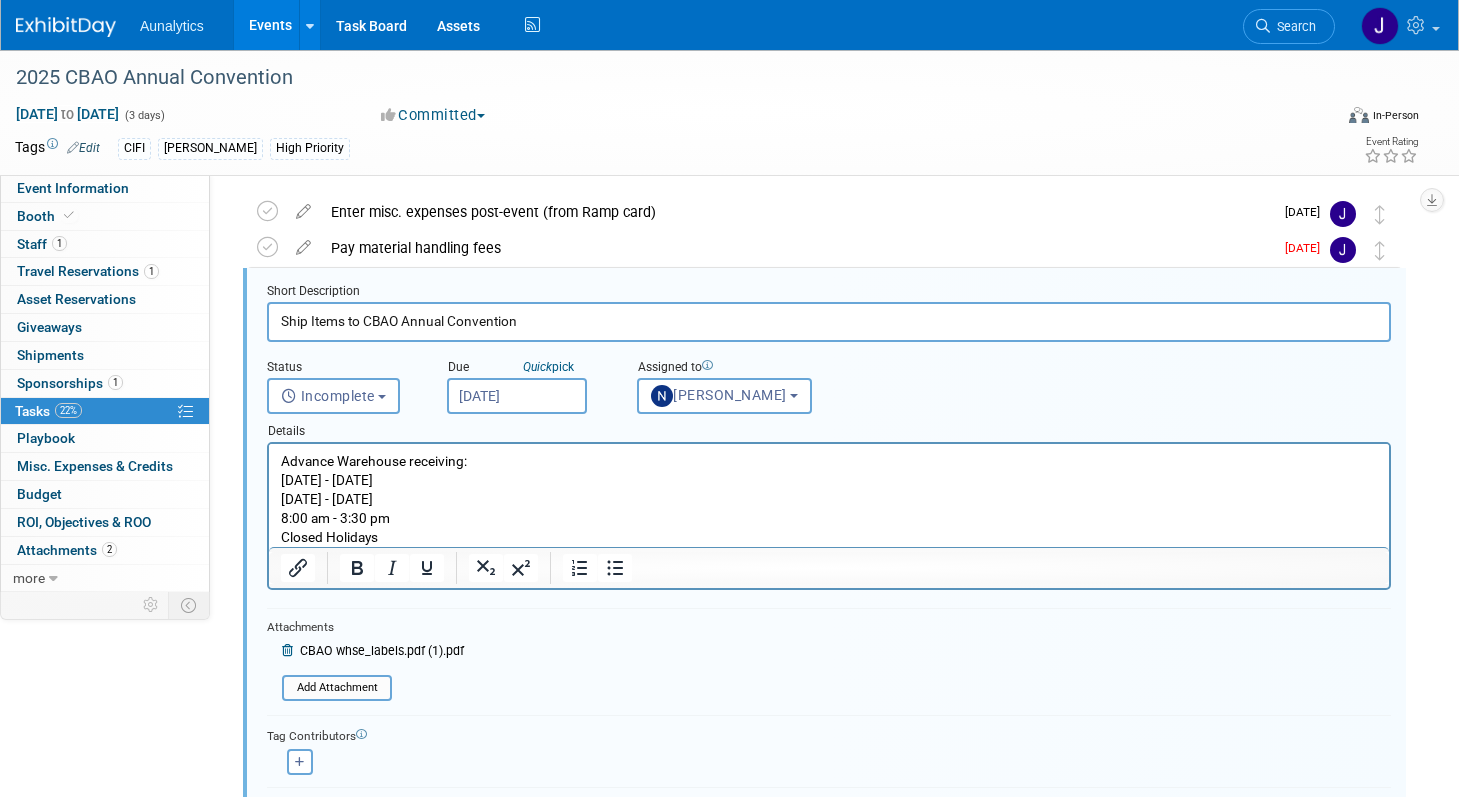 click on "Closed Holidays" at bounding box center (829, 537) 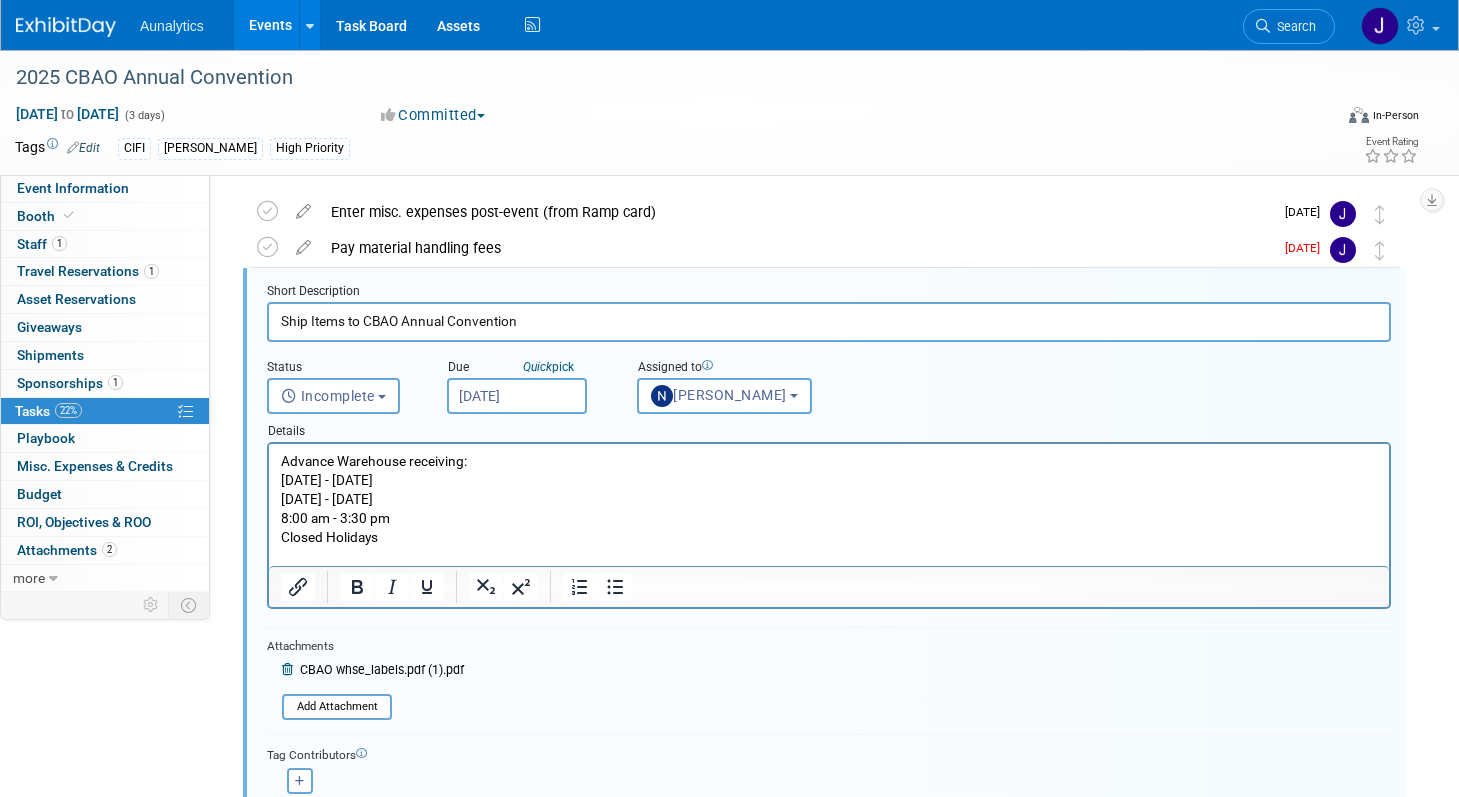 scroll, scrollTop: 0, scrollLeft: 0, axis: both 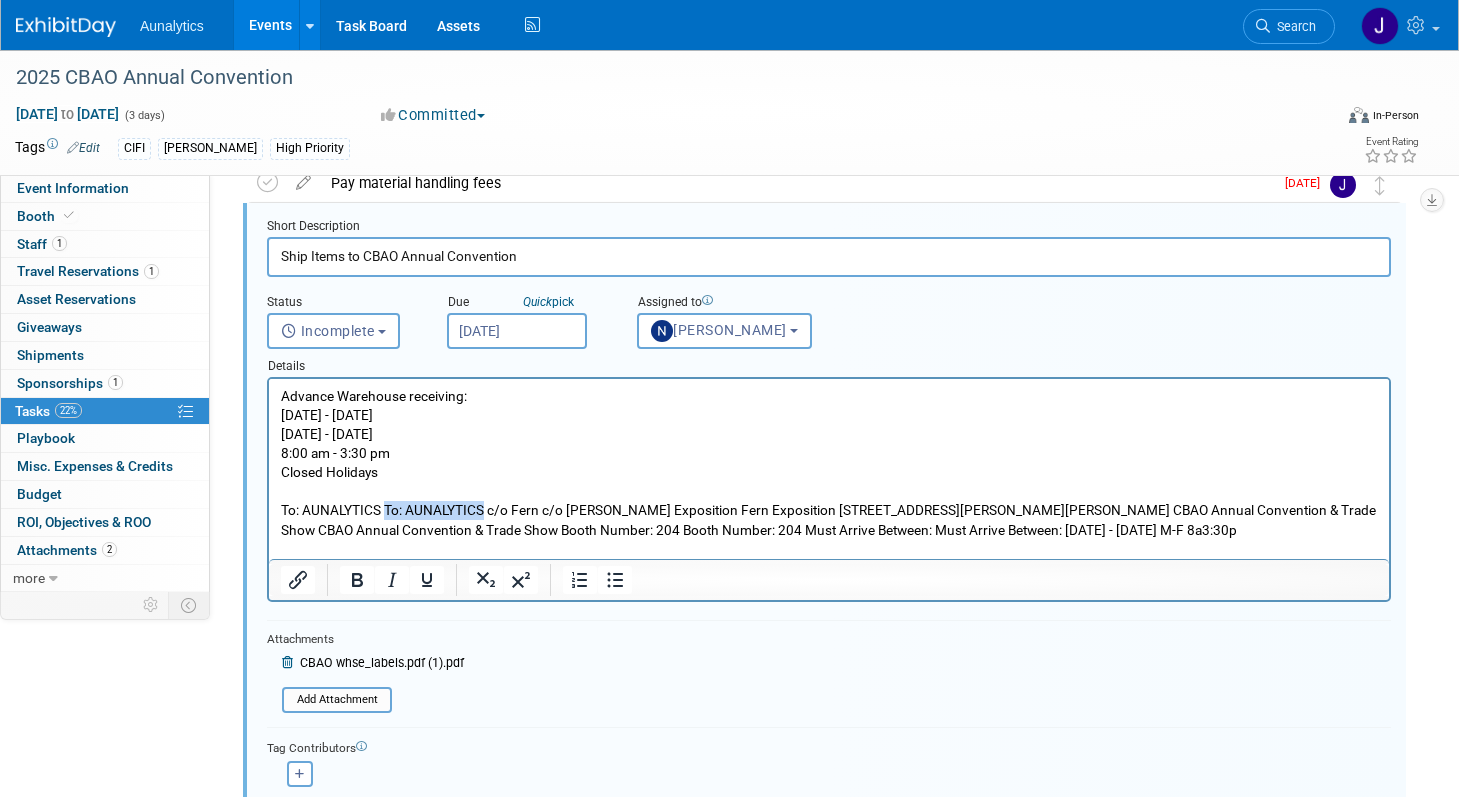 drag, startPoint x: 388, startPoint y: 510, endPoint x: 487, endPoint y: 513, distance: 99.04544 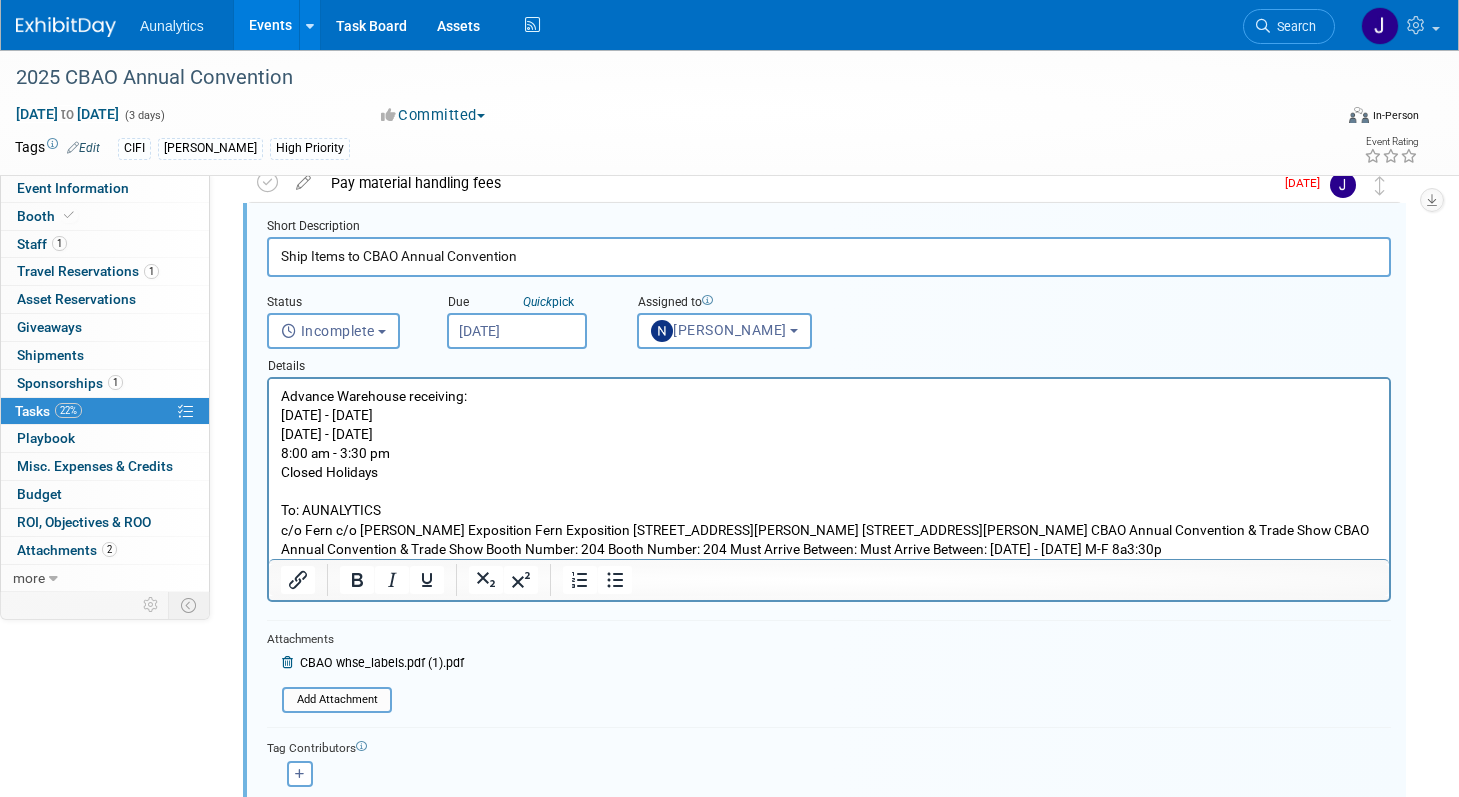 drag, startPoint x: 336, startPoint y: 528, endPoint x: 392, endPoint y: 531, distance: 56.0803 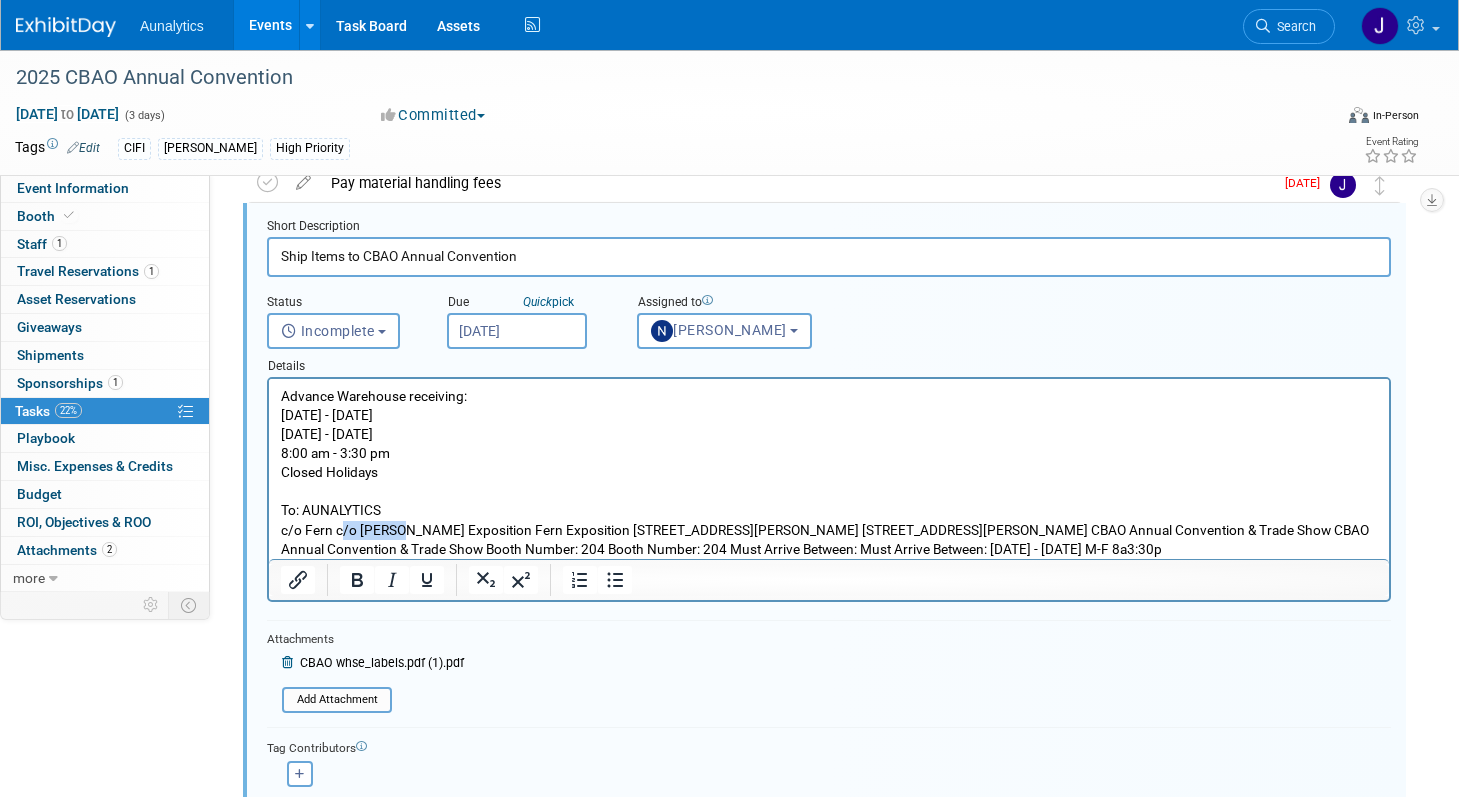 drag, startPoint x: 392, startPoint y: 531, endPoint x: 340, endPoint y: 530, distance: 52.009613 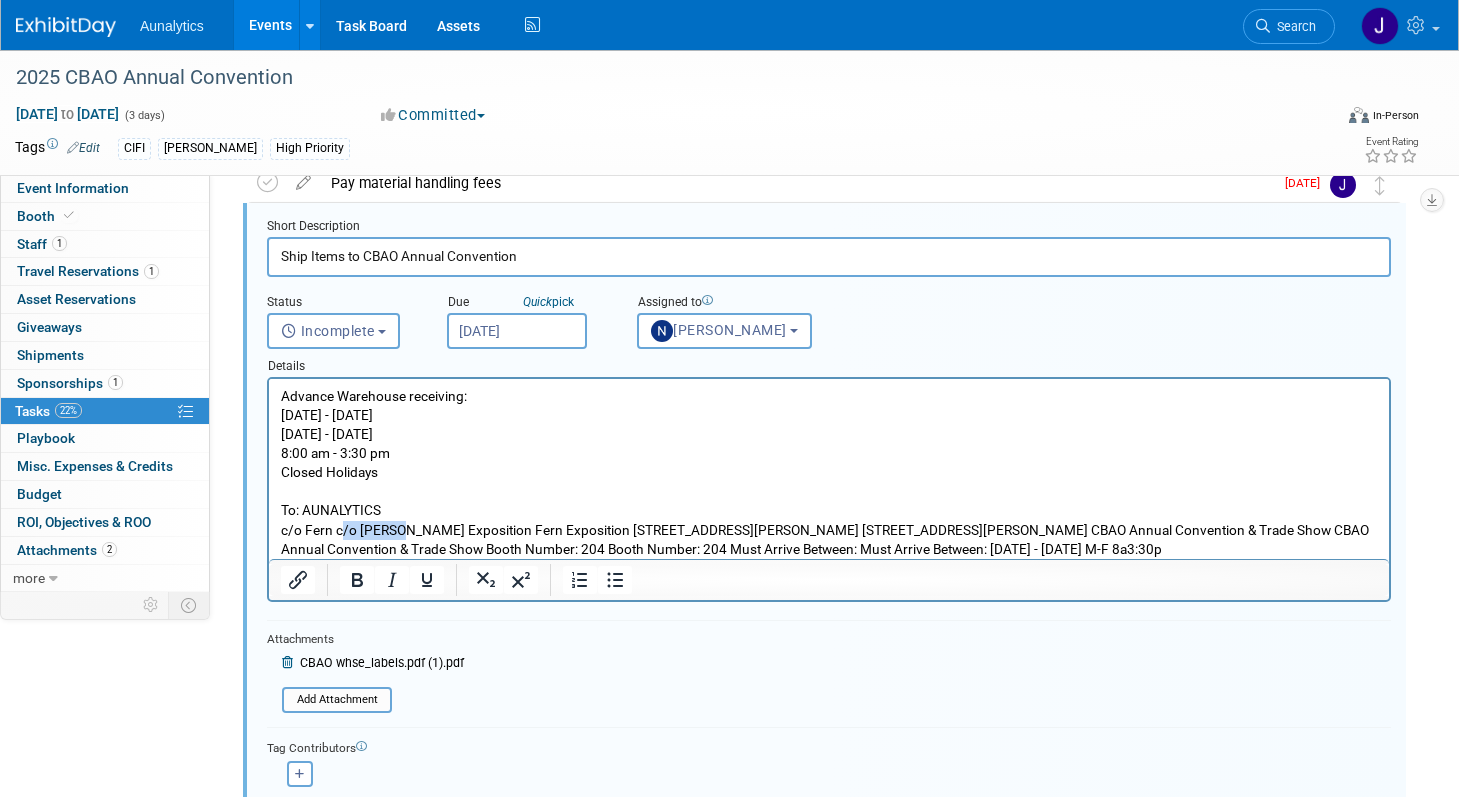 click on "c/o Fern c/o Fern Fern Exposition Fern Exposition 1500 Old Leonard Avenue 1500 Old Leonard Avenue Columbus, OH 43219 Columbus, OH 43219 CBAO Annual Convention & Trade Show CBAO Annual Convention & Trade Show Booth Number: 204 Booth Number: 204 Must Arrive Between: Must Arrive Between: June 23 - July 31, 2025 M-F 8a3:30p" at bounding box center (829, 540) 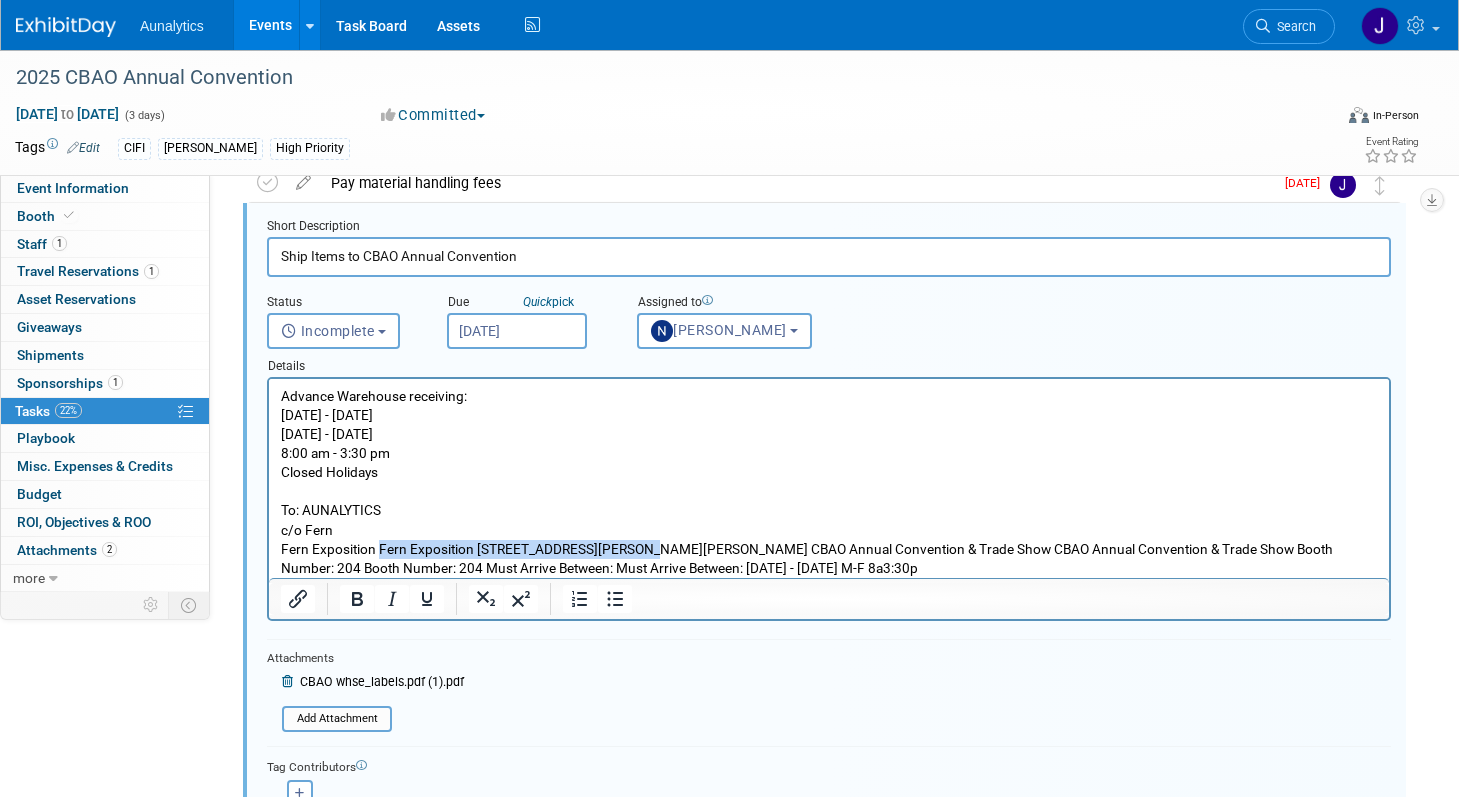 drag, startPoint x: 378, startPoint y: 548, endPoint x: 633, endPoint y: 550, distance: 255.00784 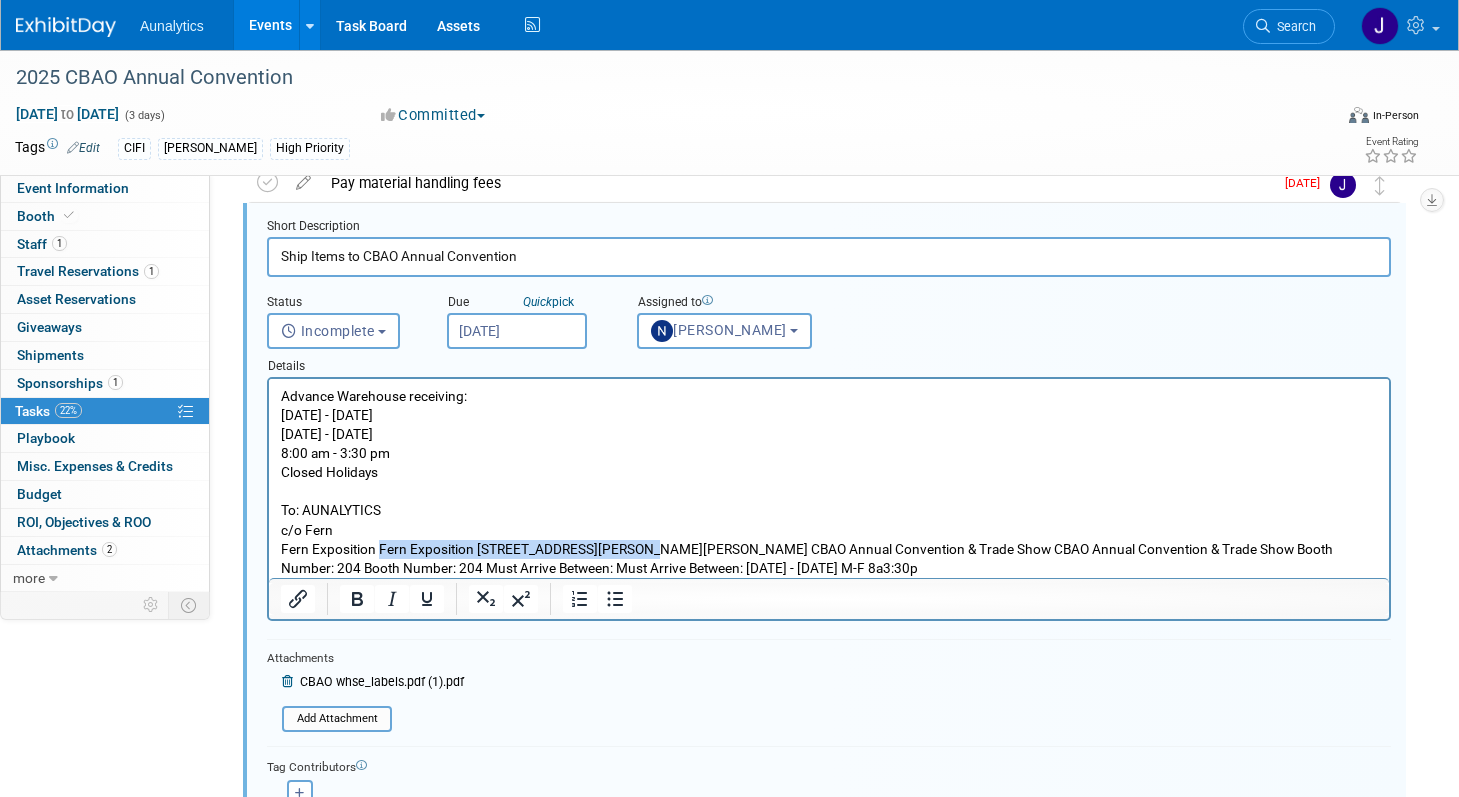 click on "Fern Exposition Fern Exposition 1500 Old Leonard Avenue 1500 Old Leonard Avenue Columbus, OH 43219 Columbus, OH 43219 CBAO Annual Convention & Trade Show CBAO Annual Convention & Trade Show Booth Number: 204 Booth Number: 204 Must Arrive Between: Must Arrive Between: June 23 - July 31, 2025 M-F 8a3:30p" at bounding box center [829, 559] 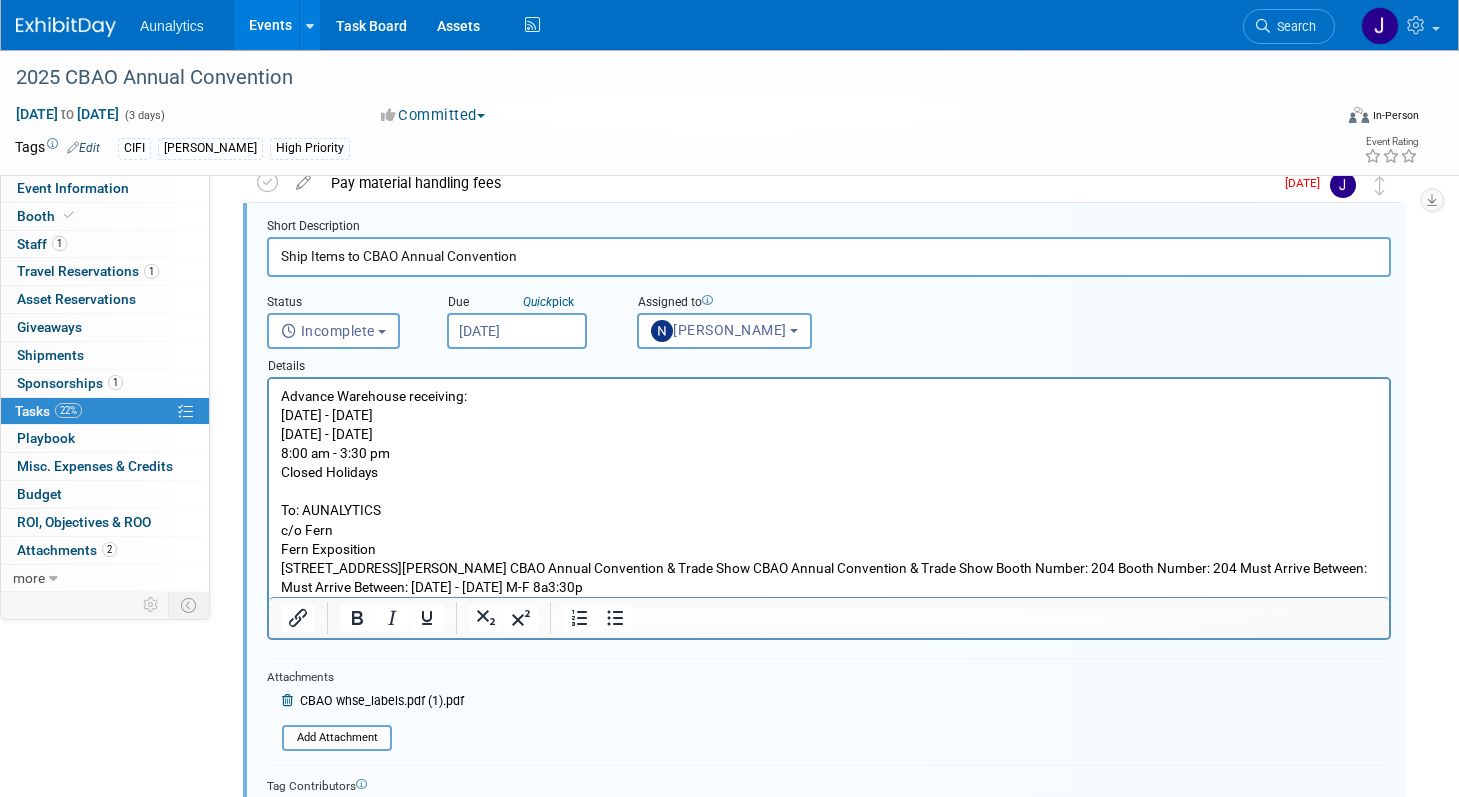 click on "1500 Old Leonard Avenue Columbus, OH 43219 Columbus, OH 43219 CBAO Annual Convention & Trade Show CBAO Annual Convention & Trade Show Booth Number: 204 Booth Number: 204 Must Arrive Between: Must Arrive Between: June 23 - July 31, 2025 M-F 8a3:30p" at bounding box center [829, 578] 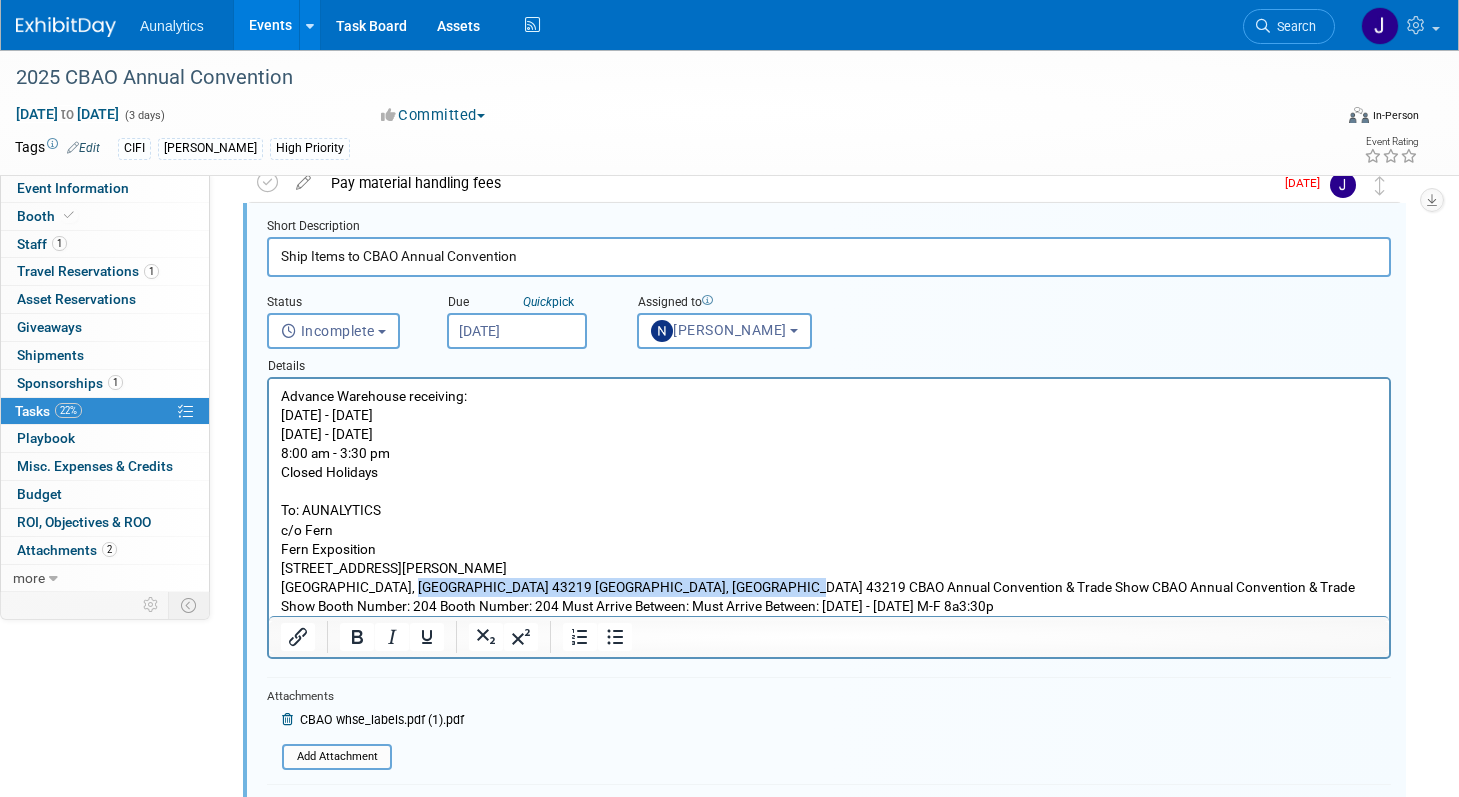 drag, startPoint x: 416, startPoint y: 588, endPoint x: 788, endPoint y: 578, distance: 372.1344 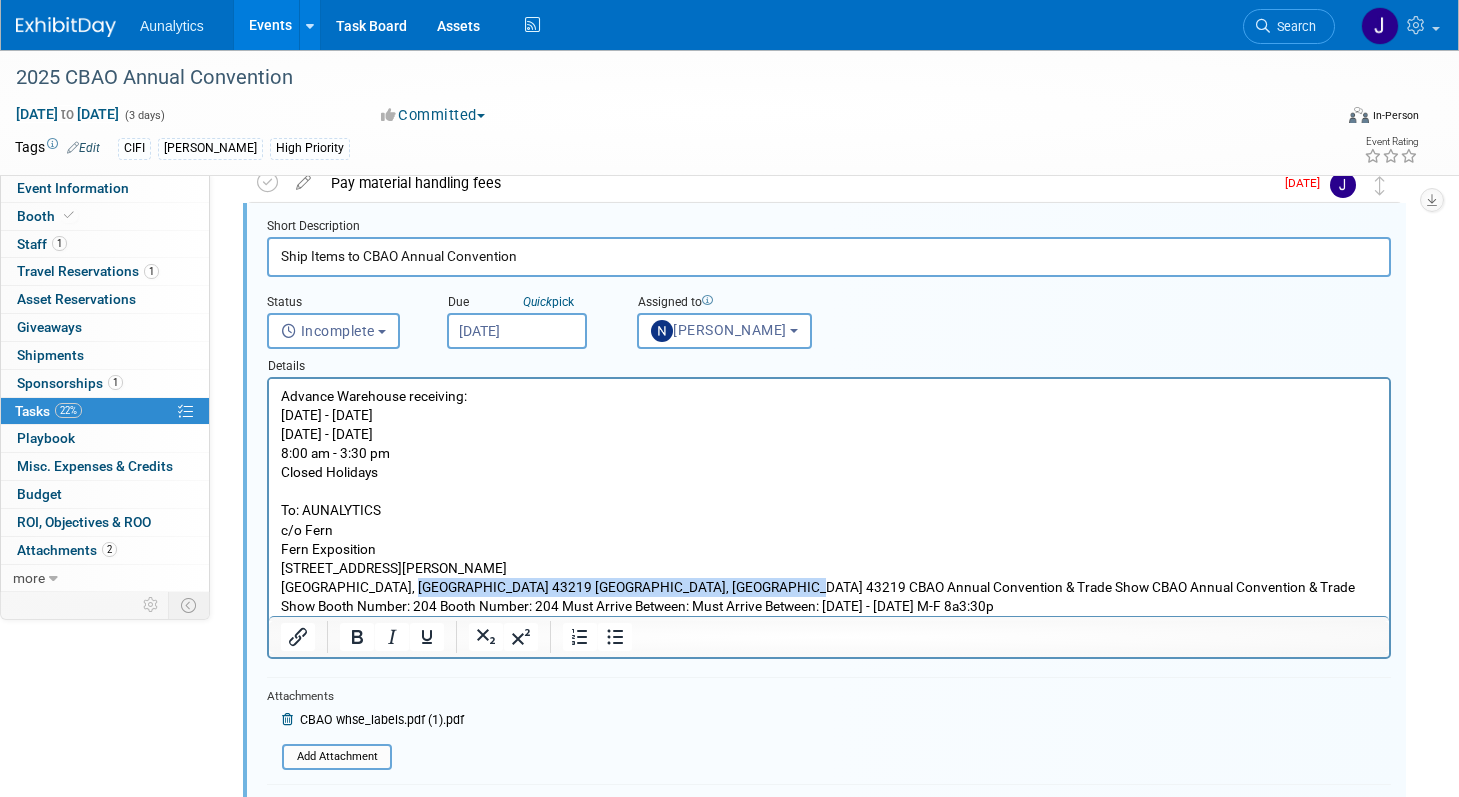 click on "Columbus, OH 43219 Columbus, OH 43219 CBAO Annual Convention & Trade Show CBAO Annual Convention & Trade Show Booth Number: 204 Booth Number: 204 Must Arrive Between: Must Arrive Between: June 23 - July 31, 2025 M-F 8a3:30p" at bounding box center (829, 597) 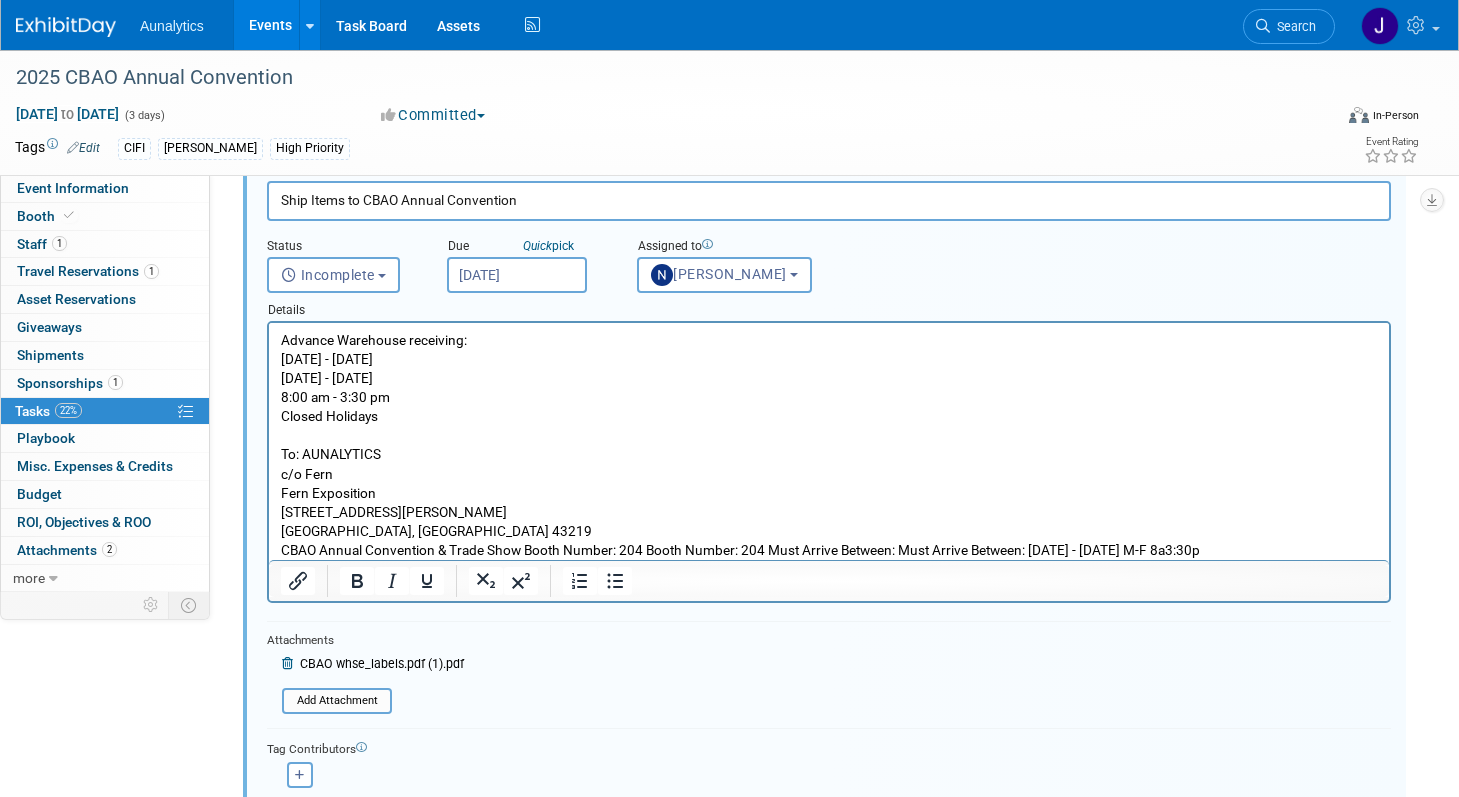 scroll, scrollTop: 199, scrollLeft: 0, axis: vertical 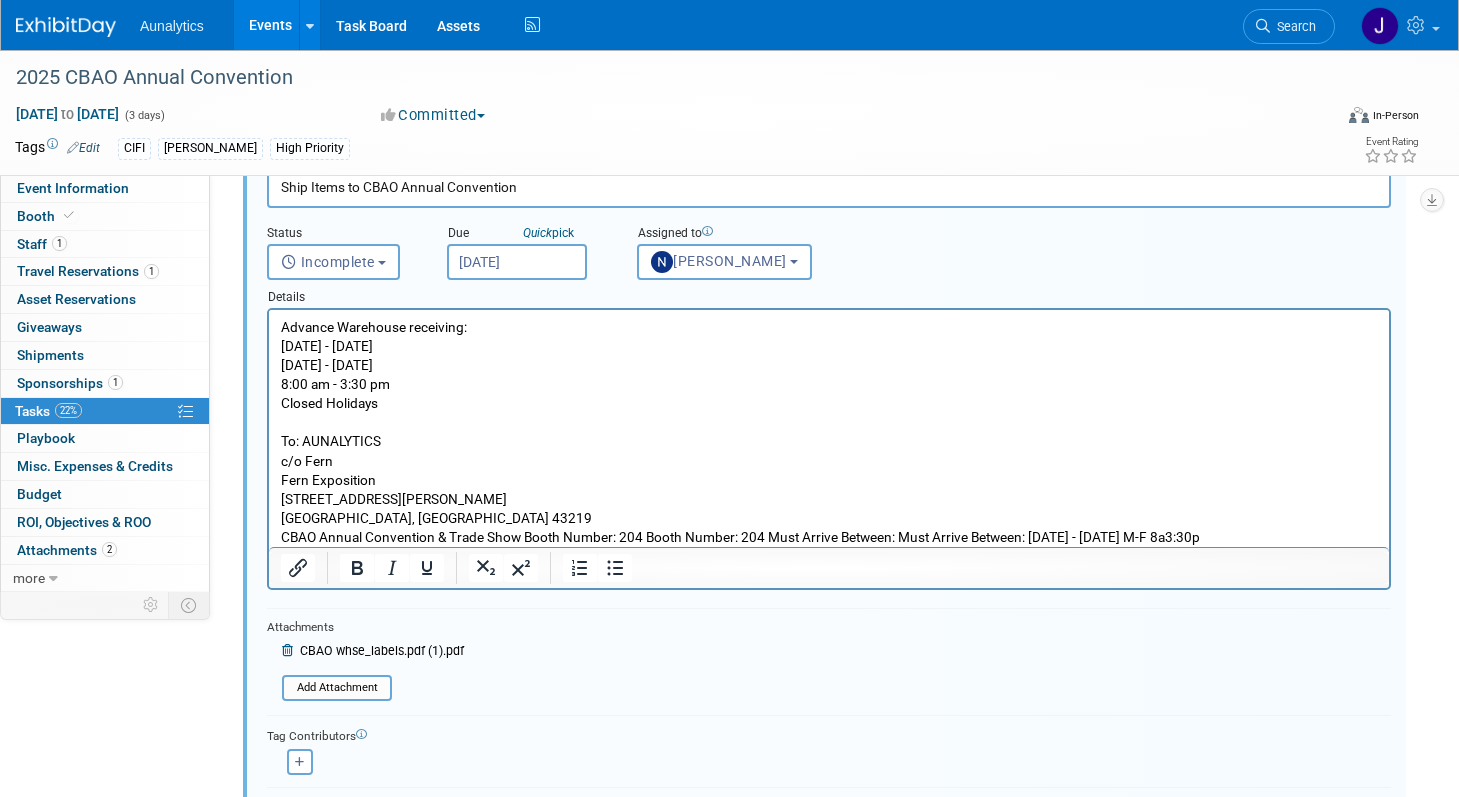 click on "CBAO Annual Convention & Trade Show Booth Number: 204 Booth Number: 204 Must Arrive Between: Must Arrive Between: June 23 - July 31, 2025 M-F 8a3:30p" at bounding box center [829, 537] 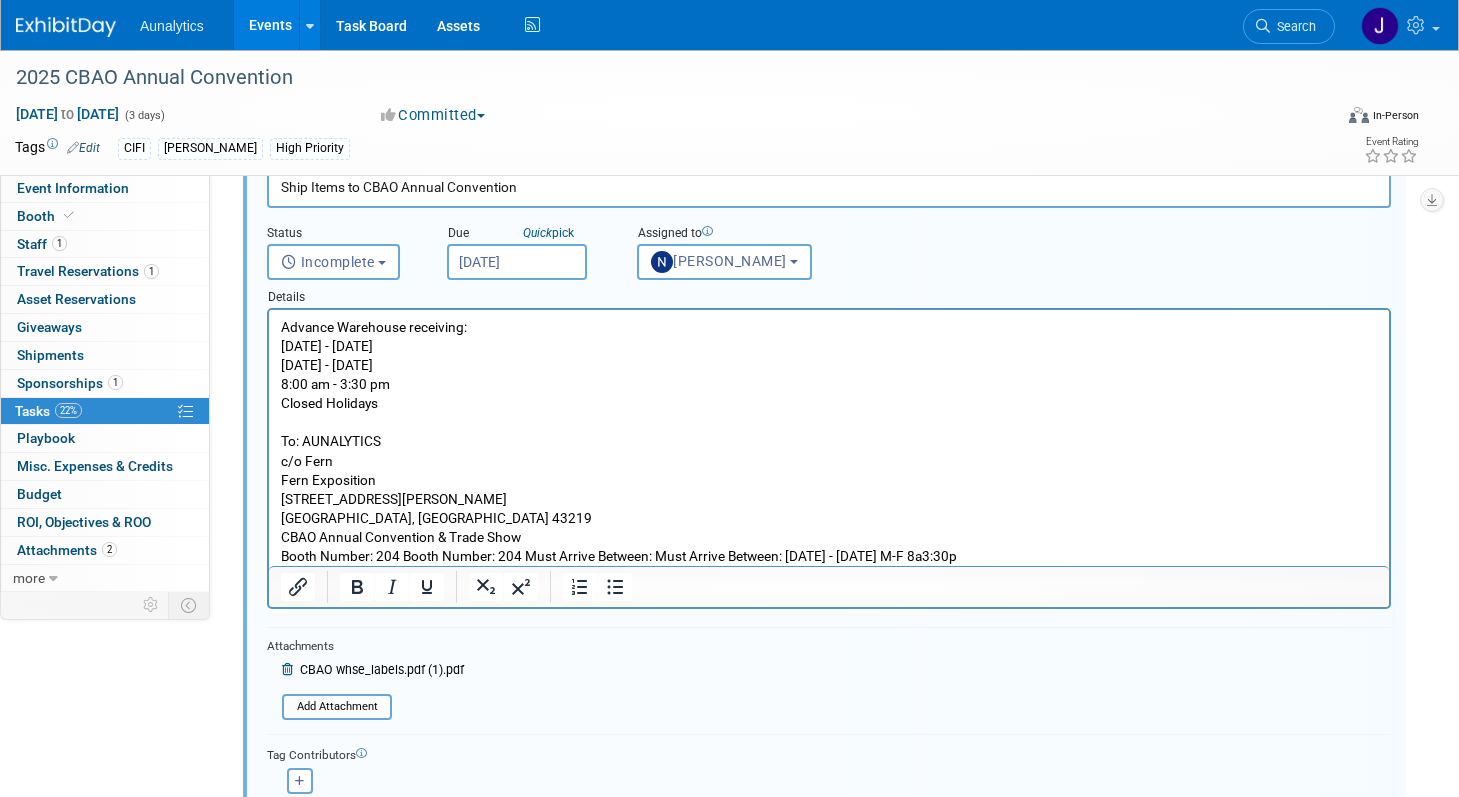 click on "Booth Number: 204 Booth Number: 204 Must Arrive Between: Must Arrive Between: June 23 - July 31, 2025 M-F 8a3:30p" at bounding box center [829, 556] 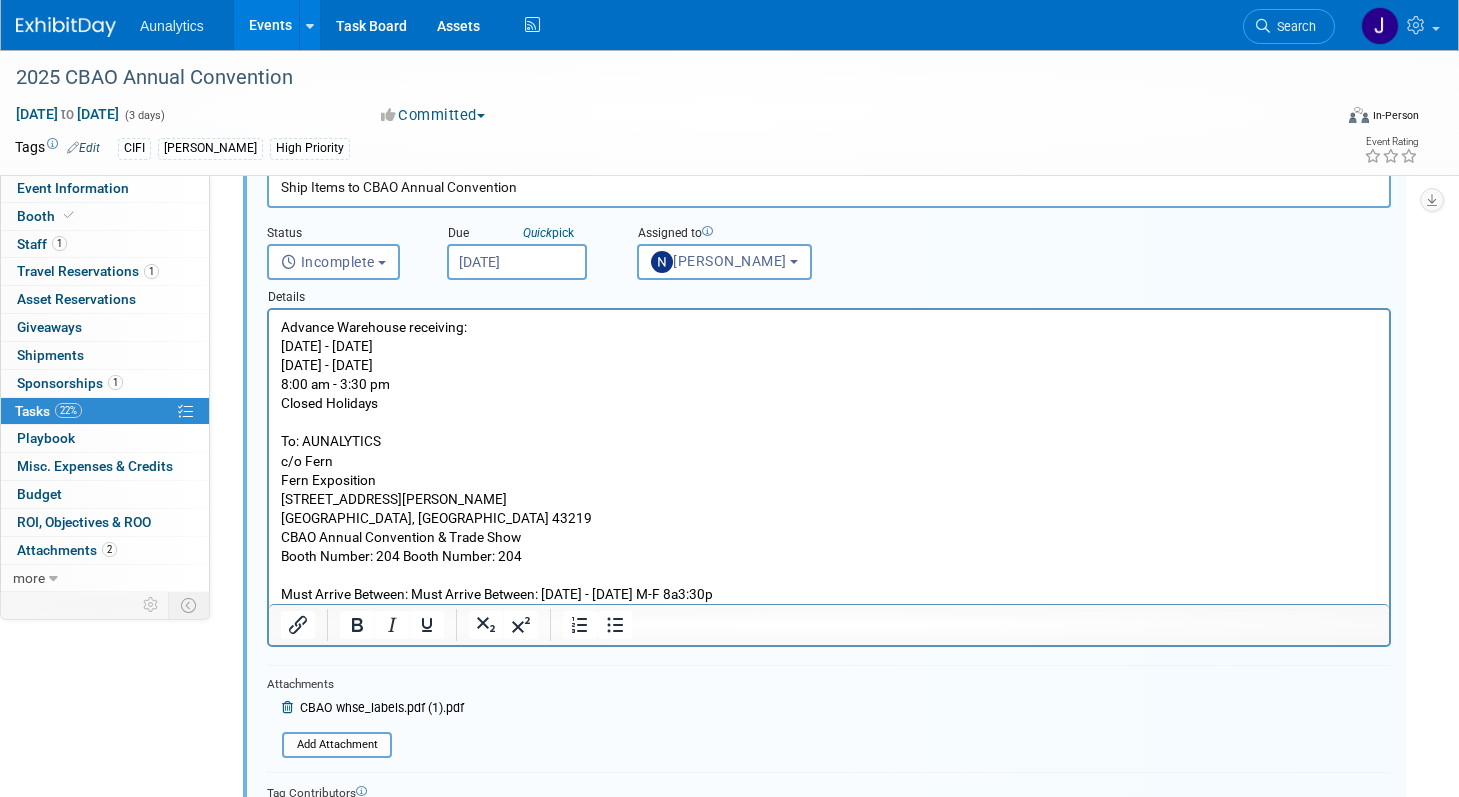 click on "Must Arrive Between: Must Arrive Between: June 23 - July 31, 2025 M-F 8a3:30p" at bounding box center [829, 594] 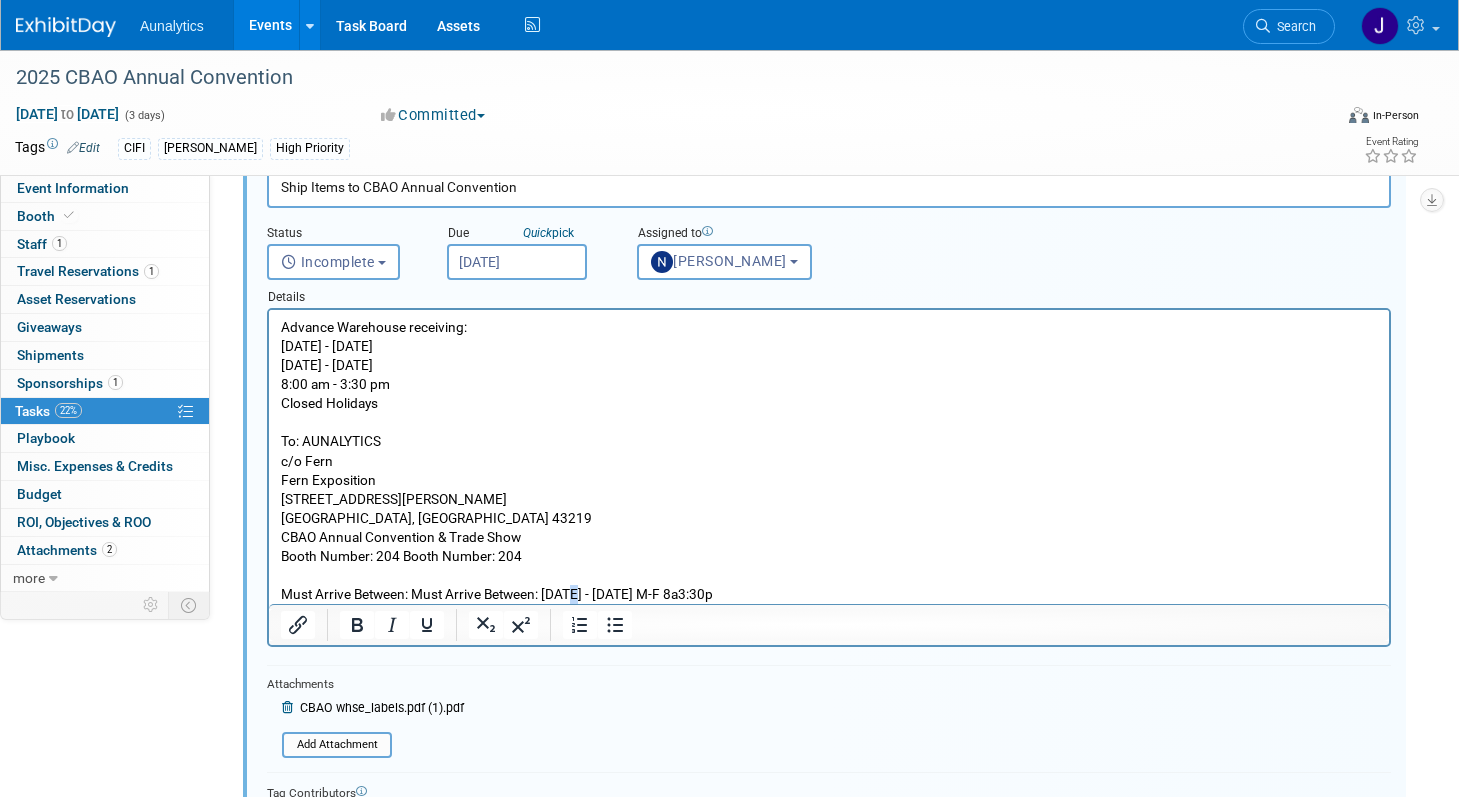 click on "Must Arrive Between: Must Arrive Between: June 23 - July 31, 2025 M-F 8a3:30p" at bounding box center (829, 594) 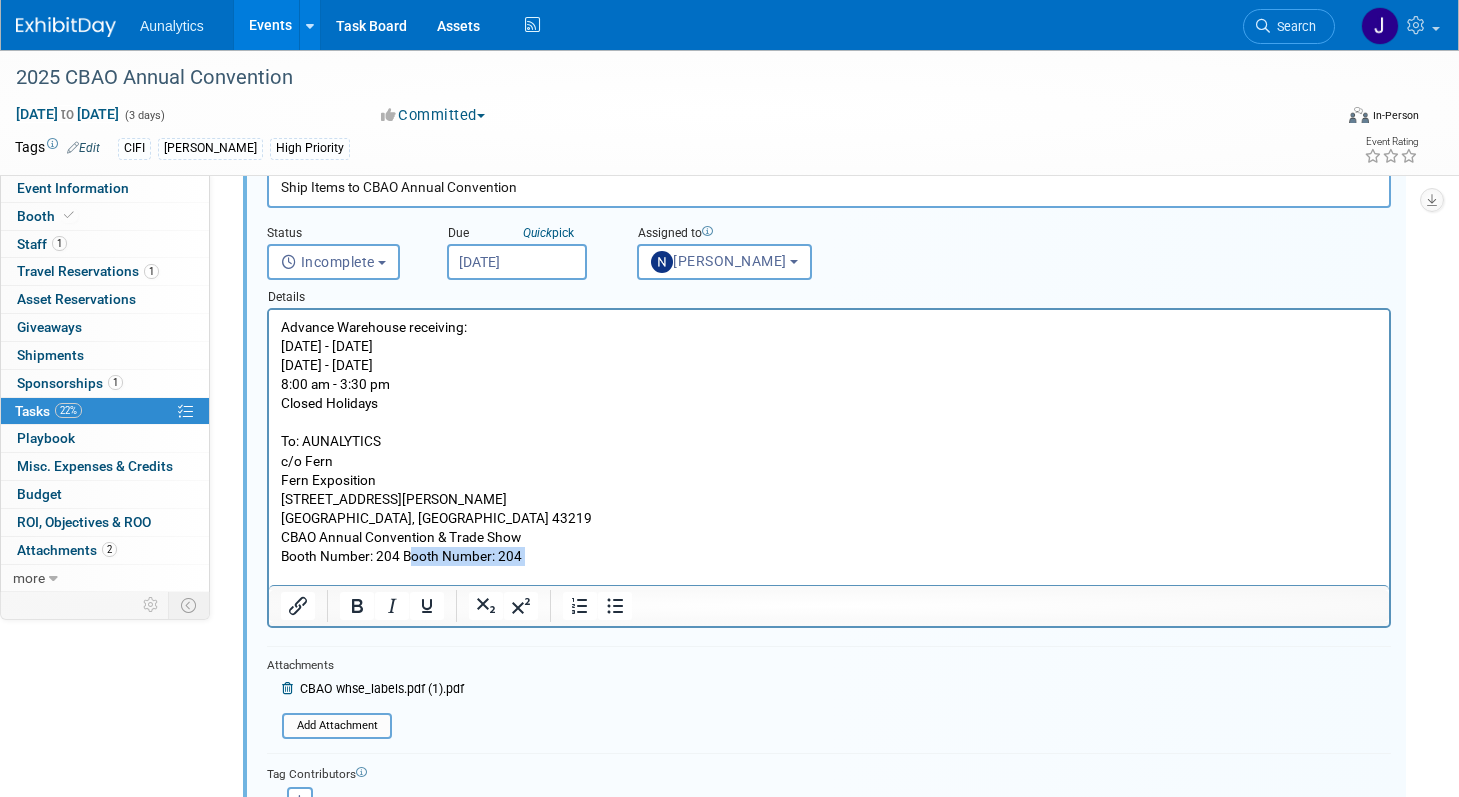 drag, startPoint x: 406, startPoint y: 554, endPoint x: 659, endPoint y: 571, distance: 253.5705 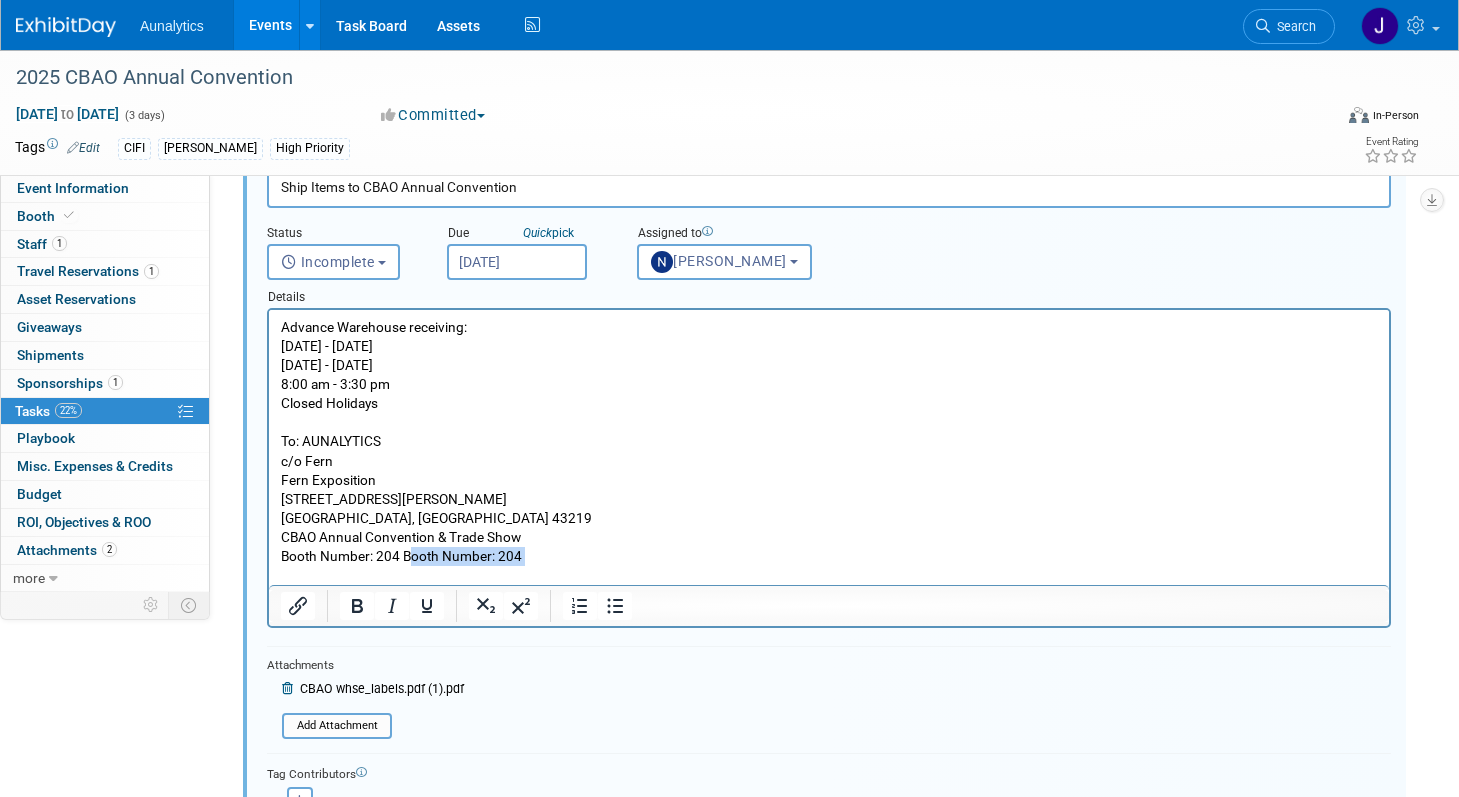 click on "Advance Warehouse receiving: June 23, 2025 - July 31, 2025 Monday - Friday 8:00 am - 3:30 pm Closed Holidays To: AUNALYTICS   c/o Fern  Fern Exposition  1500 Old Leonard Avenue  Columbus, OH 43219  CBAO Annual Convention & Trade Show  Booth Number: 204 Booth Number: 204" at bounding box center (829, 451) 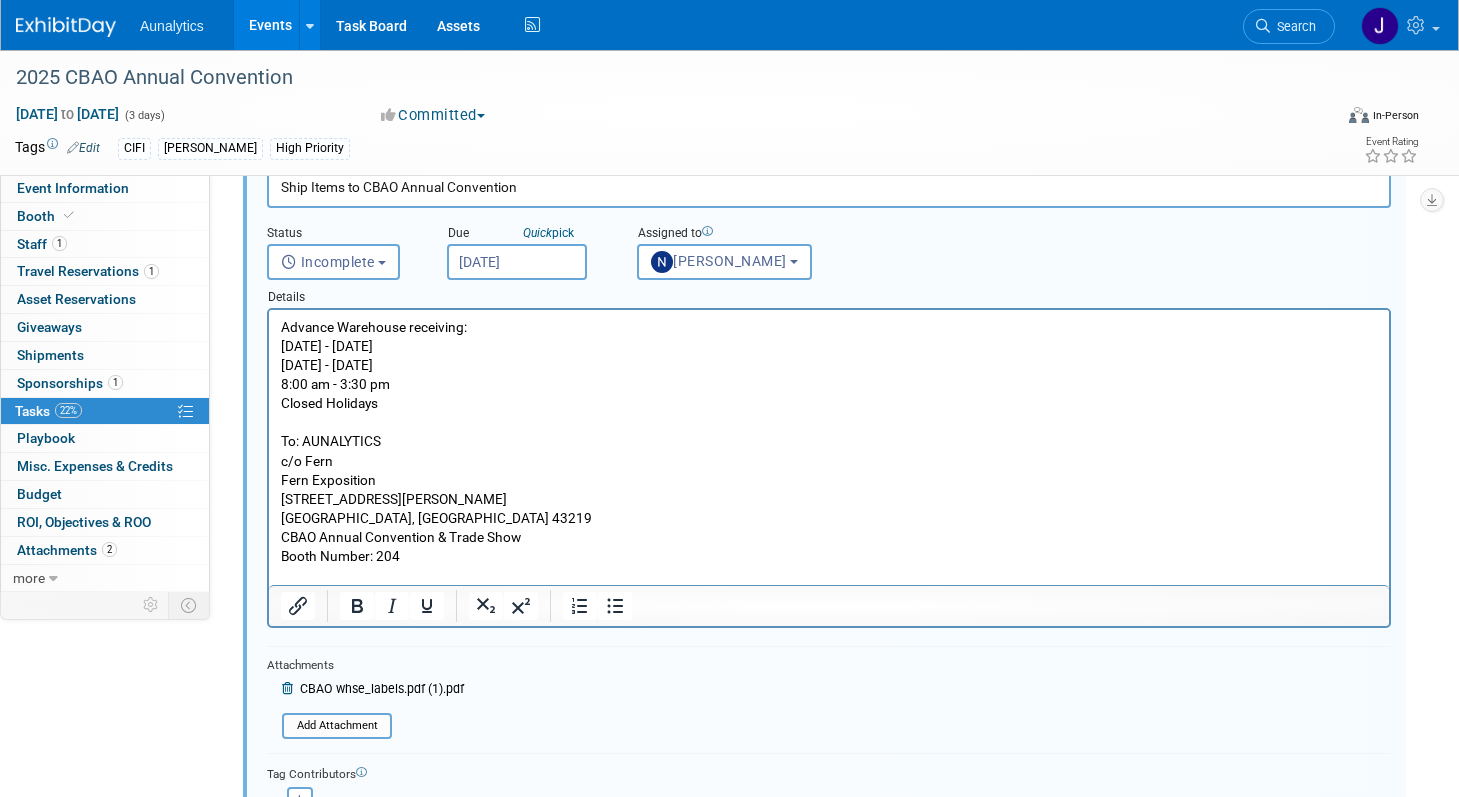 scroll, scrollTop: 239, scrollLeft: 0, axis: vertical 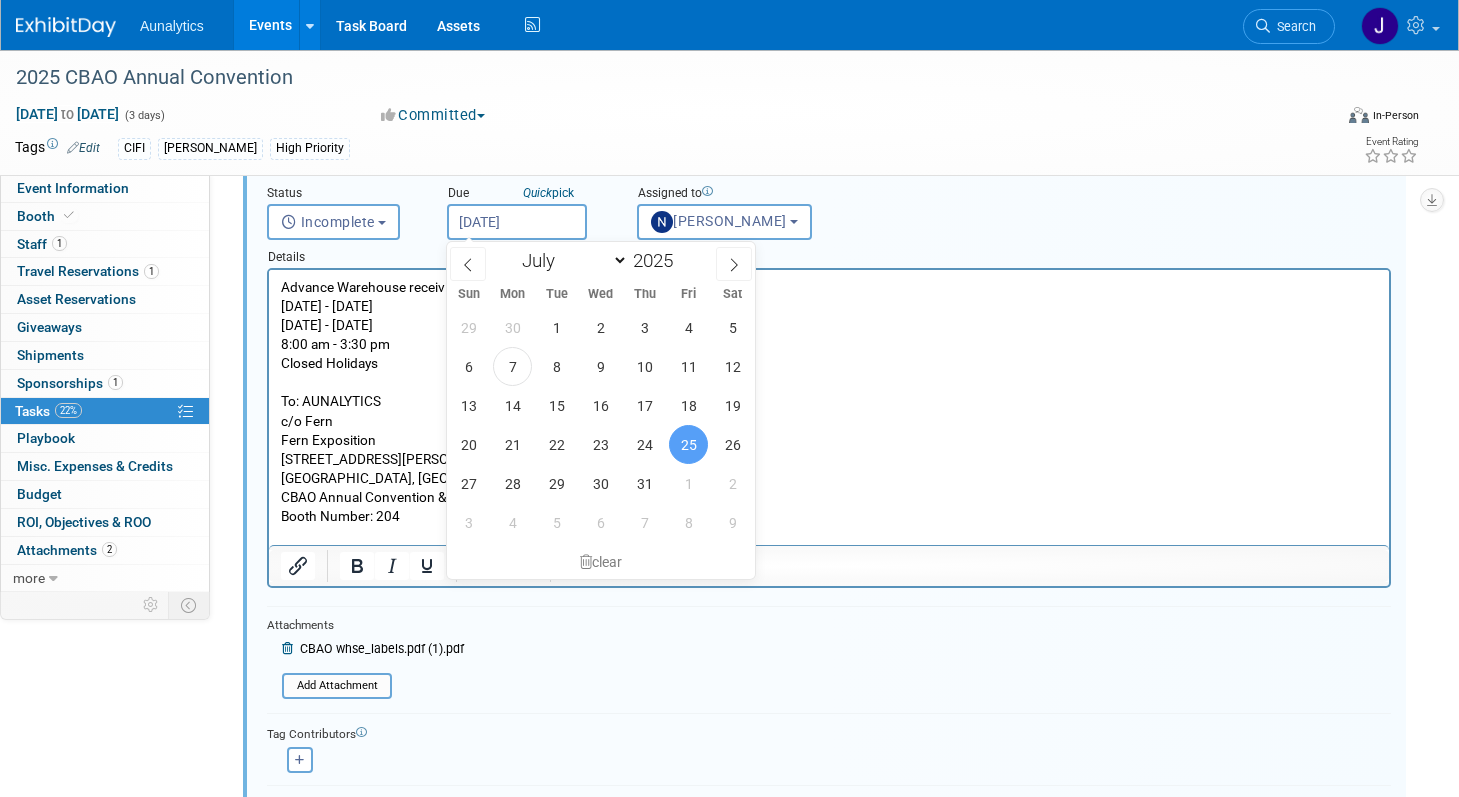 click on "Jul 25, 2025" at bounding box center (517, 222) 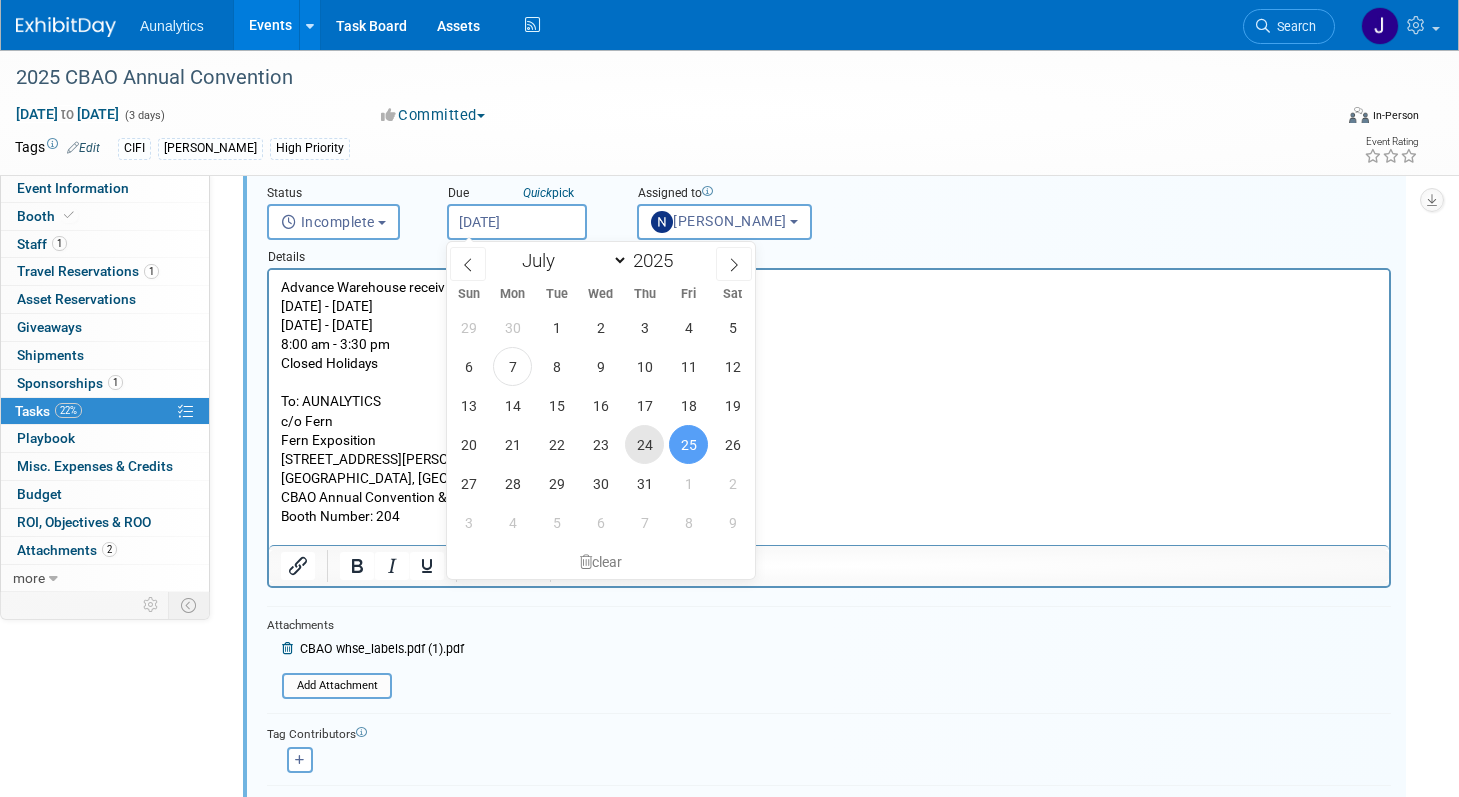 click on "24" at bounding box center (644, 444) 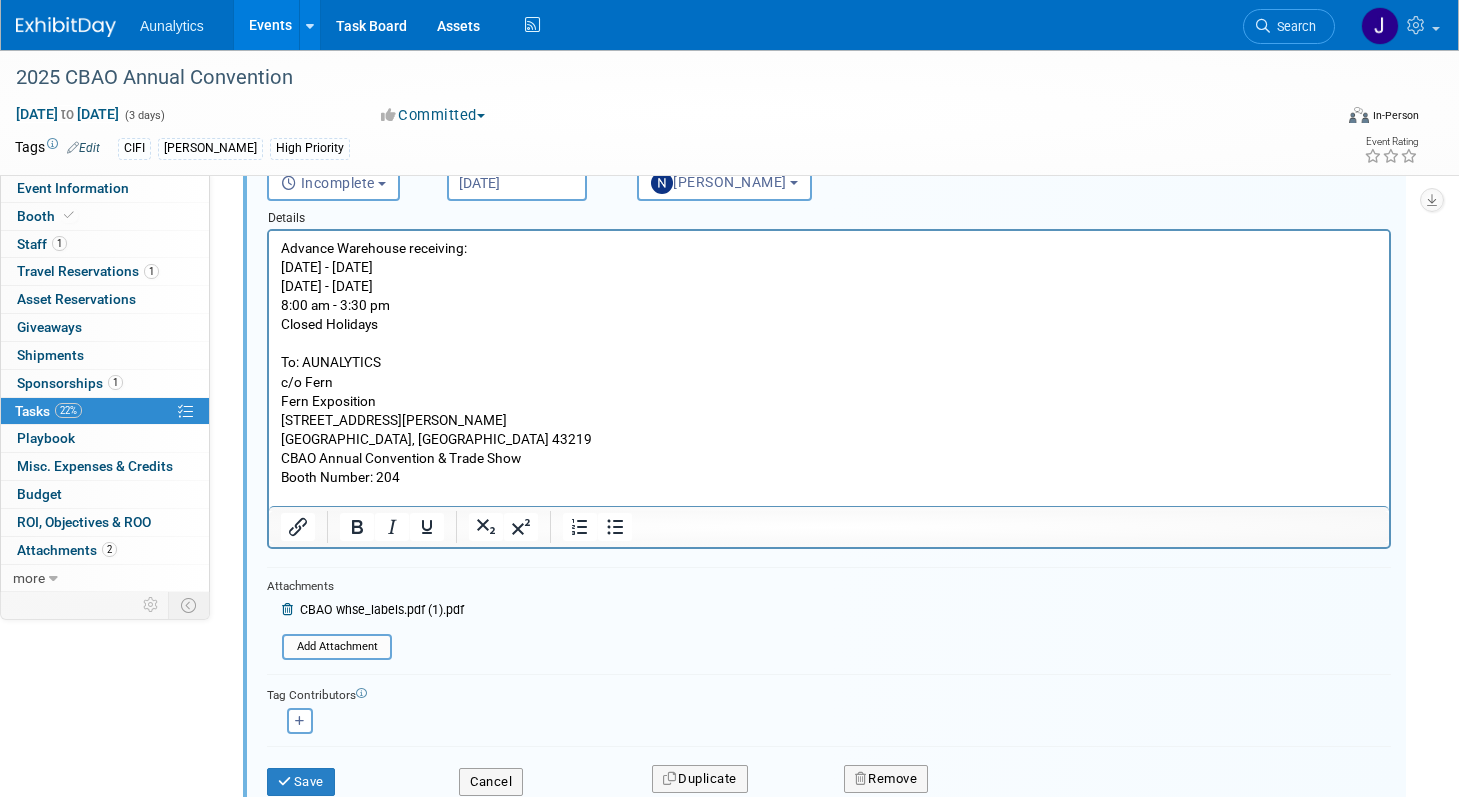 scroll, scrollTop: 362, scrollLeft: 0, axis: vertical 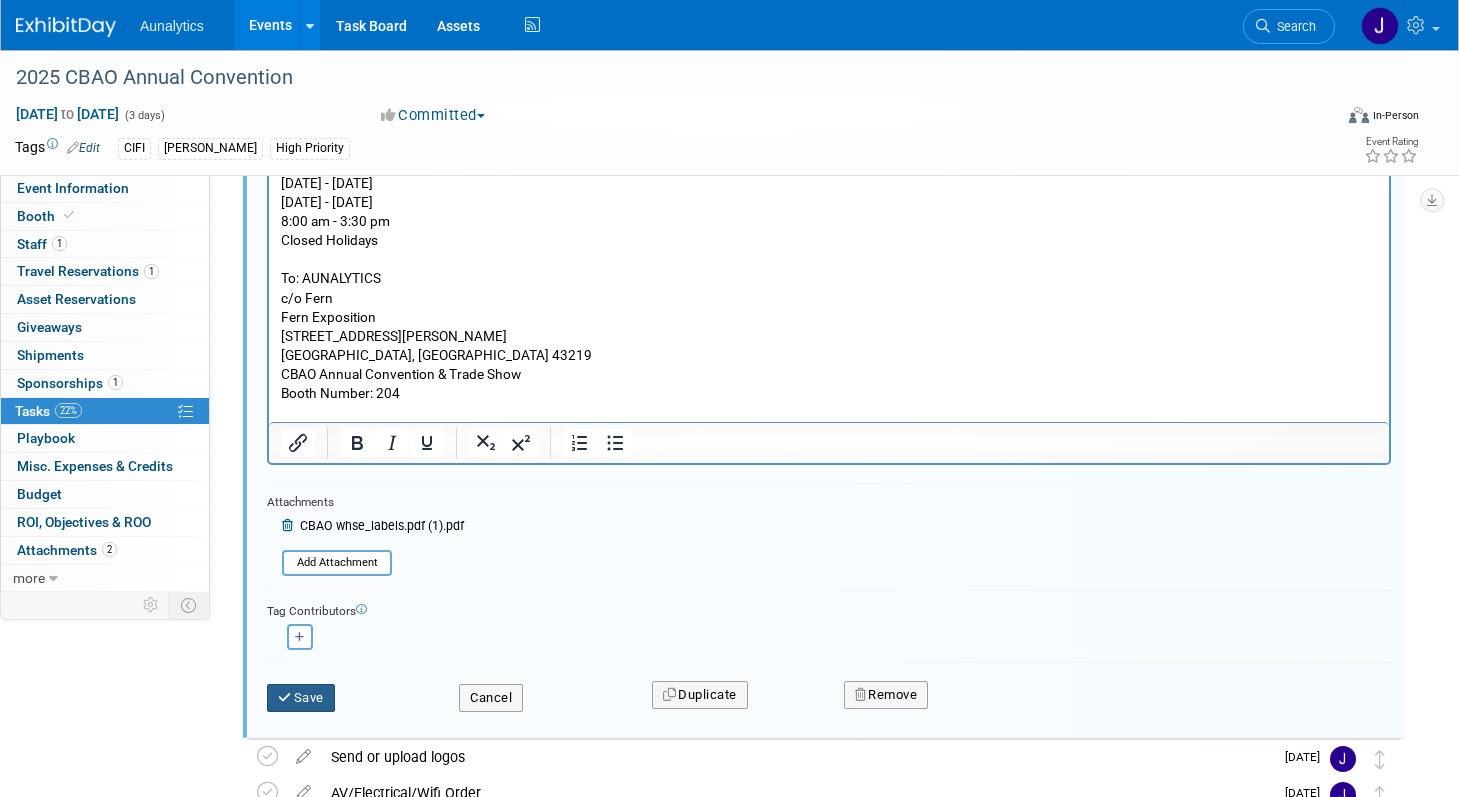 click on "Save" at bounding box center (301, 698) 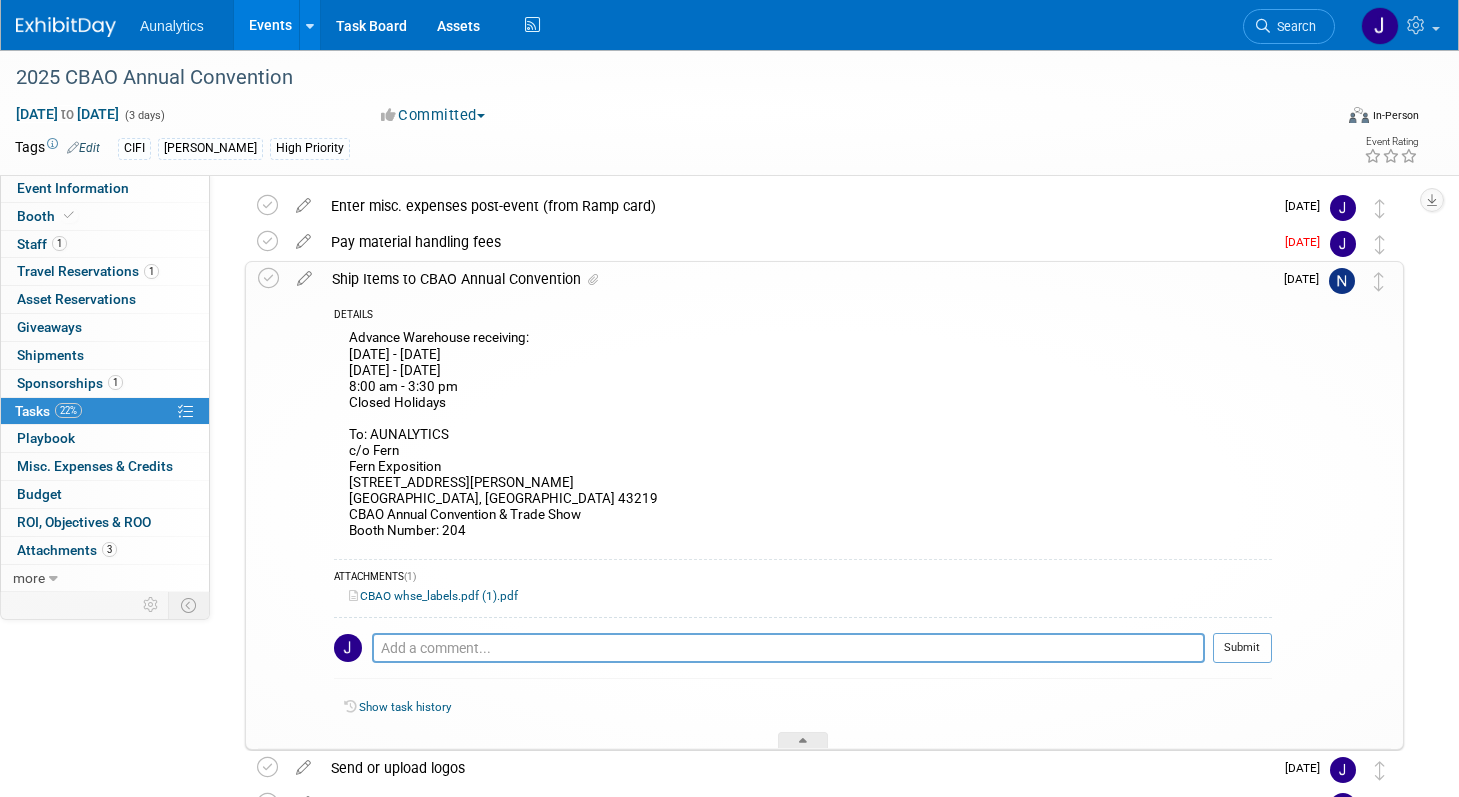scroll, scrollTop: 0, scrollLeft: 0, axis: both 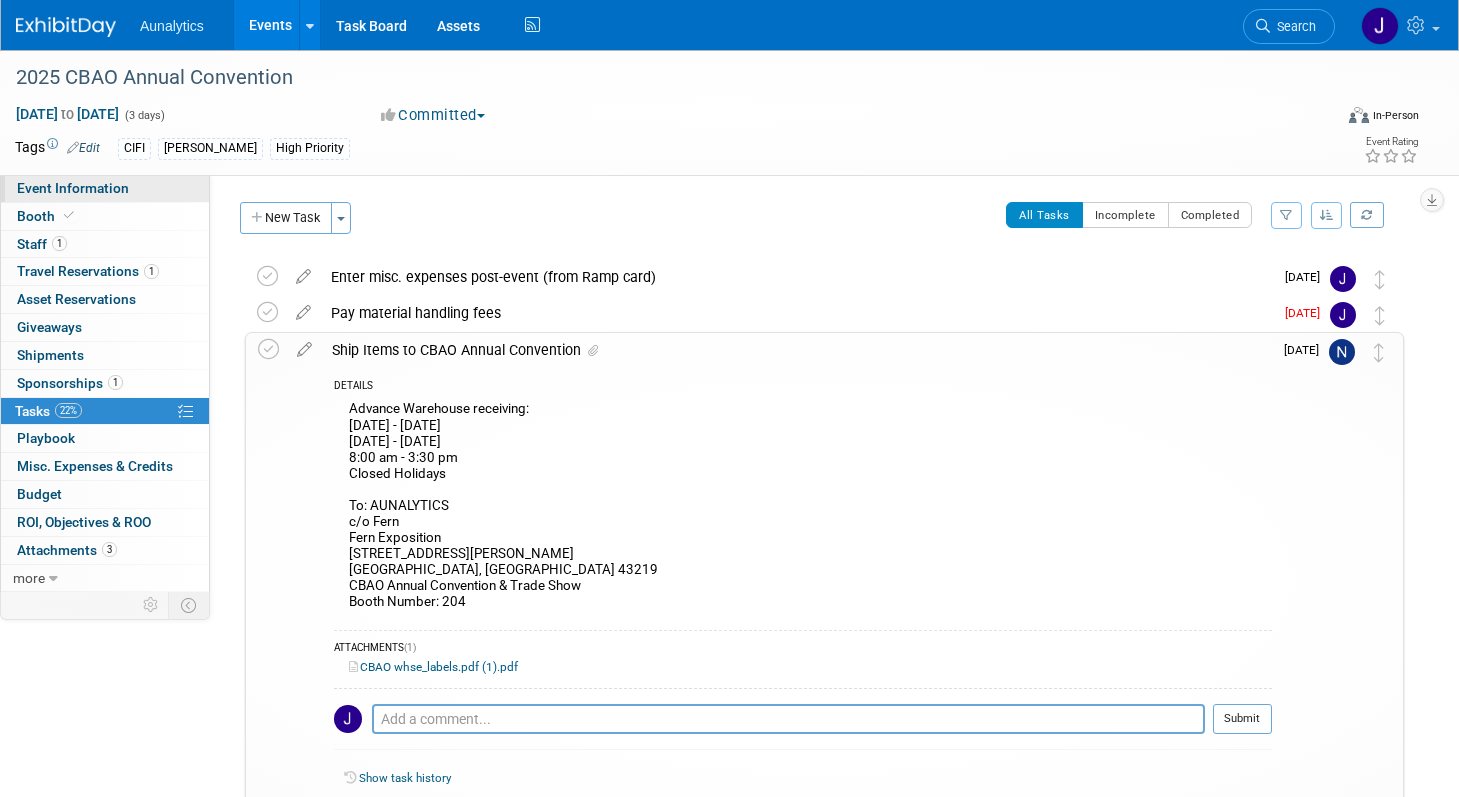 click on "Event Information" at bounding box center [73, 188] 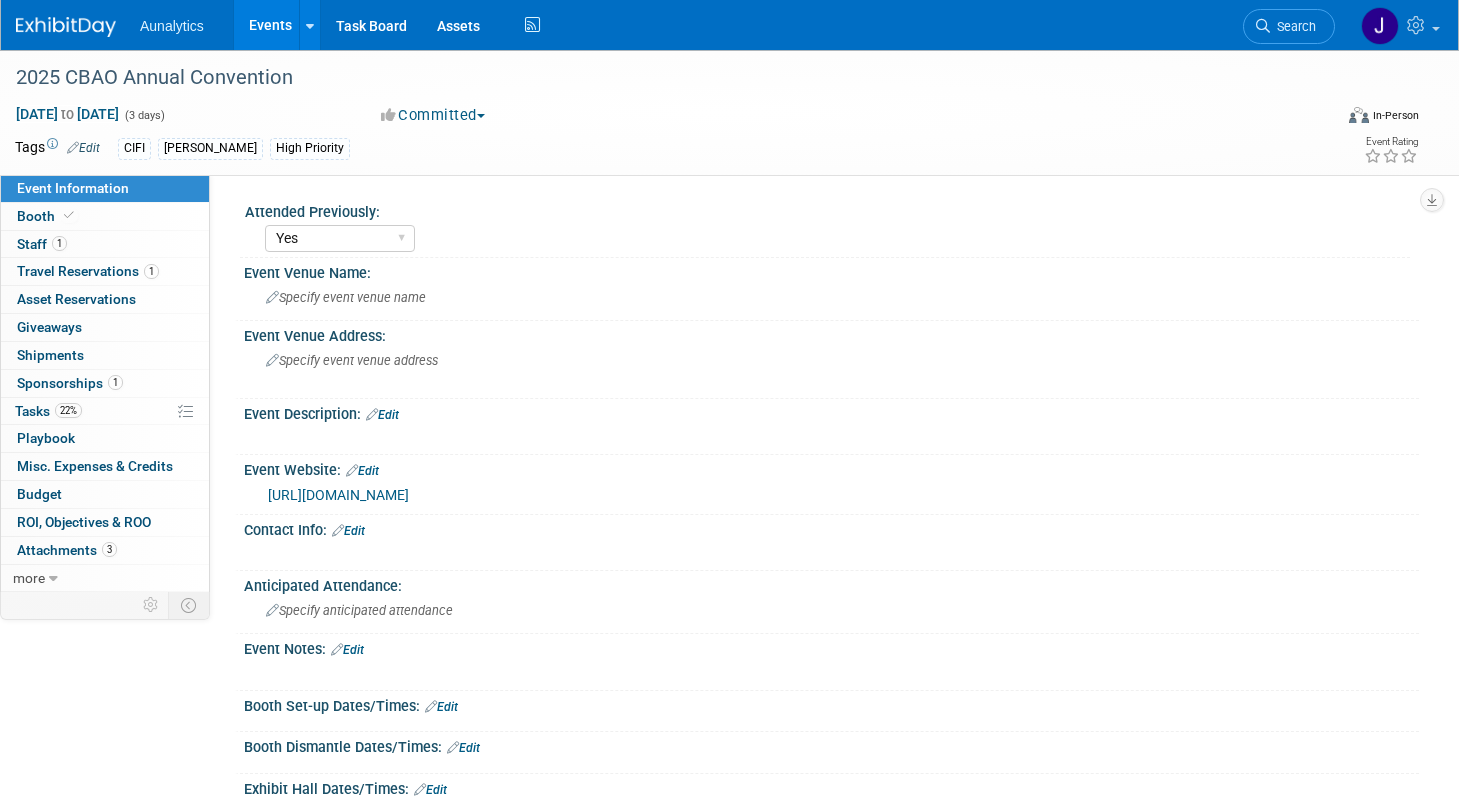 click on "Events" at bounding box center (270, 25) 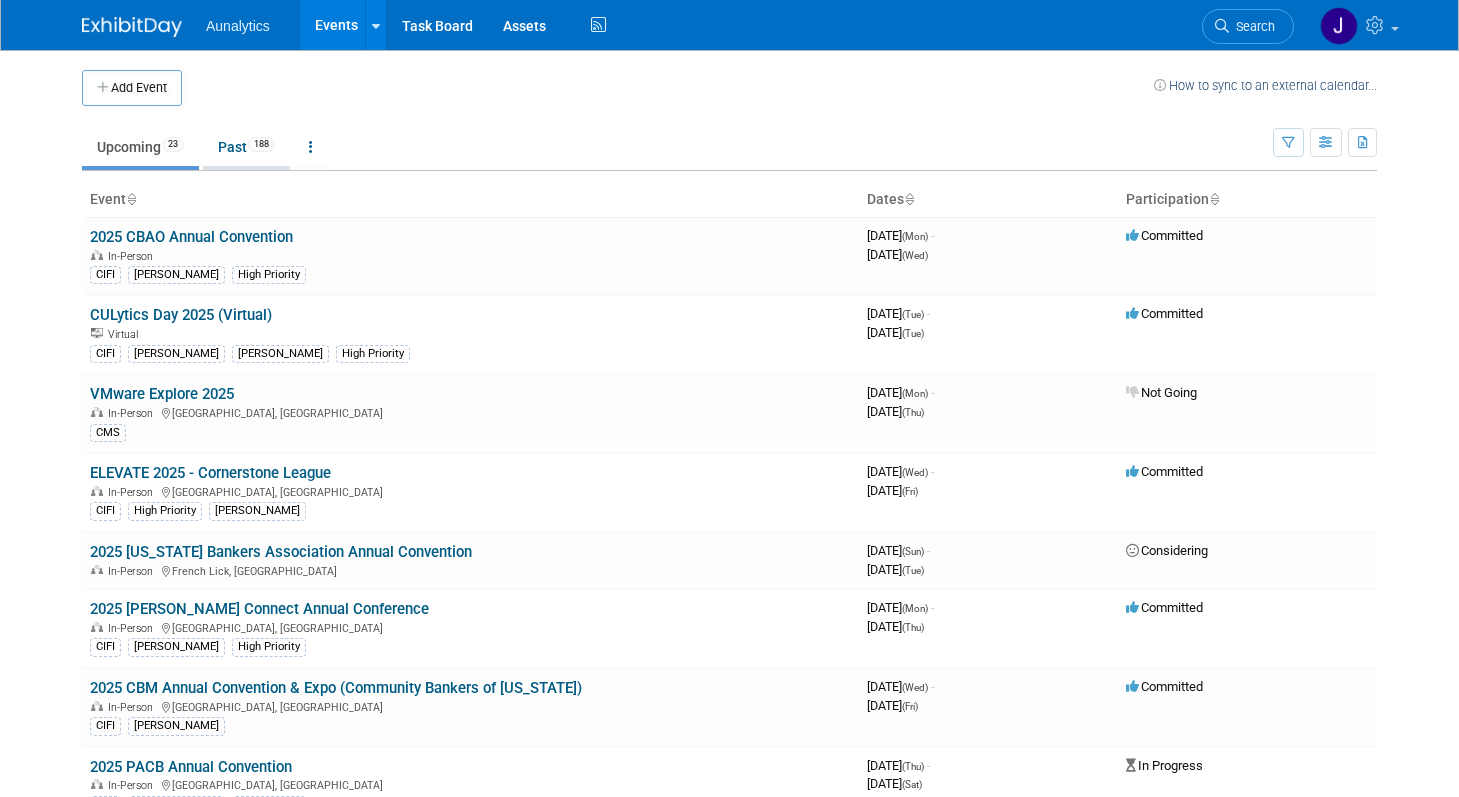scroll, scrollTop: 0, scrollLeft: 0, axis: both 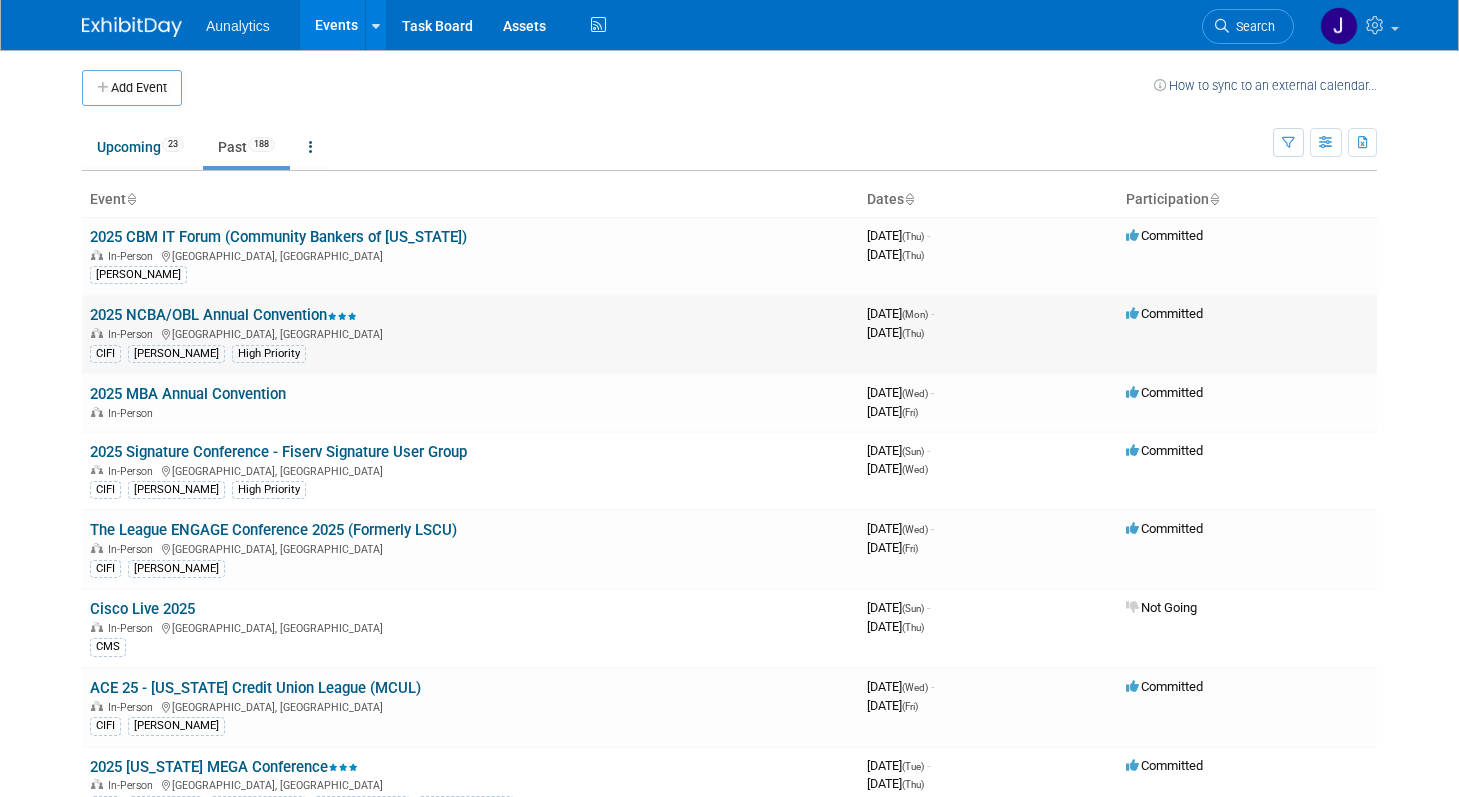 click on "2025 NCBA/OBL Annual Convention" at bounding box center [223, 315] 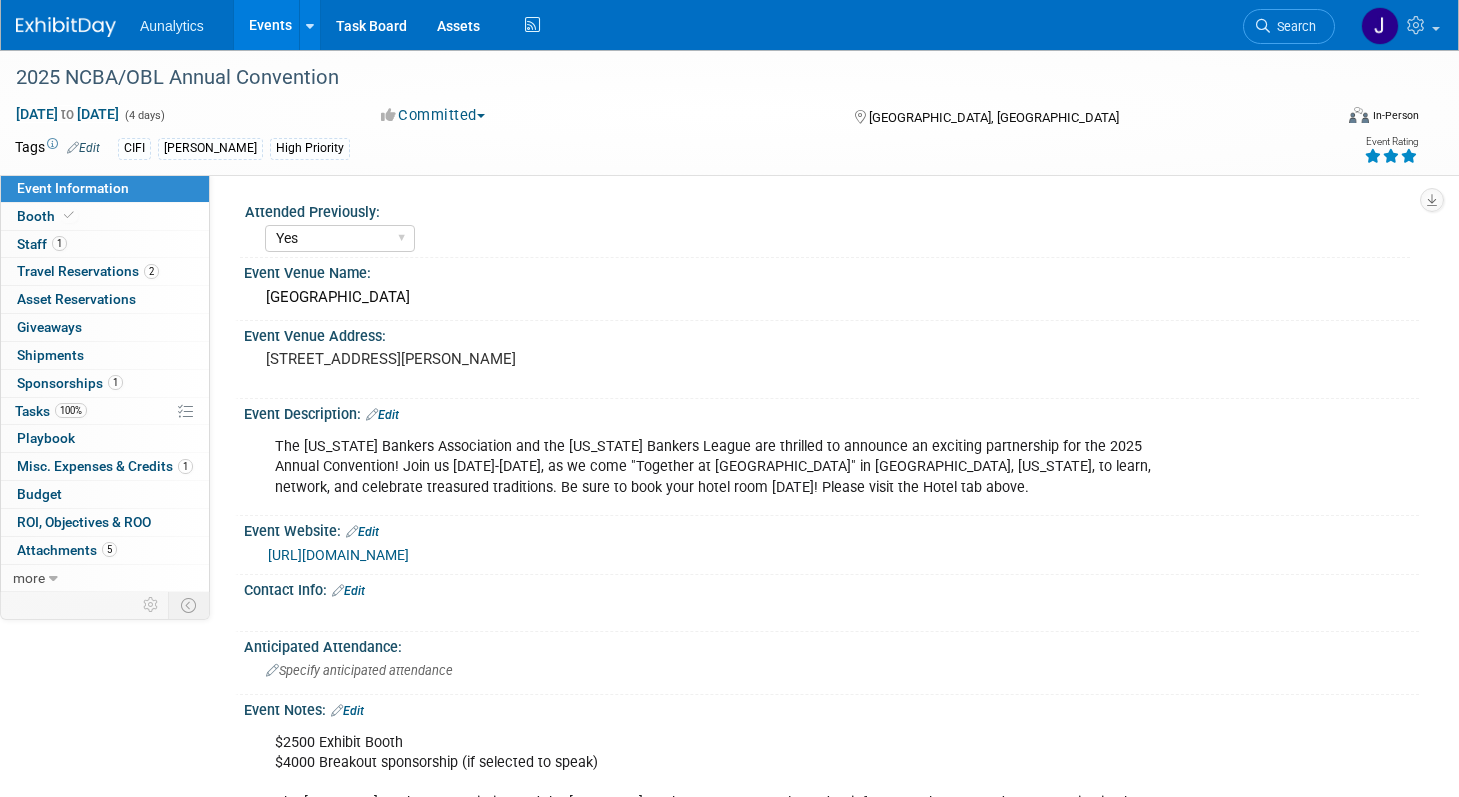 select on "Yes" 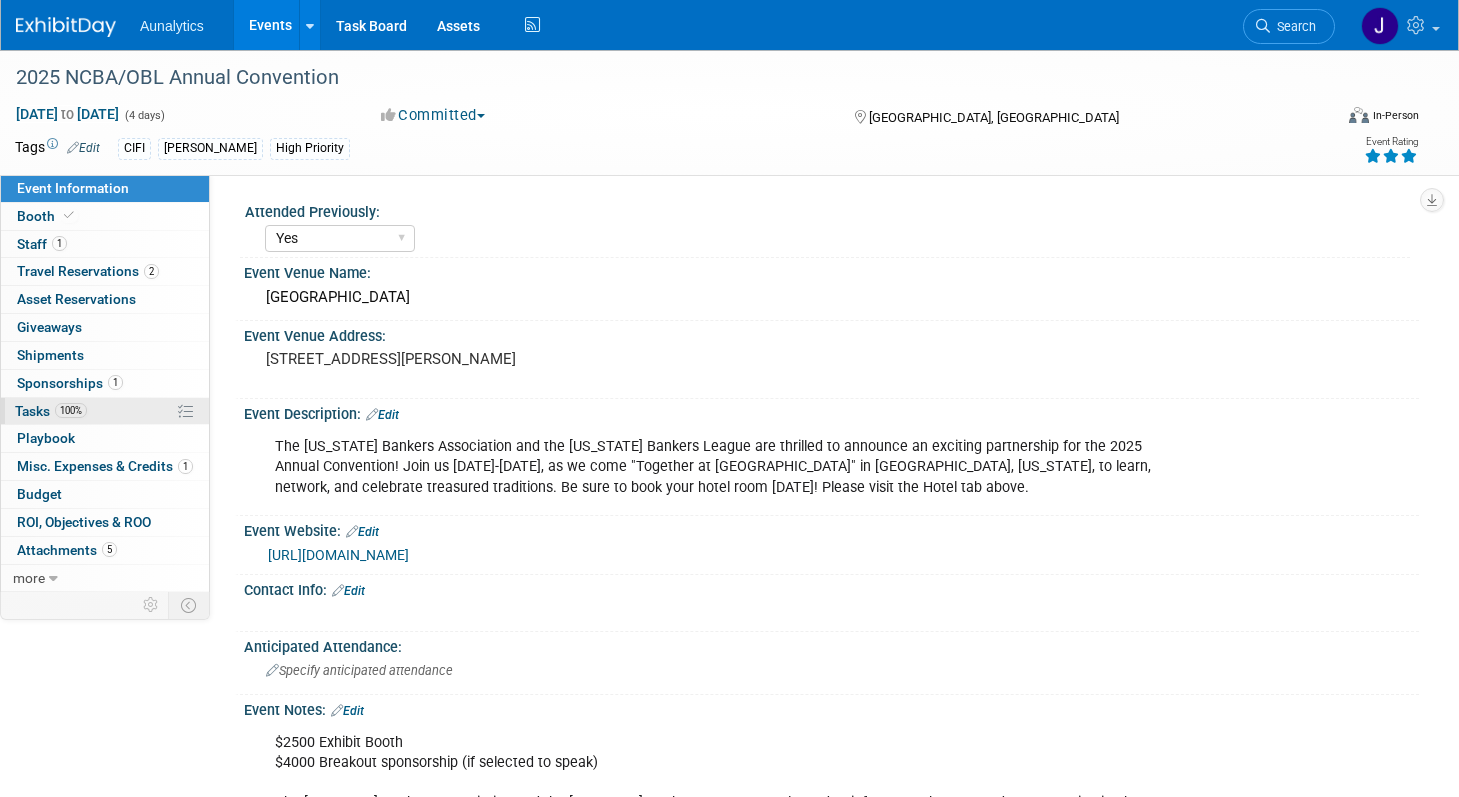 click on "Tasks 100%" at bounding box center [51, 411] 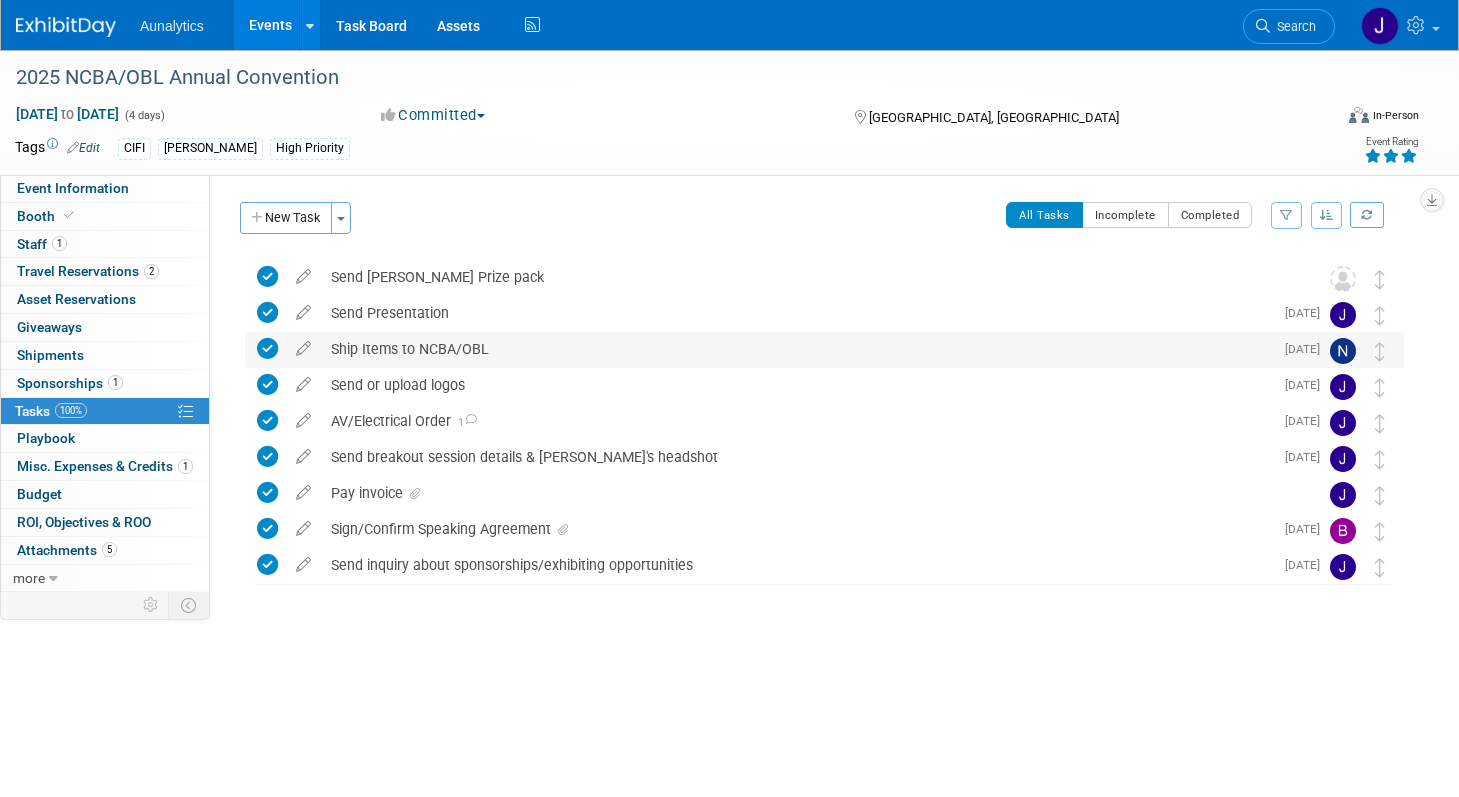click on "Ship Items to NCBA/OBL" at bounding box center (797, 349) 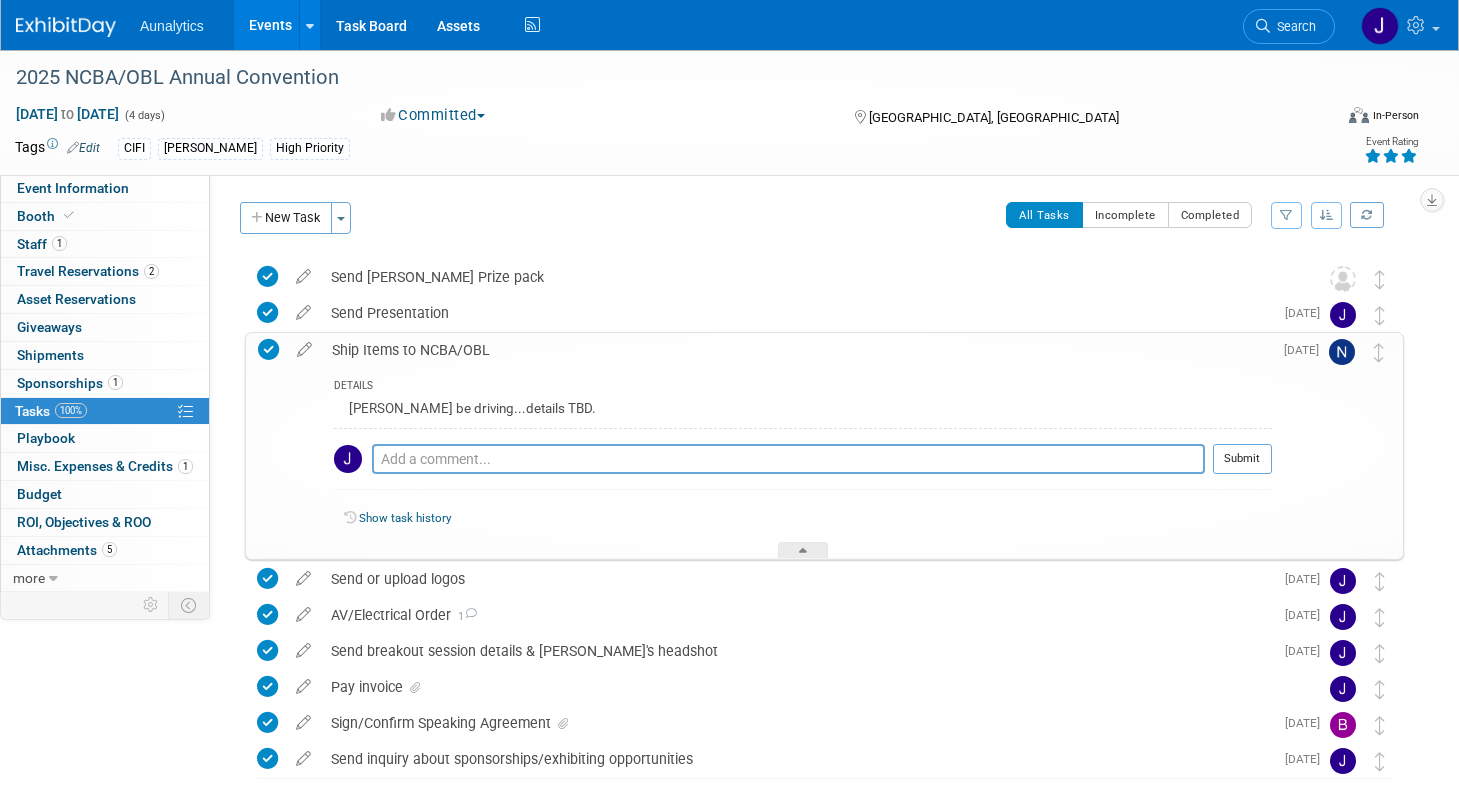 click on "Events" at bounding box center [270, 25] 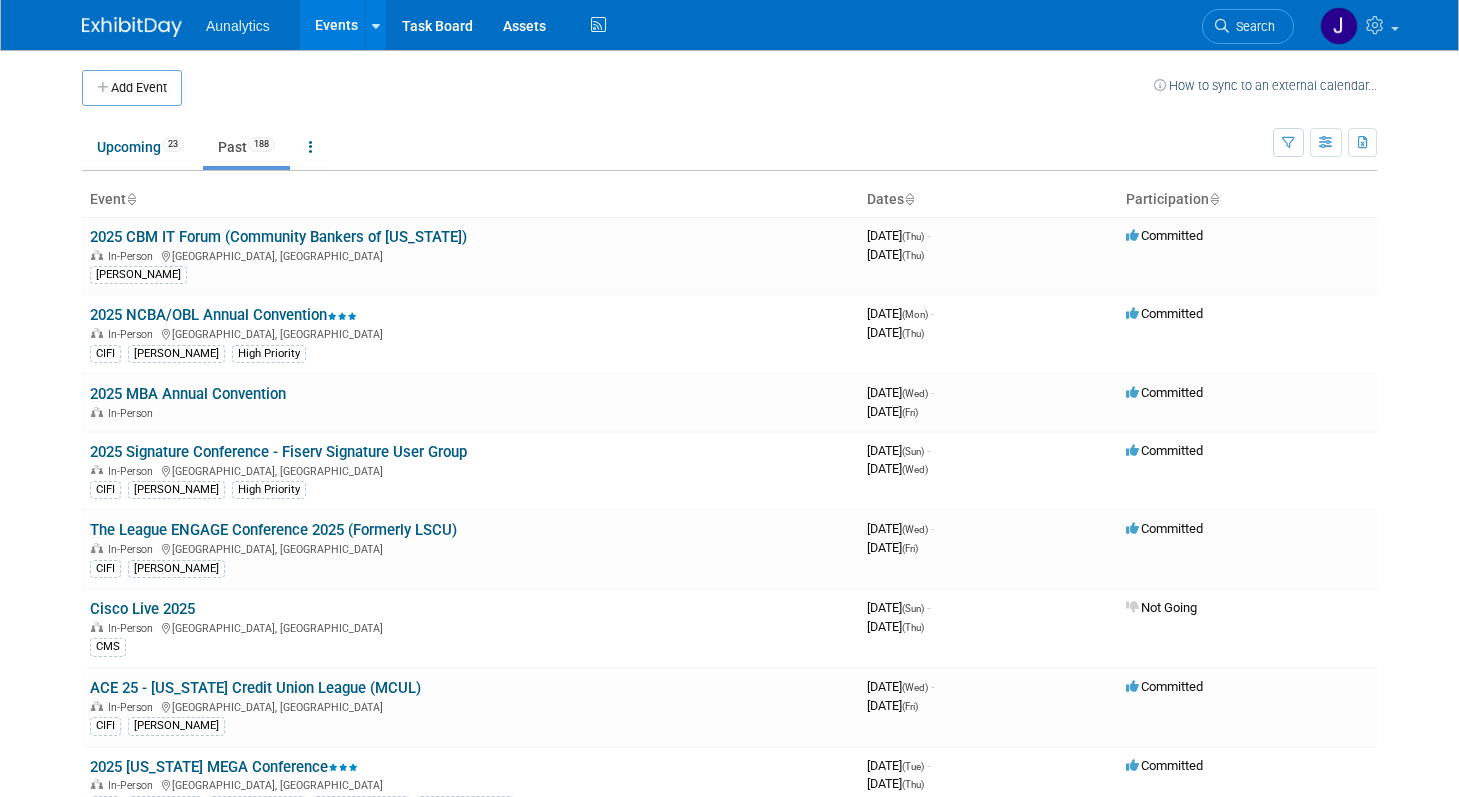 scroll, scrollTop: 0, scrollLeft: 0, axis: both 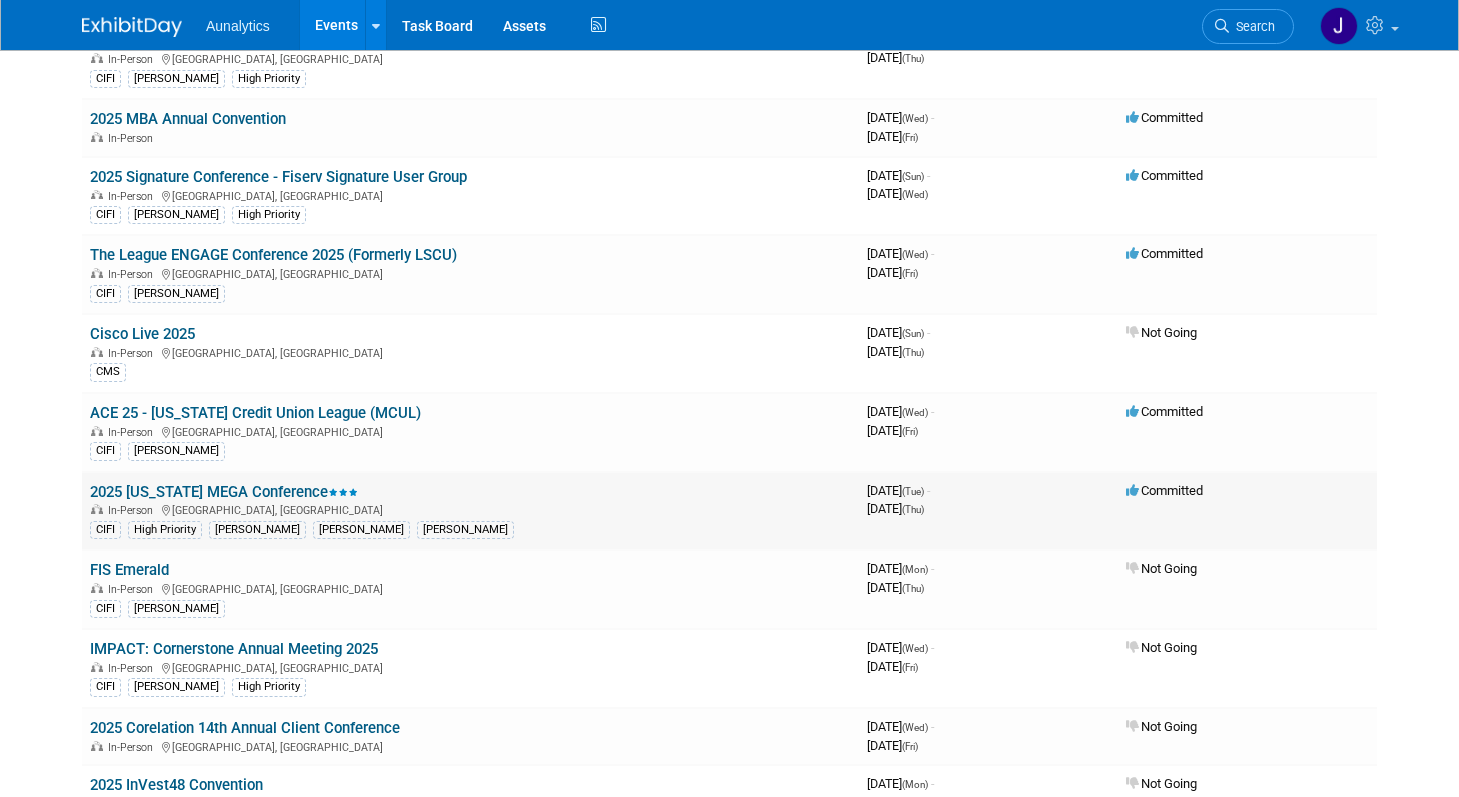 click on "2025 [US_STATE] MEGA Conference" at bounding box center (224, 492) 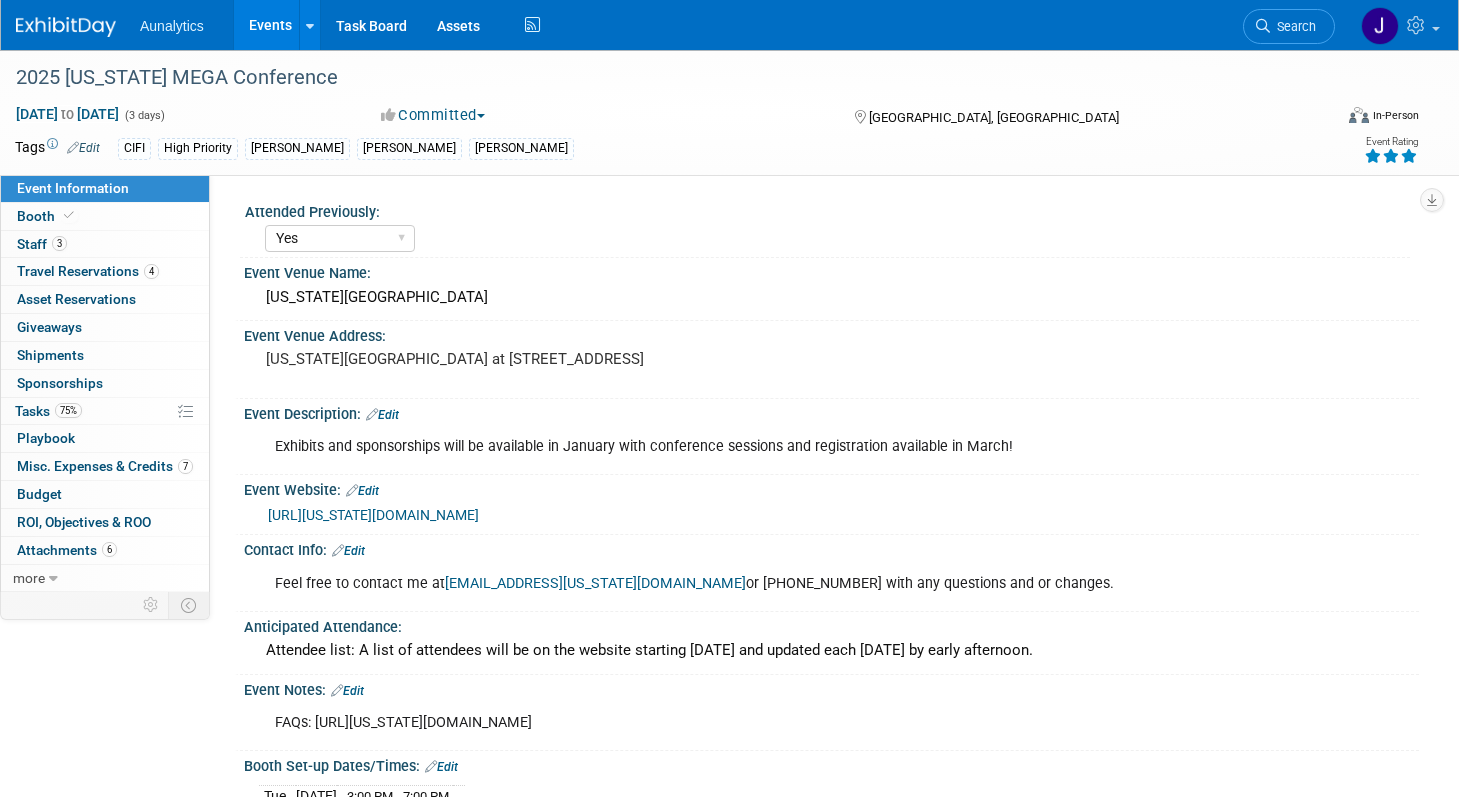 select on "Yes" 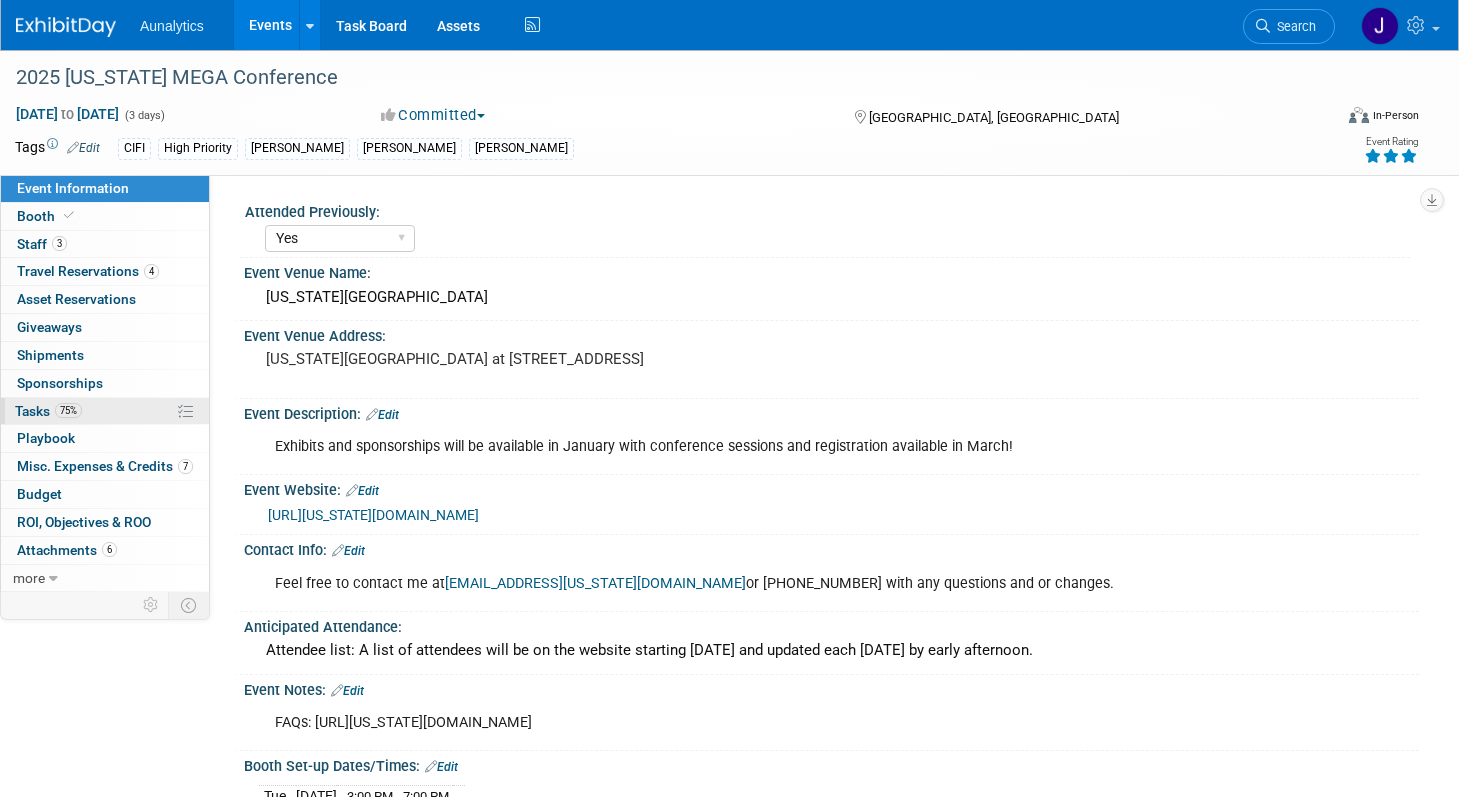 click on "75%
Tasks 75%" at bounding box center (105, 411) 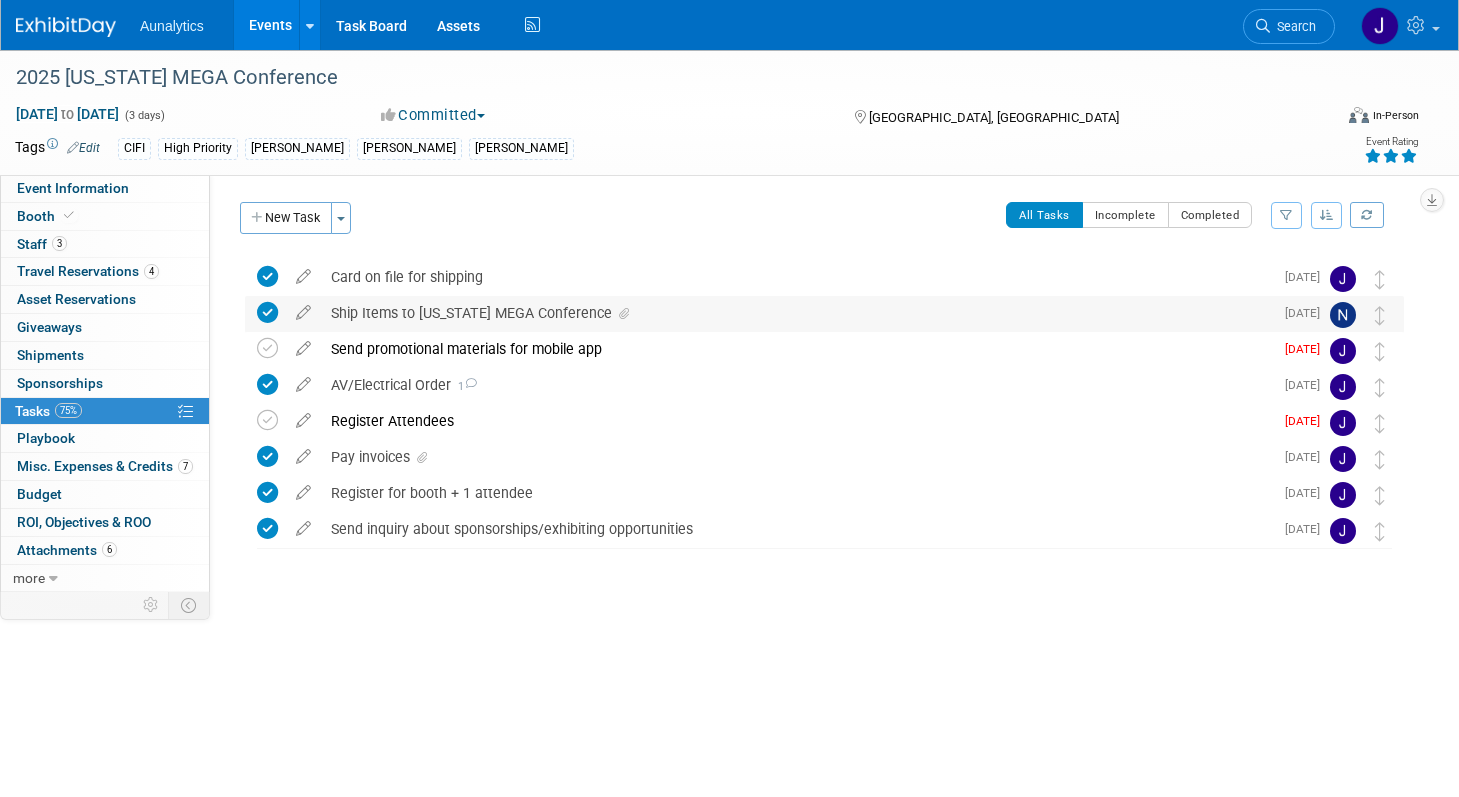 click on "Ship Items to [US_STATE] MEGA Conference" at bounding box center [797, 313] 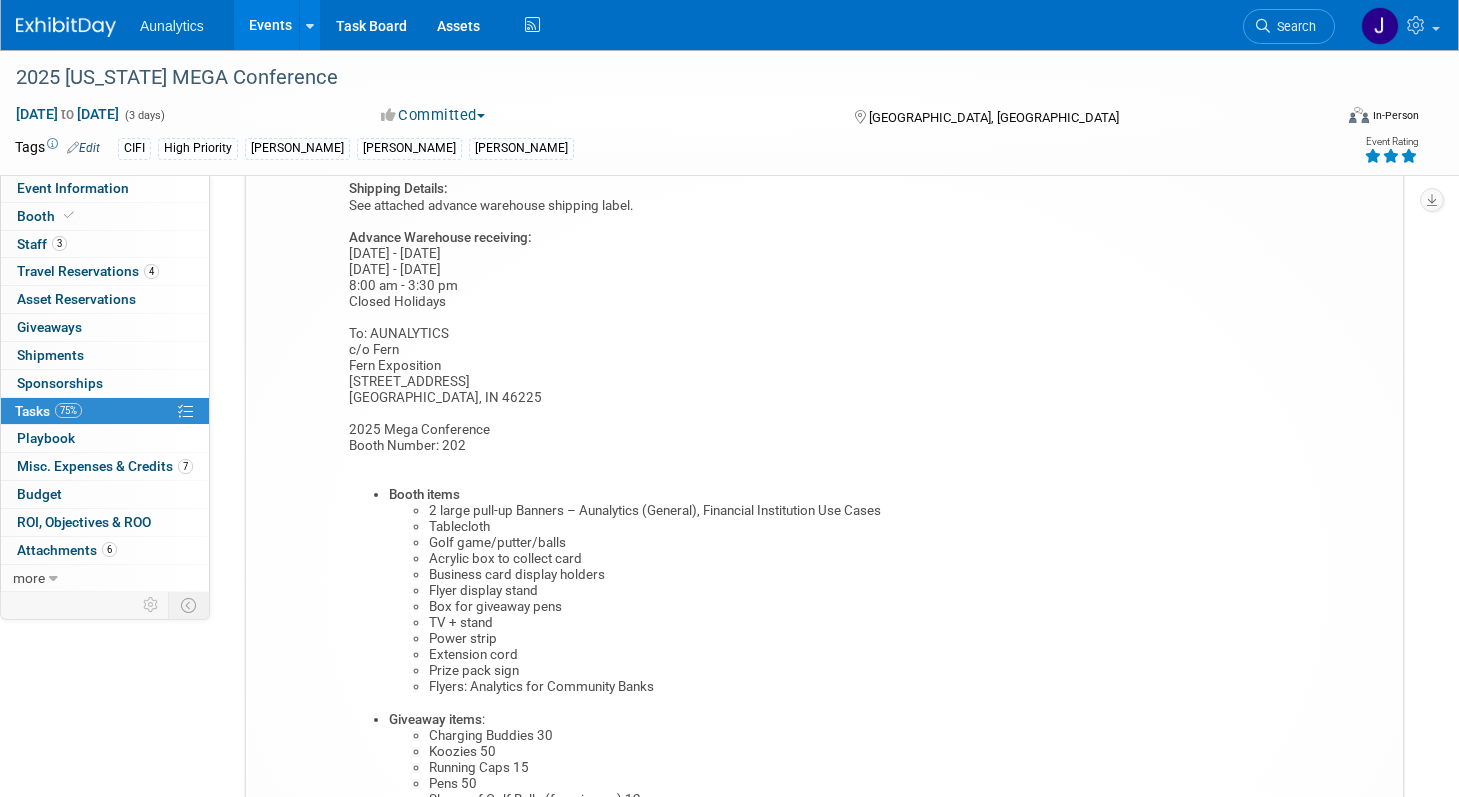 scroll, scrollTop: 209, scrollLeft: 0, axis: vertical 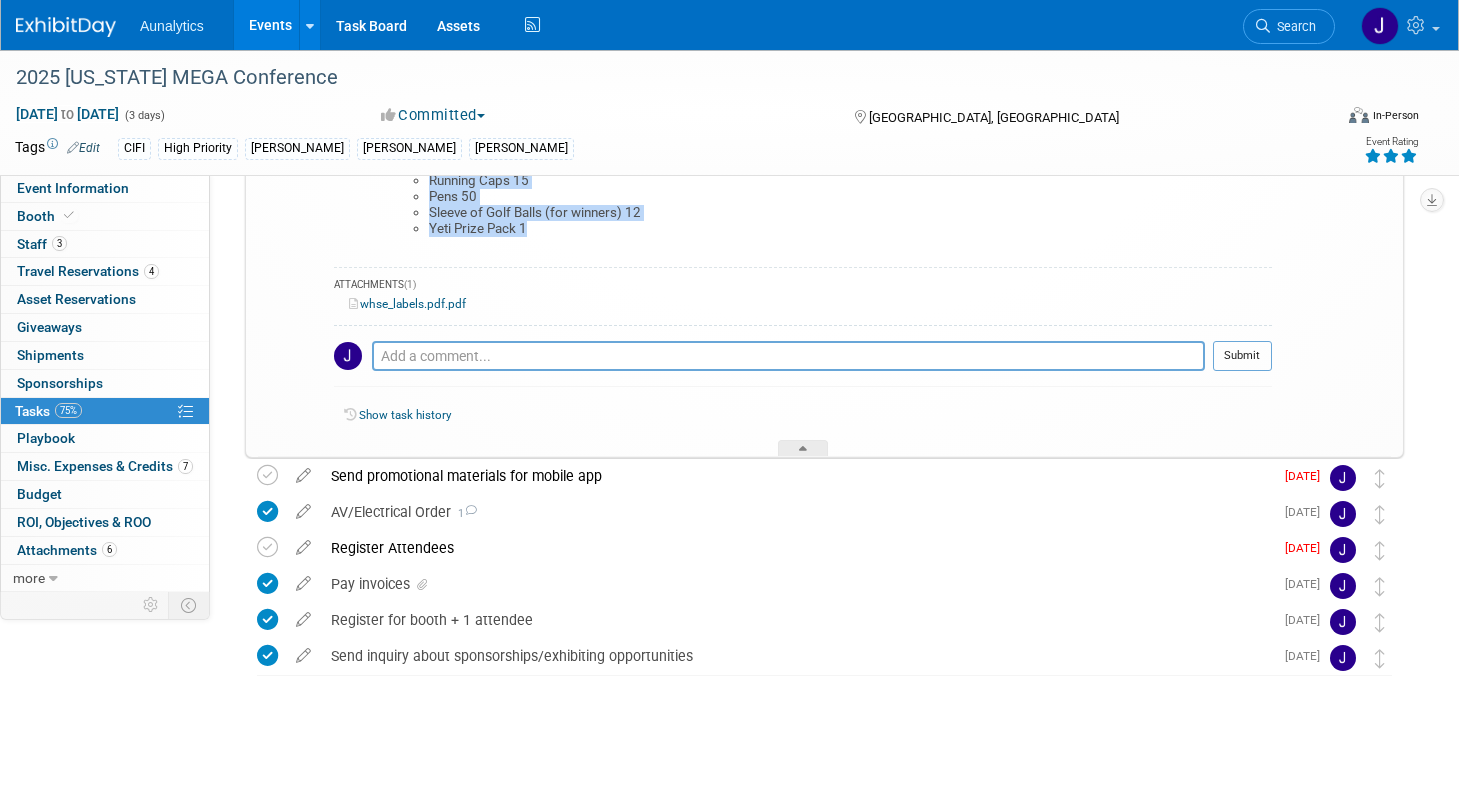 drag, startPoint x: 374, startPoint y: 462, endPoint x: 642, endPoint y: 229, distance: 355.12393 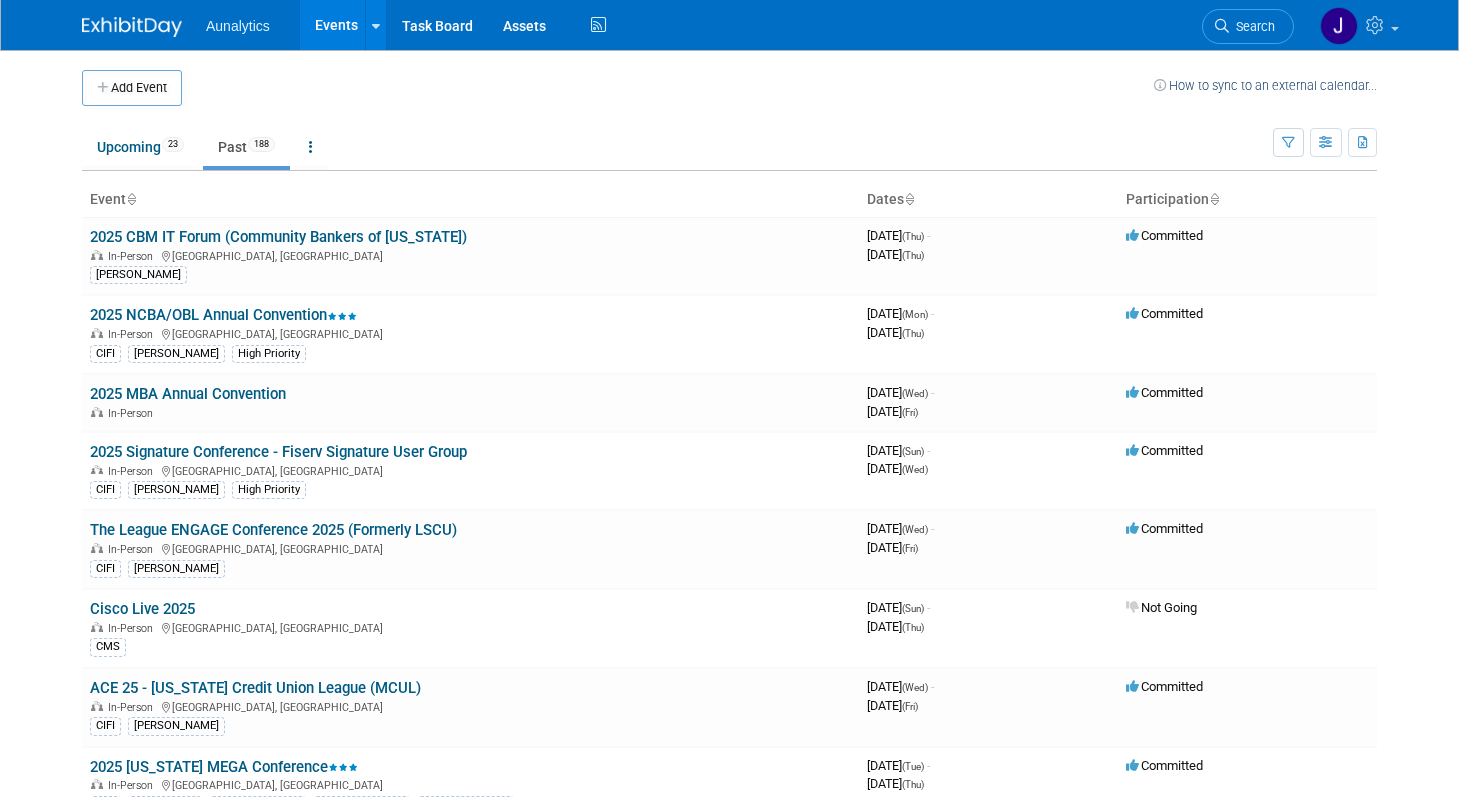 scroll, scrollTop: 0, scrollLeft: 0, axis: both 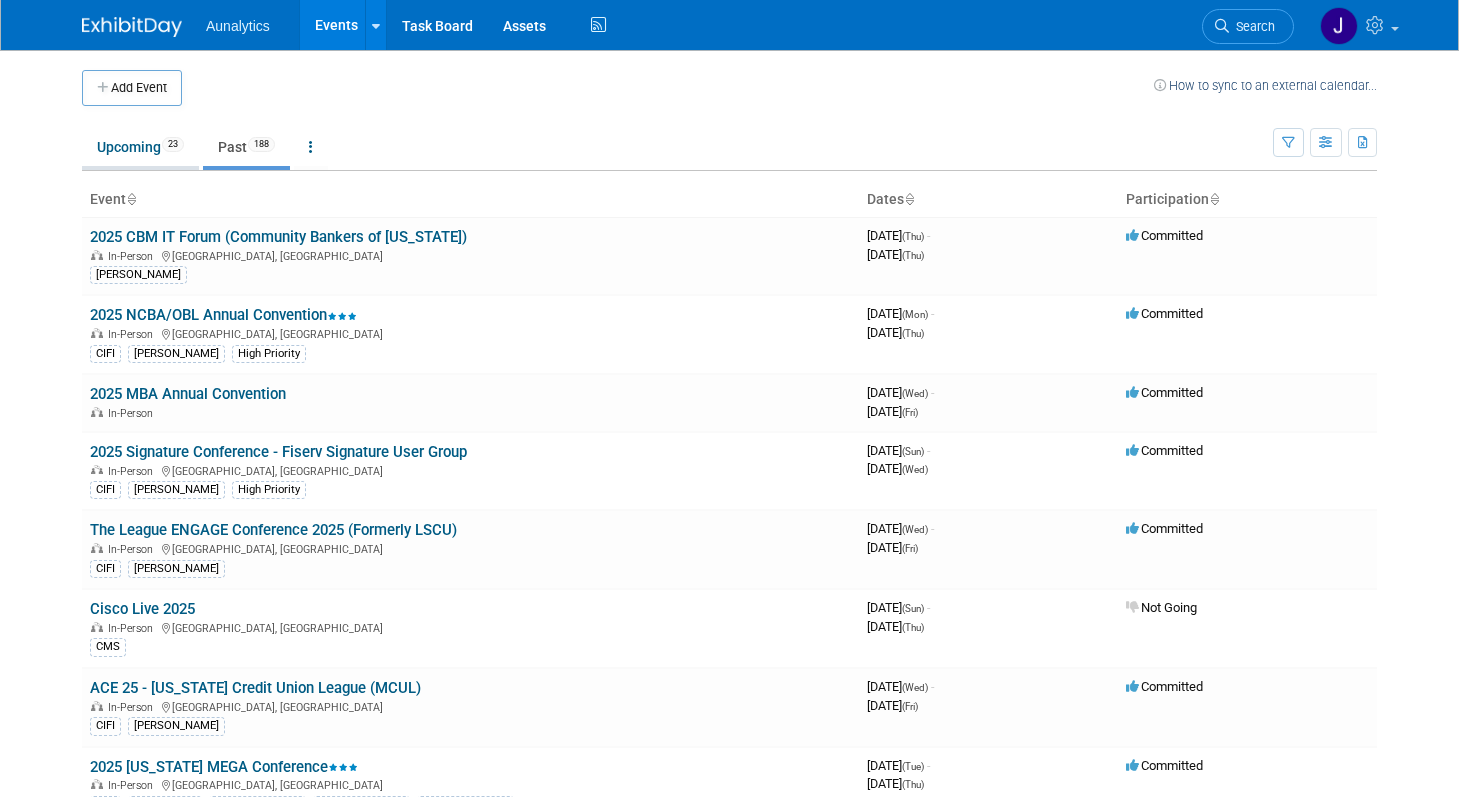 click on "Upcoming
23" at bounding box center (140, 147) 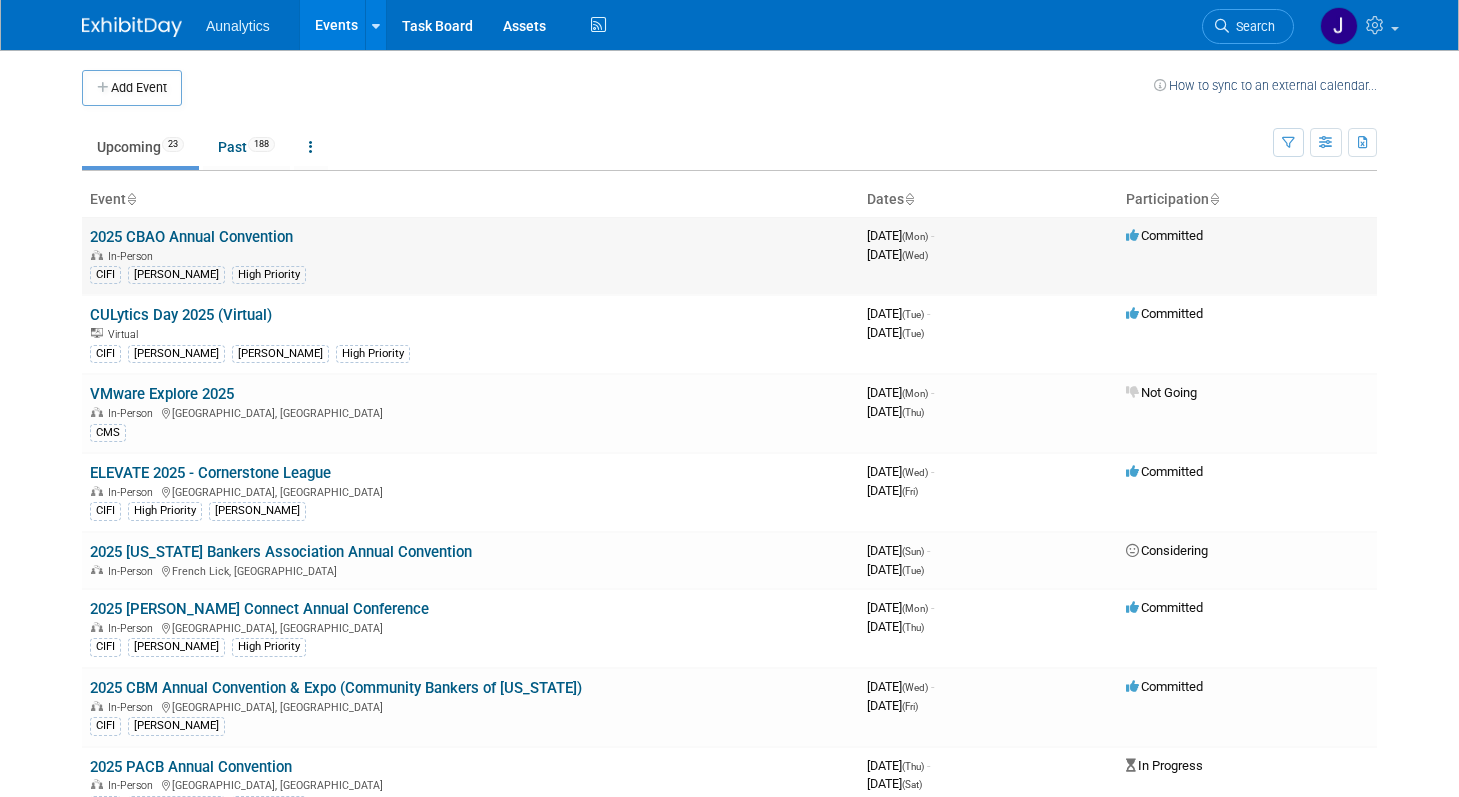 scroll, scrollTop: 0, scrollLeft: 0, axis: both 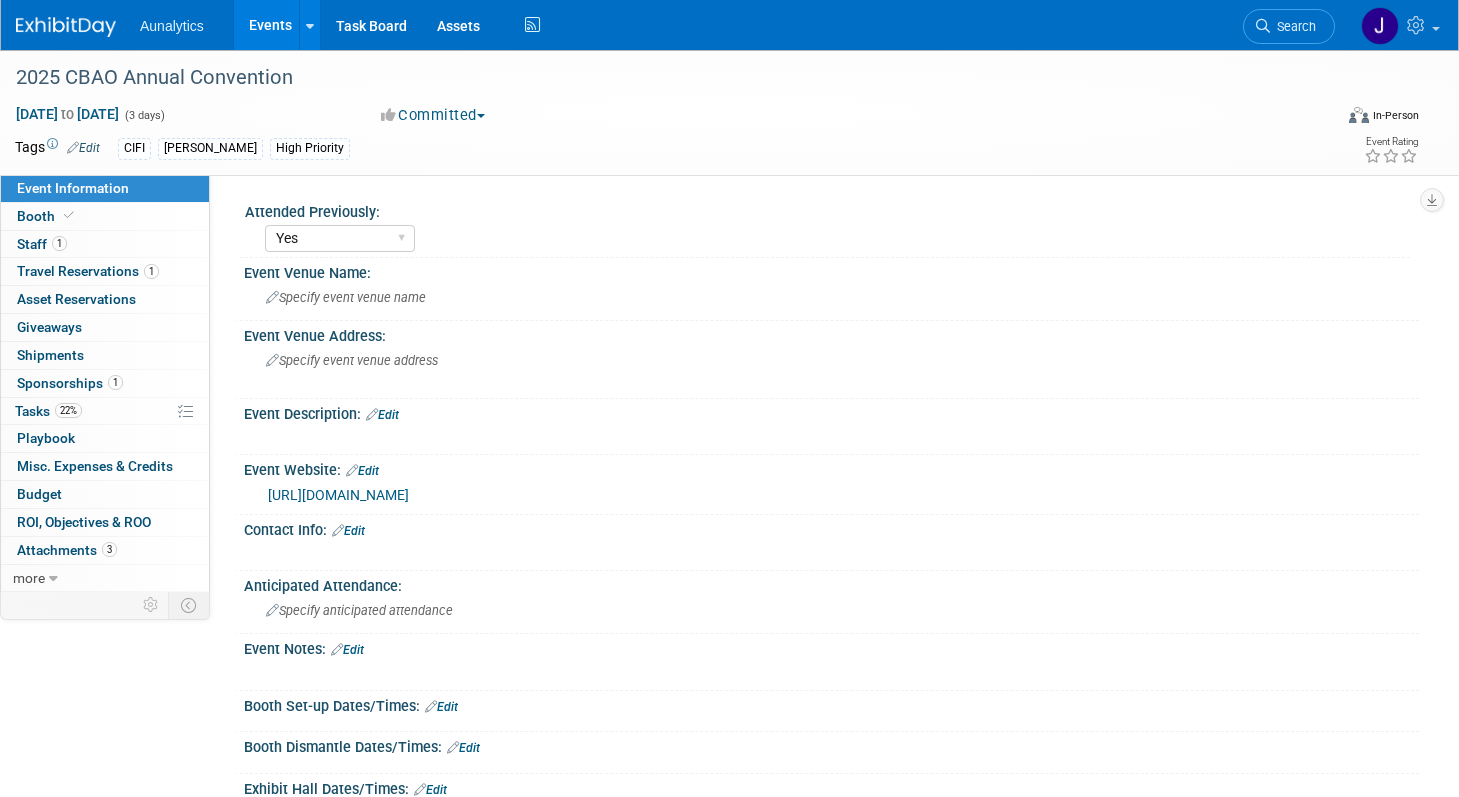select on "Yes" 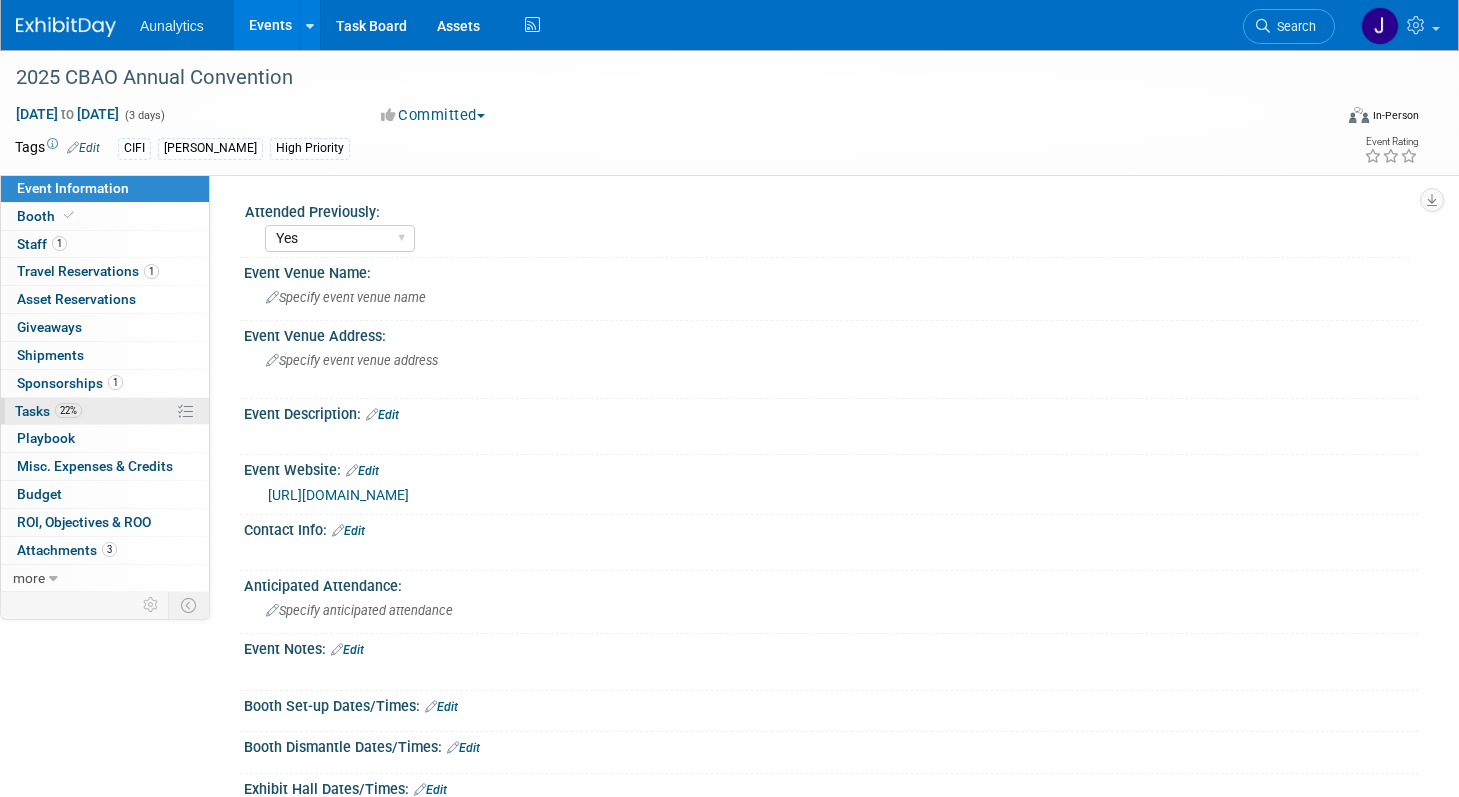 click on "22%
Tasks 22%" at bounding box center (105, 411) 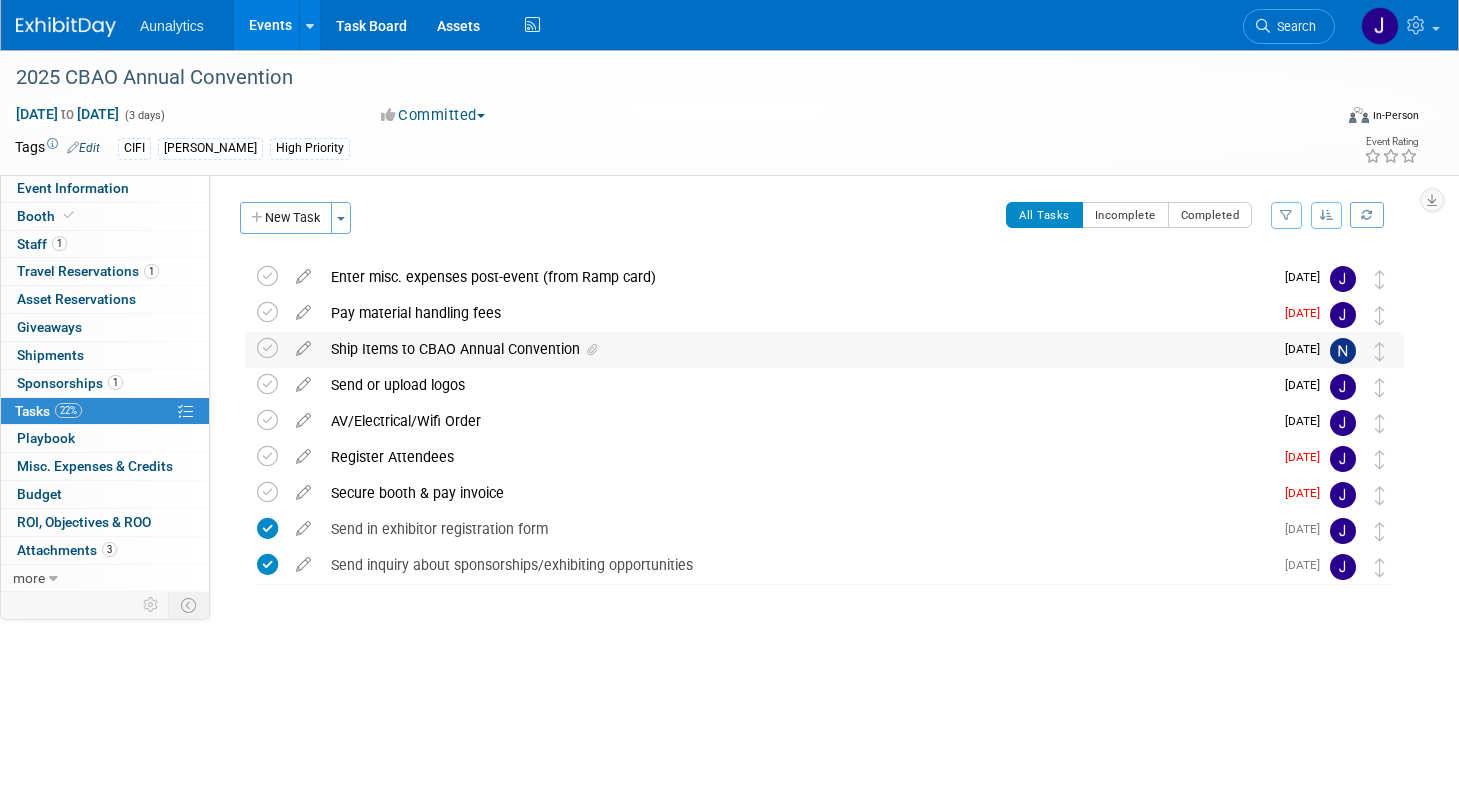 click on "Ship Items to CBAO Annual Convention" at bounding box center (797, 349) 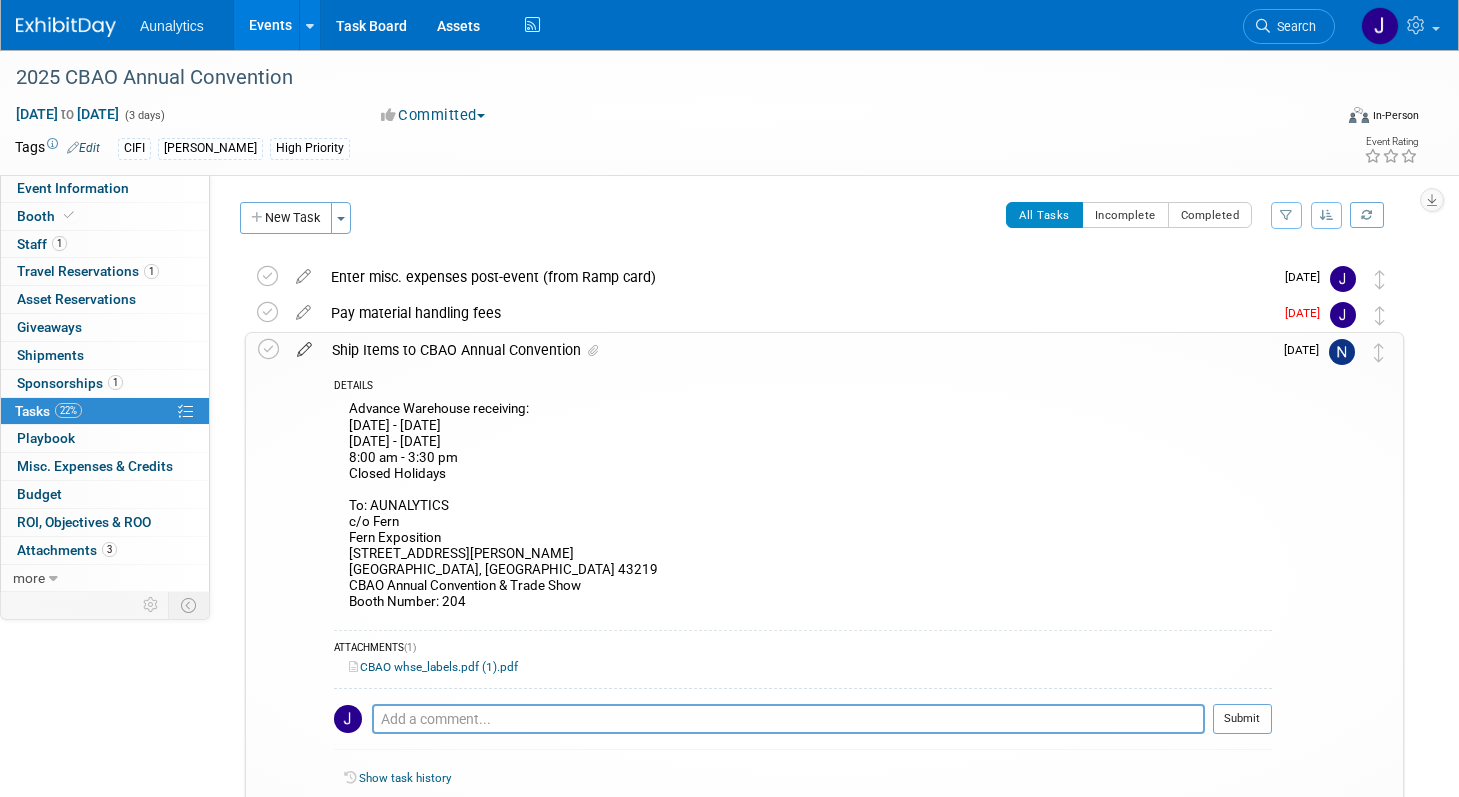click at bounding box center [304, 345] 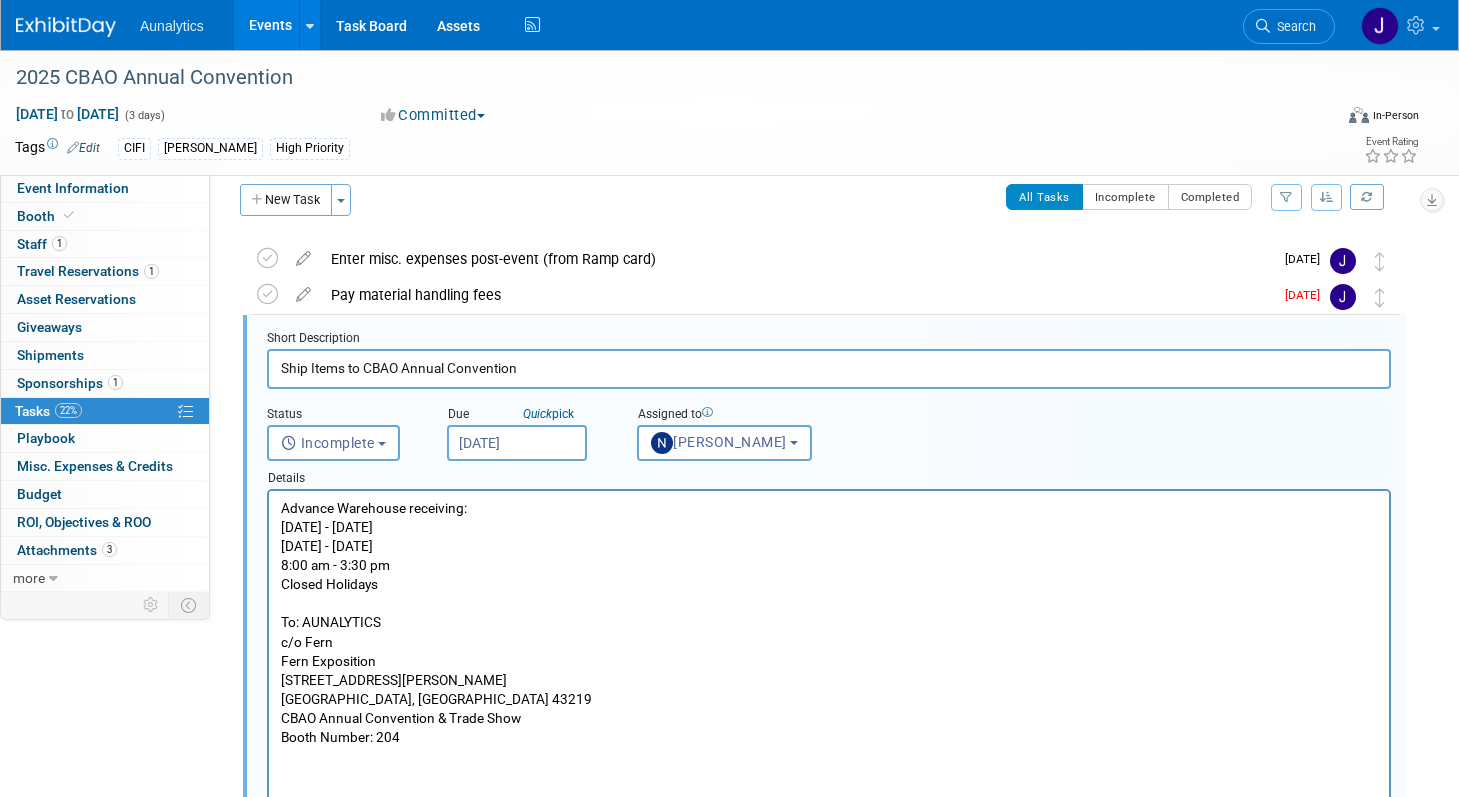 scroll, scrollTop: 40, scrollLeft: 0, axis: vertical 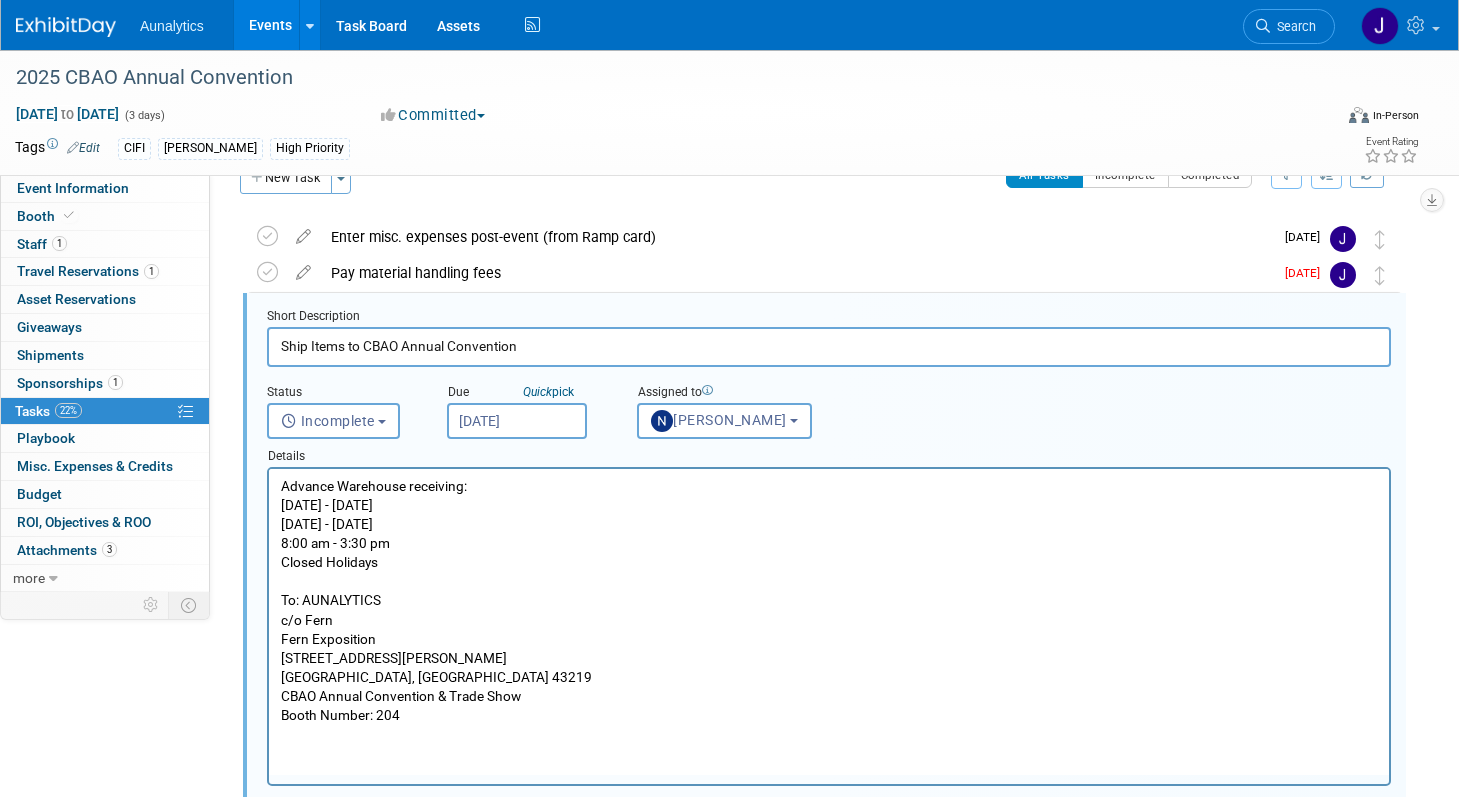 click on "Advance Warehouse receiving: June 23, 2025 - July 31, 2025 Monday - Friday 8:00 am - 3:30 pm Closed Holidays To: AUNALYTICS   c/o Fern Fern Exposition 1500 Old Leonard Avenue Columbus, OH 43219 CBAO Annual Convention & Trade Show Booth Number: 204" at bounding box center (829, 601) 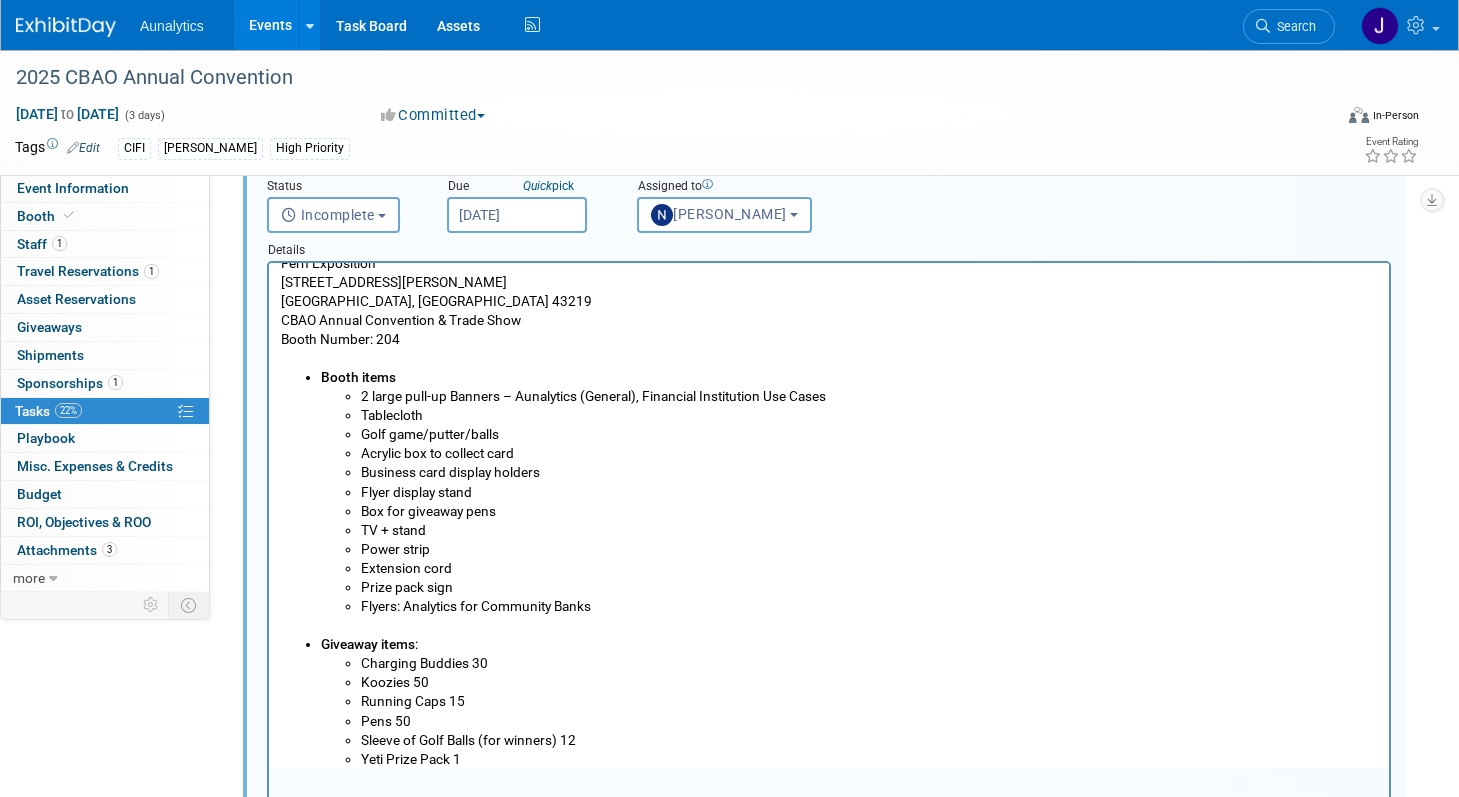 scroll, scrollTop: 243, scrollLeft: 0, axis: vertical 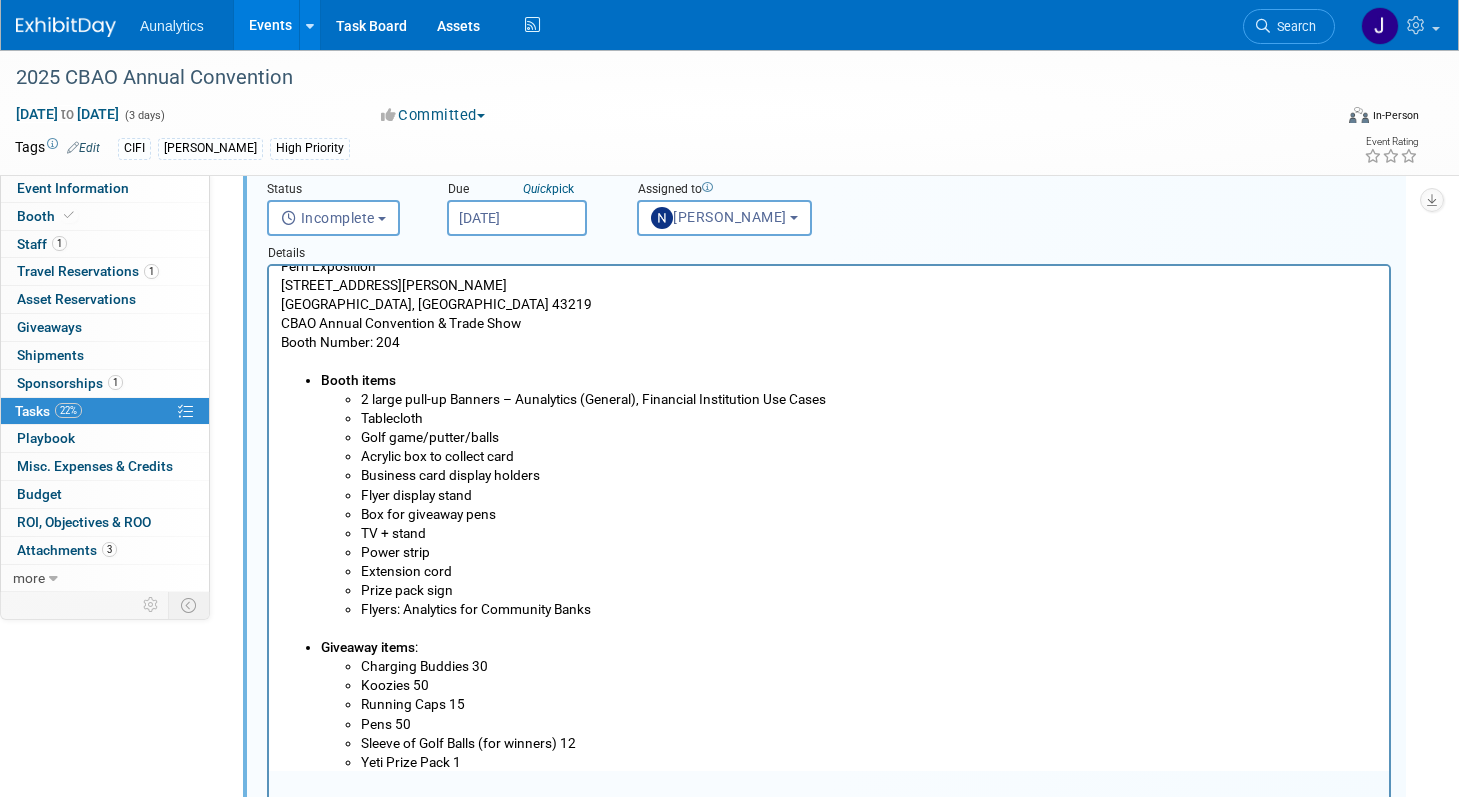 click on "Acrylic box to collect card" at bounding box center [869, 456] 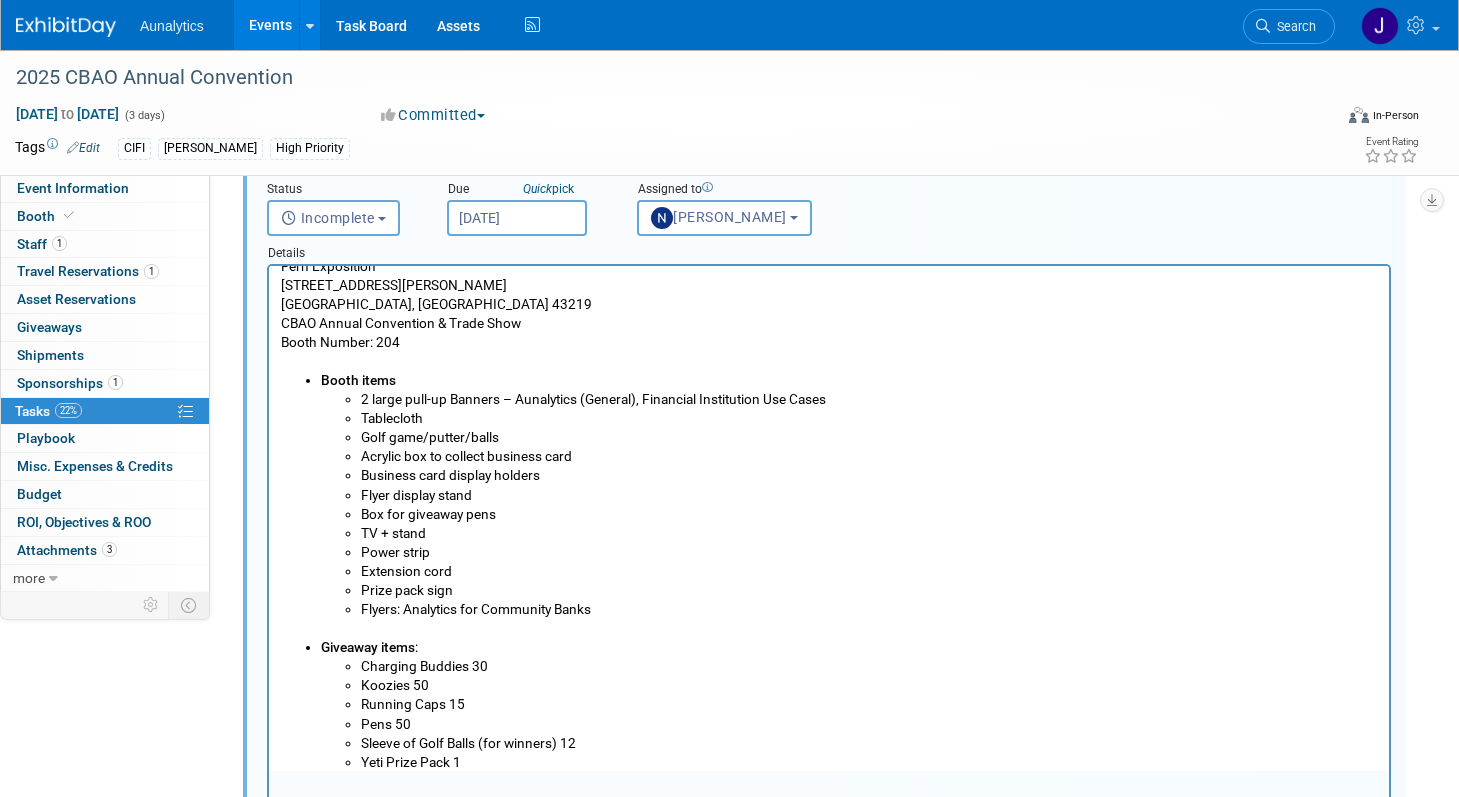click on "Acrylic box to collect business card" at bounding box center [869, 456] 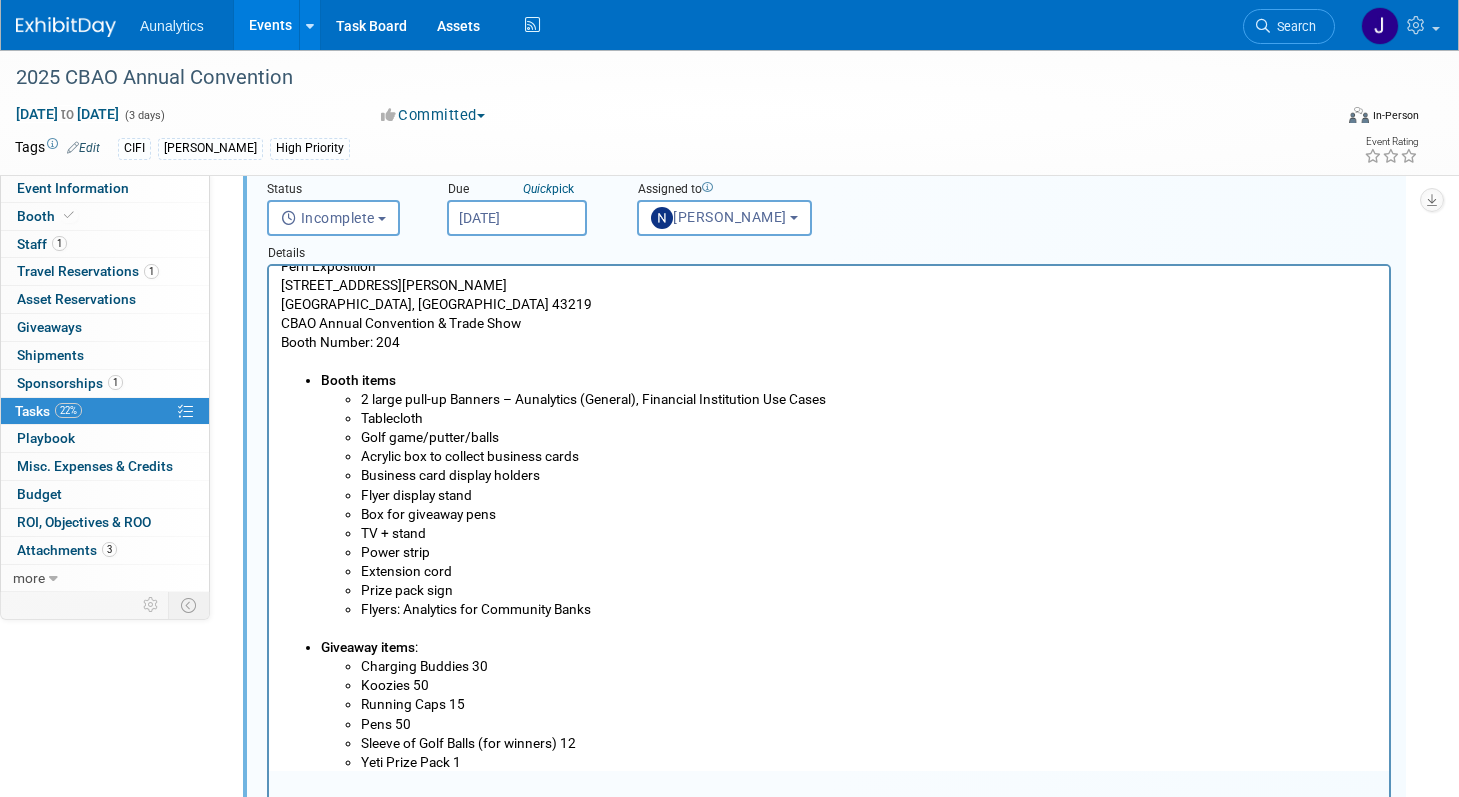 click on "Box for giveaway pens" at bounding box center [869, 514] 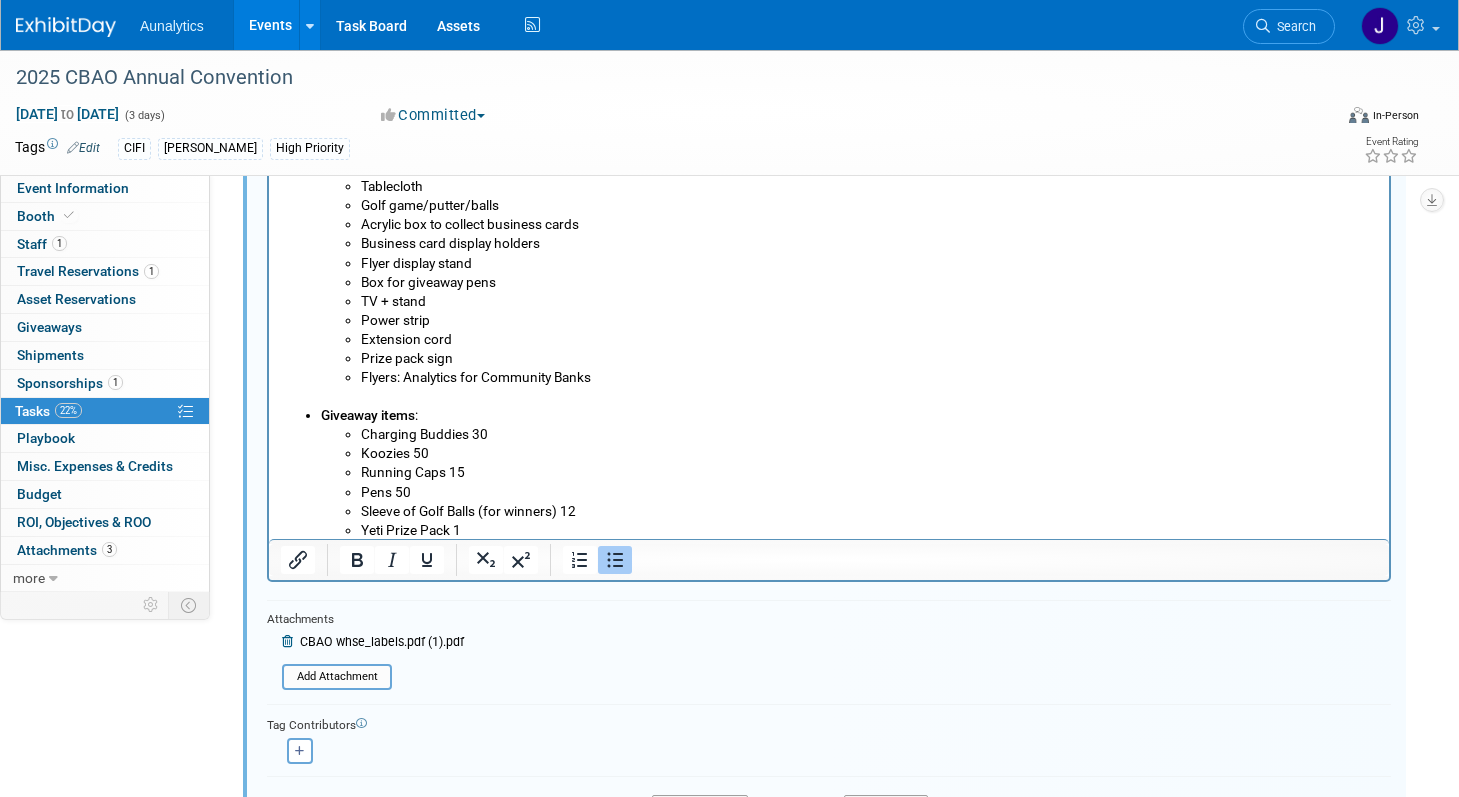 scroll, scrollTop: 483, scrollLeft: 0, axis: vertical 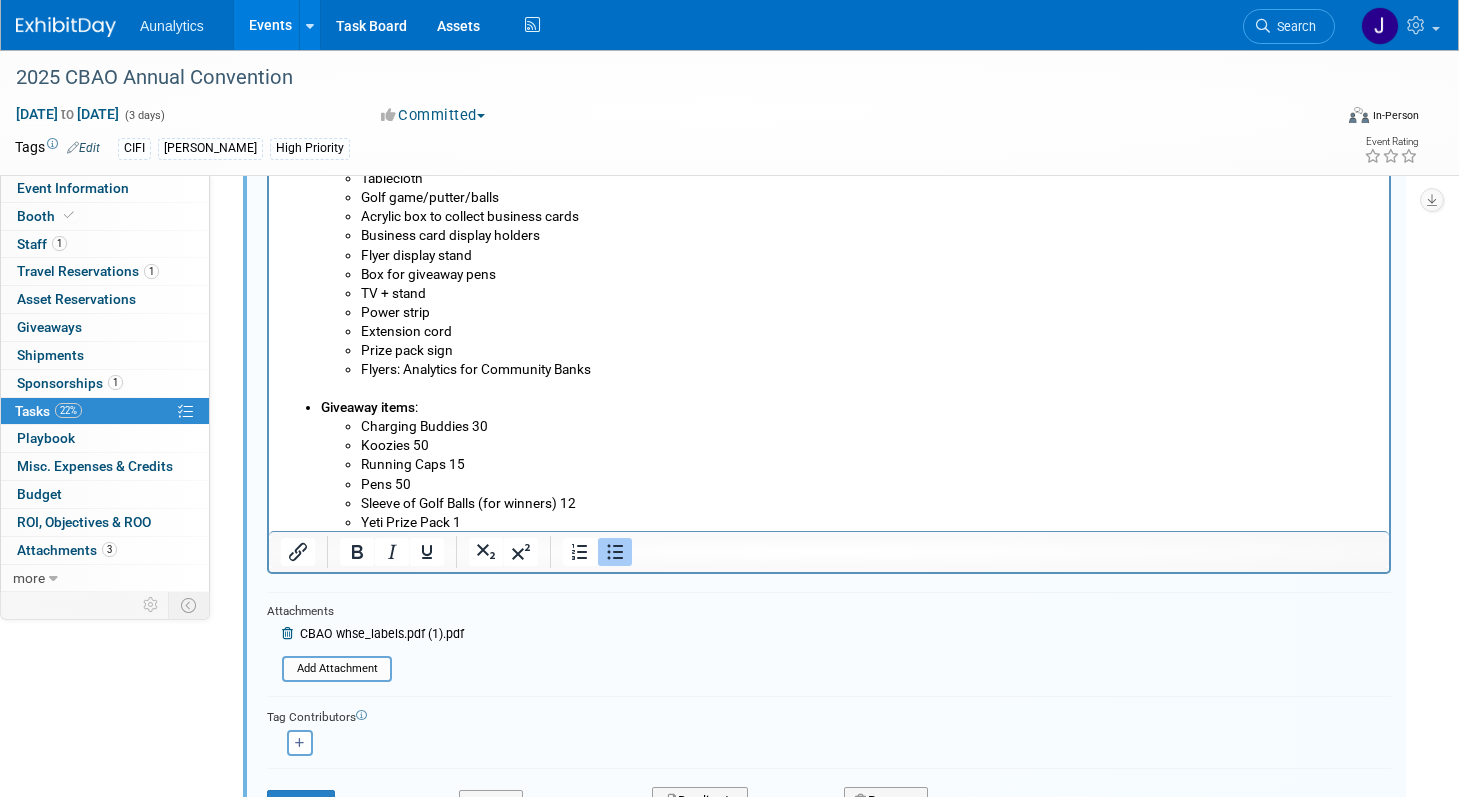 click on "Extension cord" at bounding box center [869, 331] 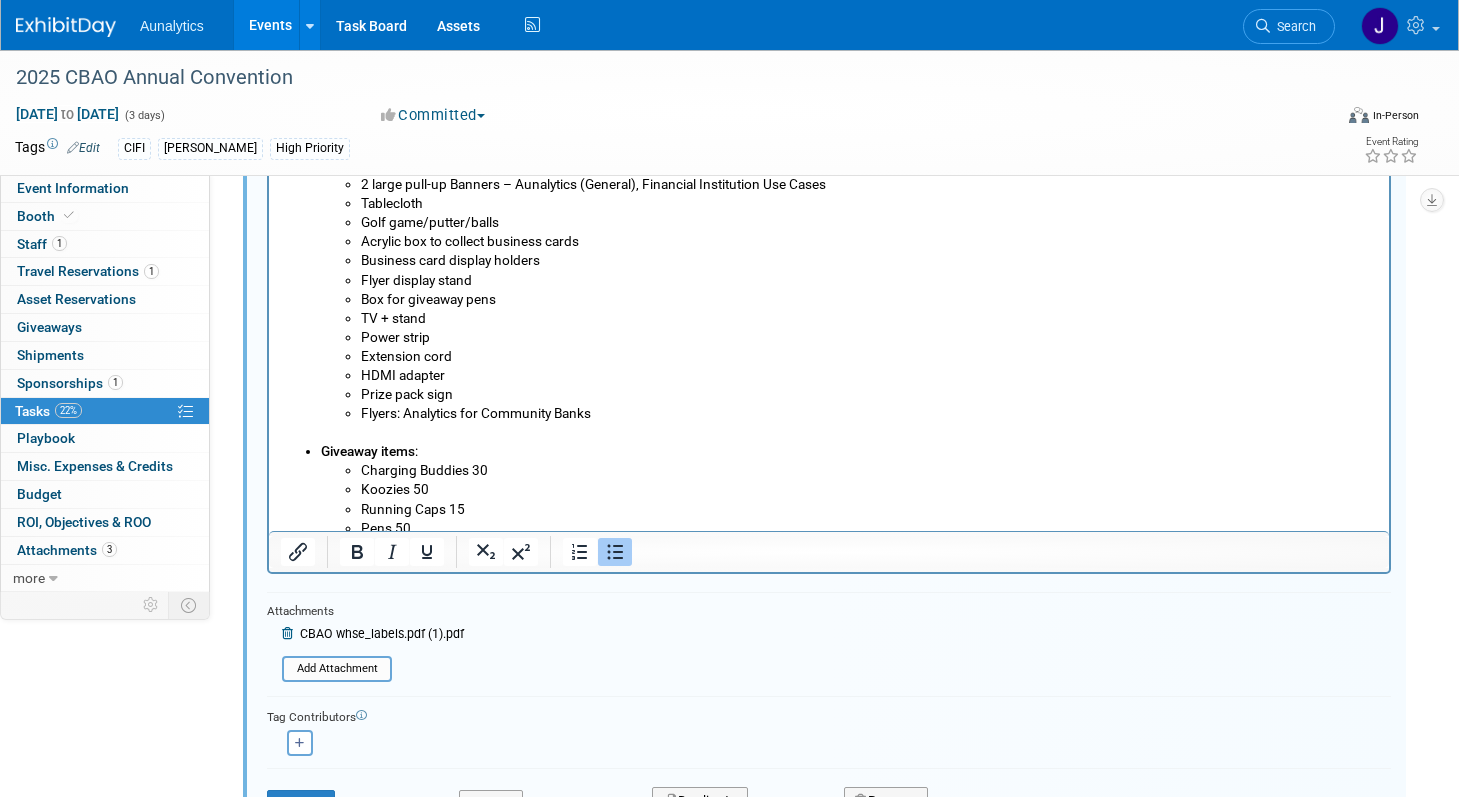 scroll, scrollTop: 152, scrollLeft: 0, axis: vertical 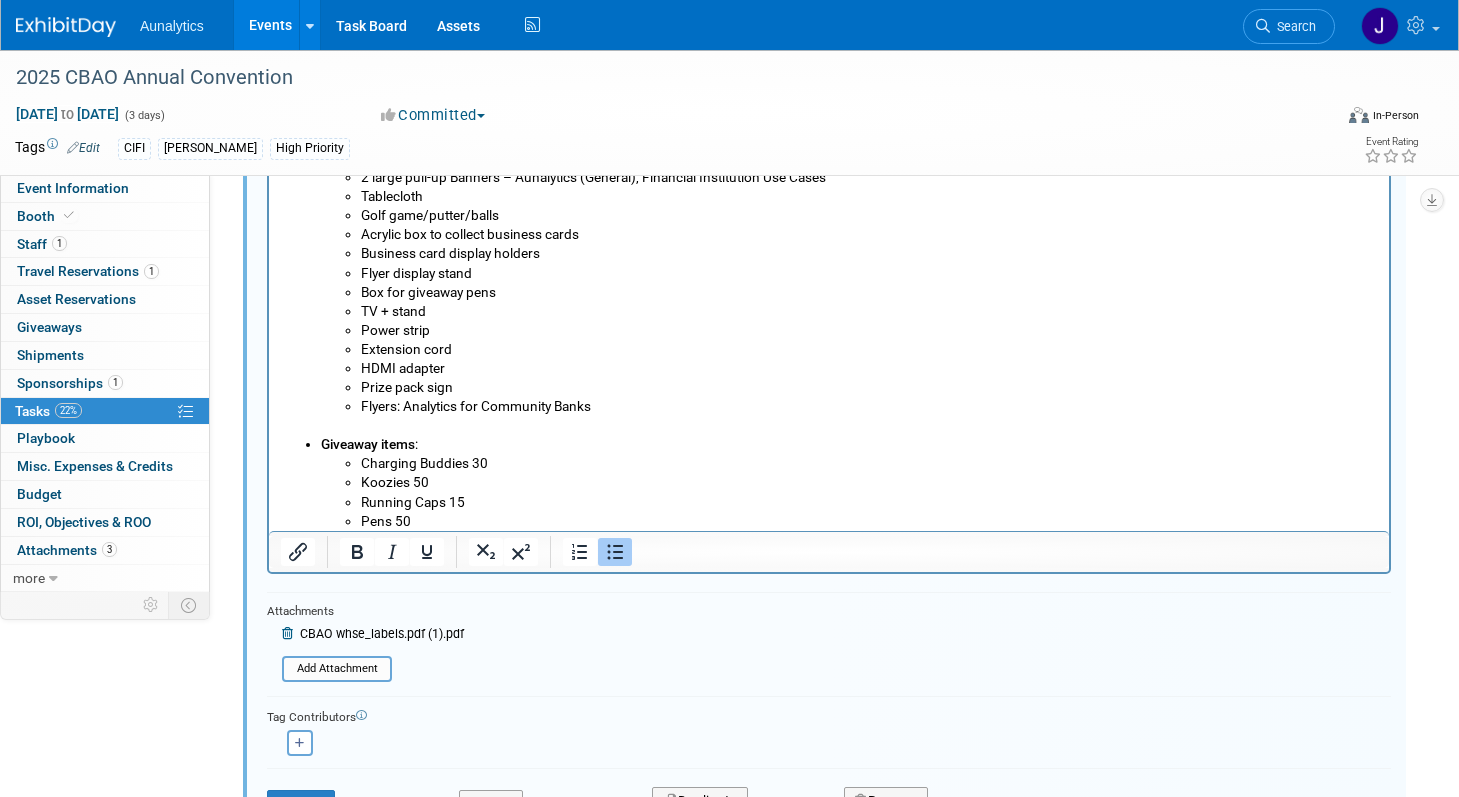 click on "HDMI adapter" at bounding box center (869, 368) 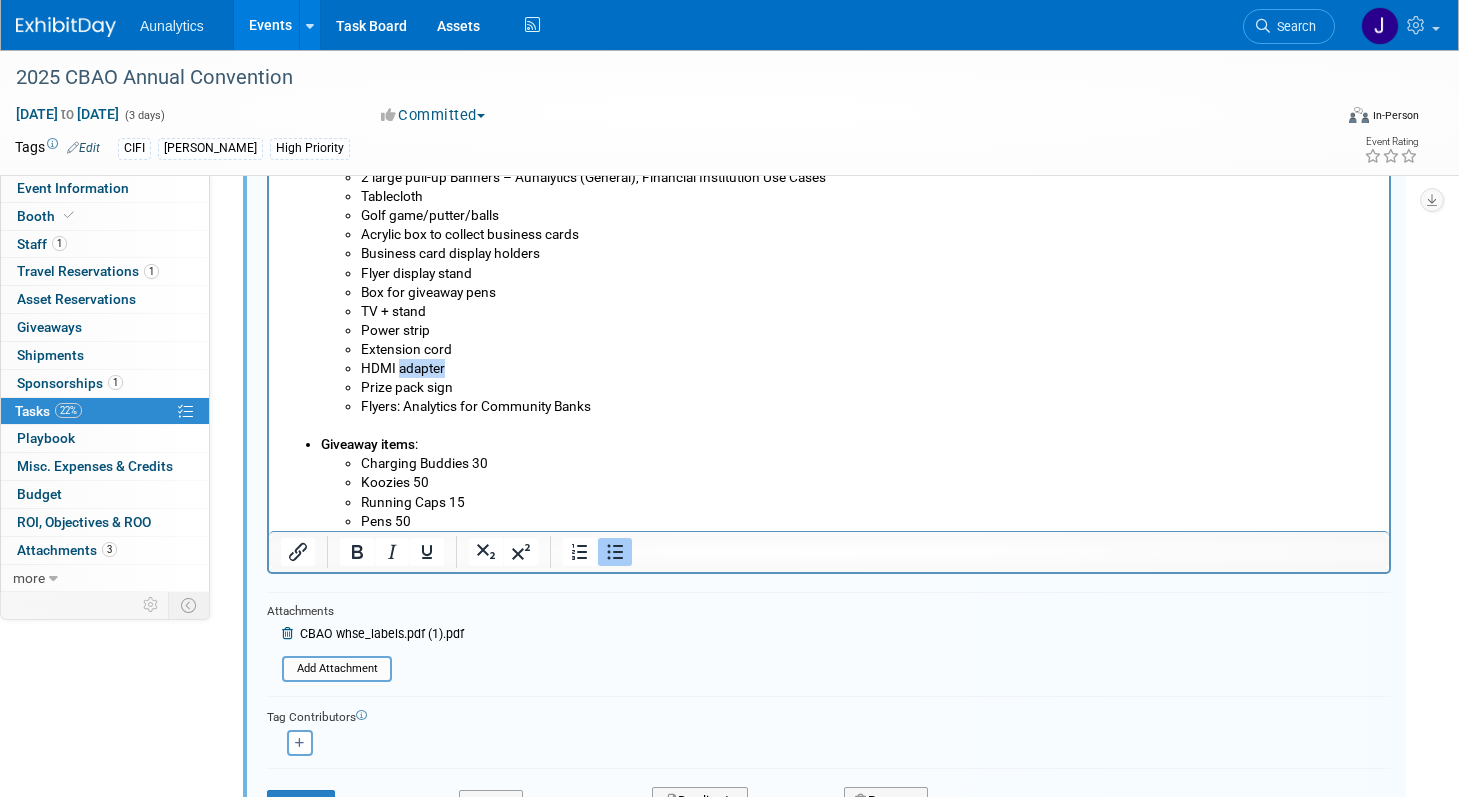 click on "HDMI adapter" at bounding box center [869, 368] 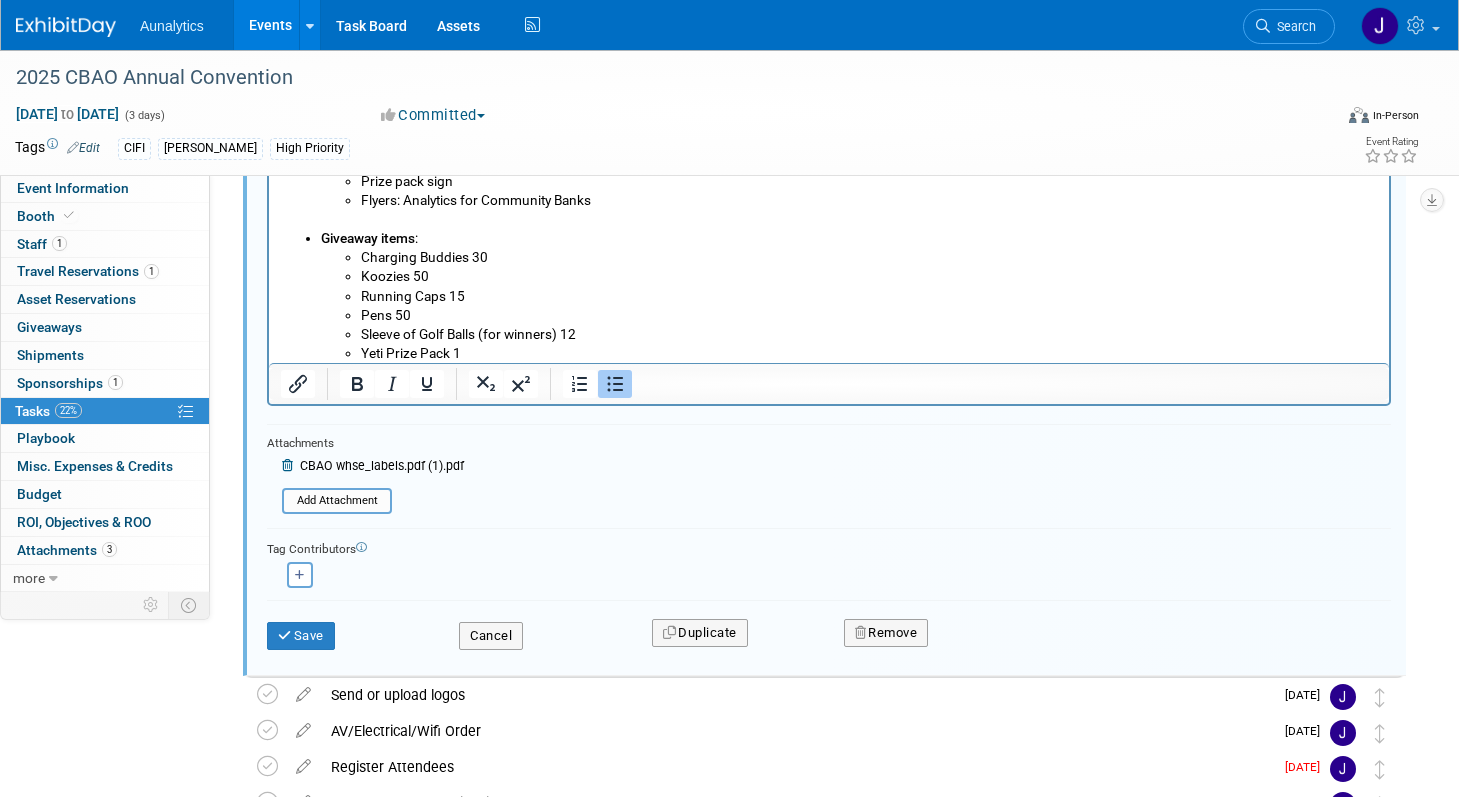 scroll, scrollTop: 663, scrollLeft: 0, axis: vertical 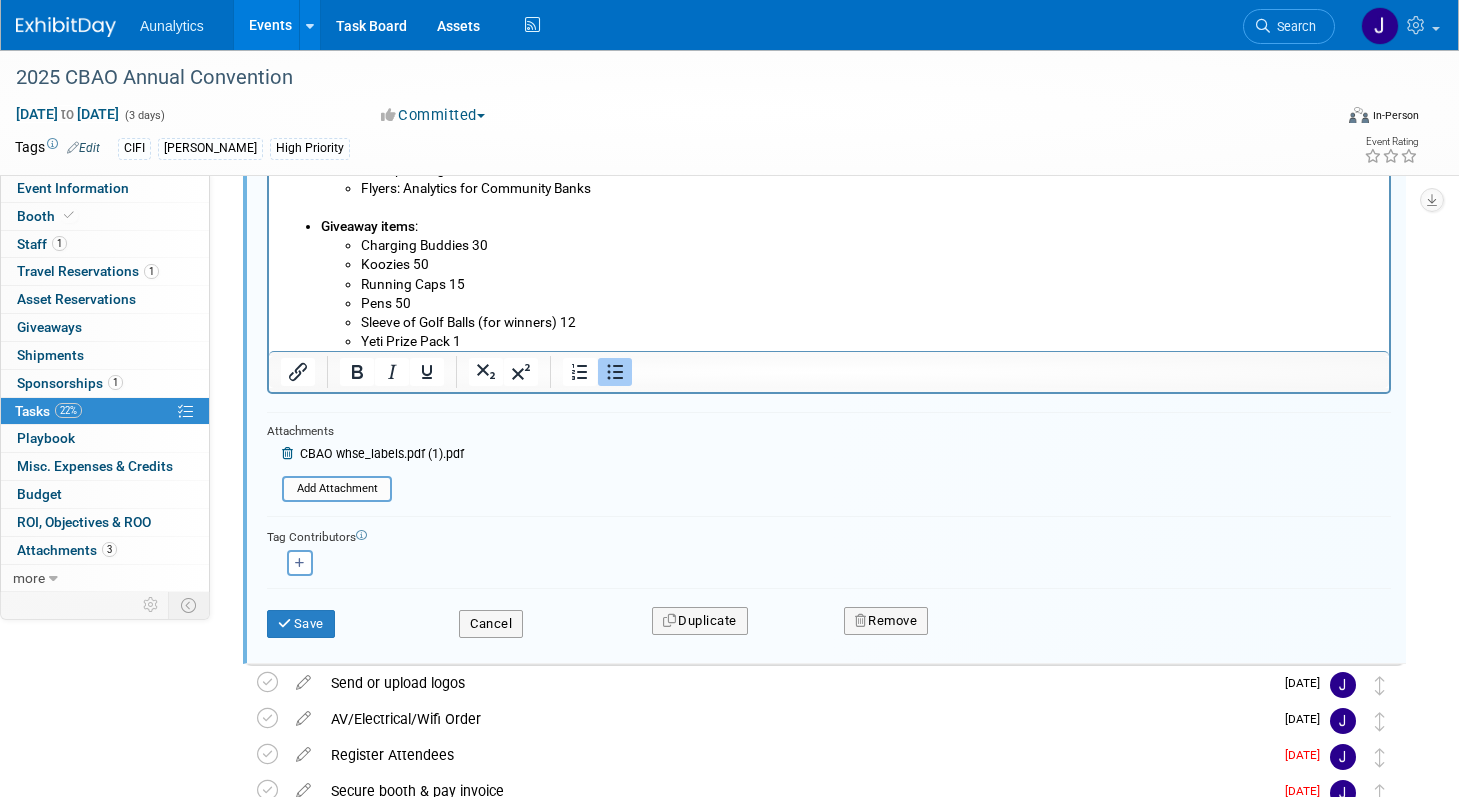 click on "Short Description
Ship Items to CBAO Annual Convention
Status
<i class="far fa-clock" style="padding: 6px 4px 6px 1px;"></i> Incomplete
<i class="fas fa-check" style="padding: 6px 4px 6px 1px;"></i> Completed
Incomplete      Incomplete    Completed
Quick  pick     X 1" at bounding box center [829, 171] 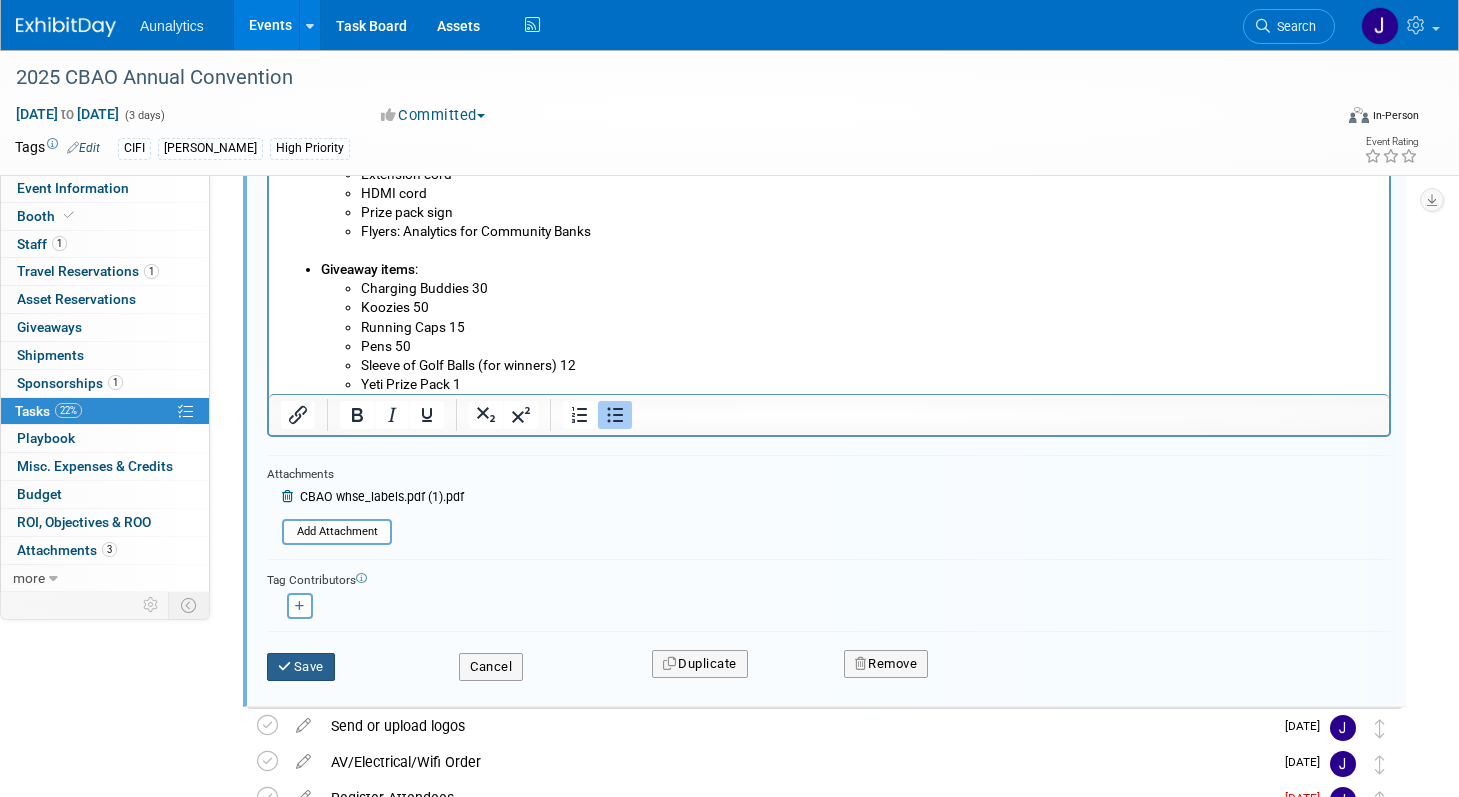click on "Save" at bounding box center [301, 667] 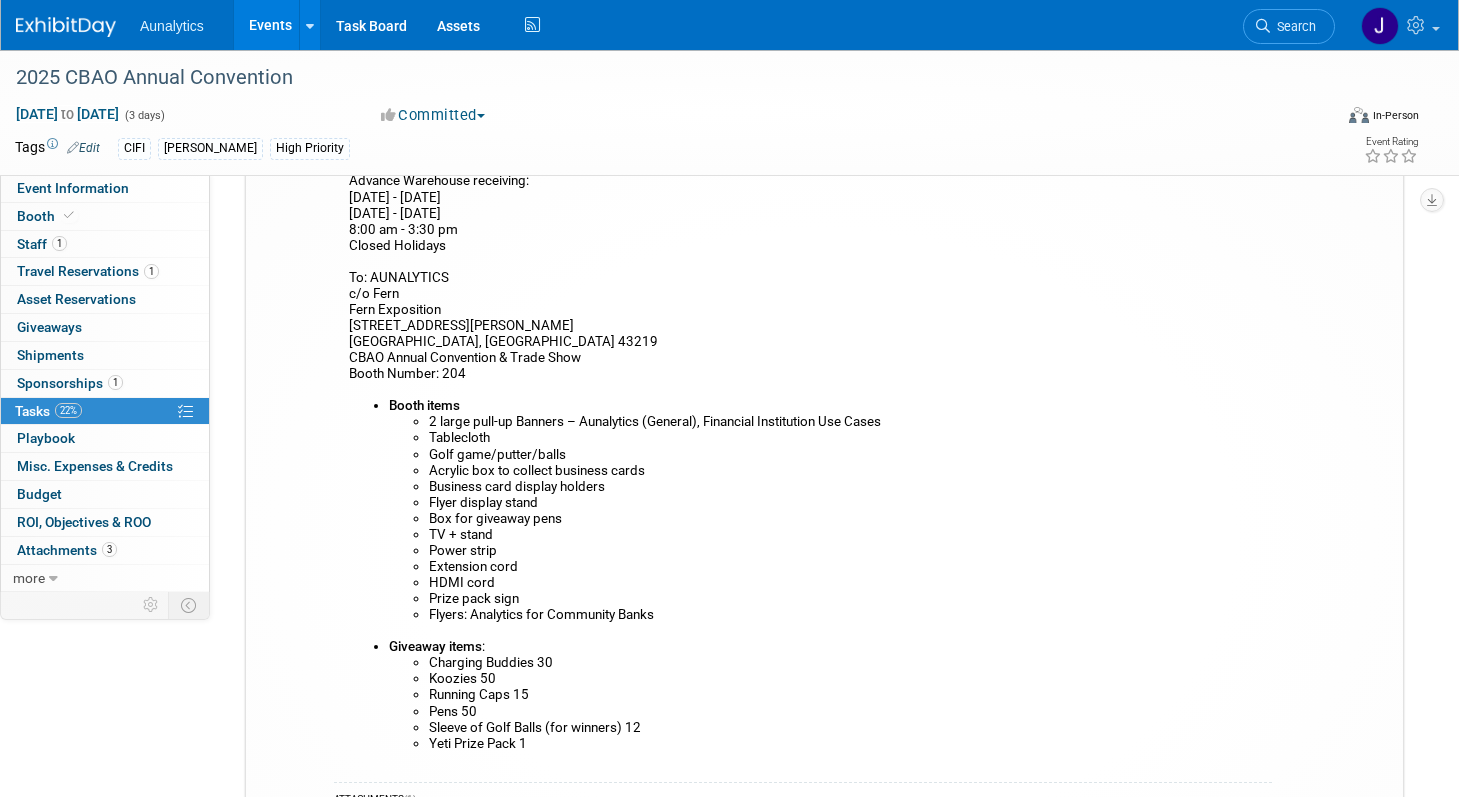 scroll, scrollTop: 203, scrollLeft: 0, axis: vertical 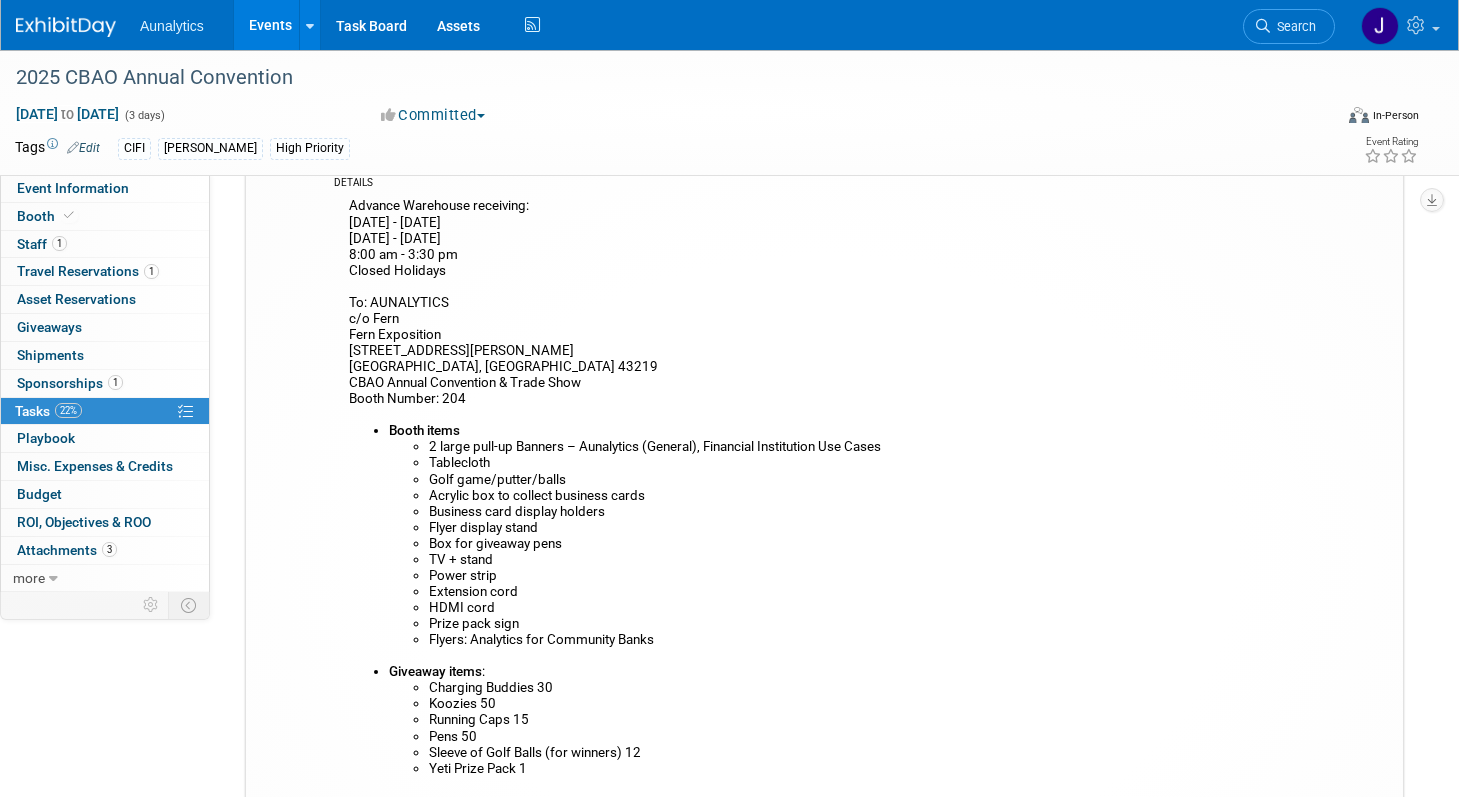 click on "22%" at bounding box center (68, 410) 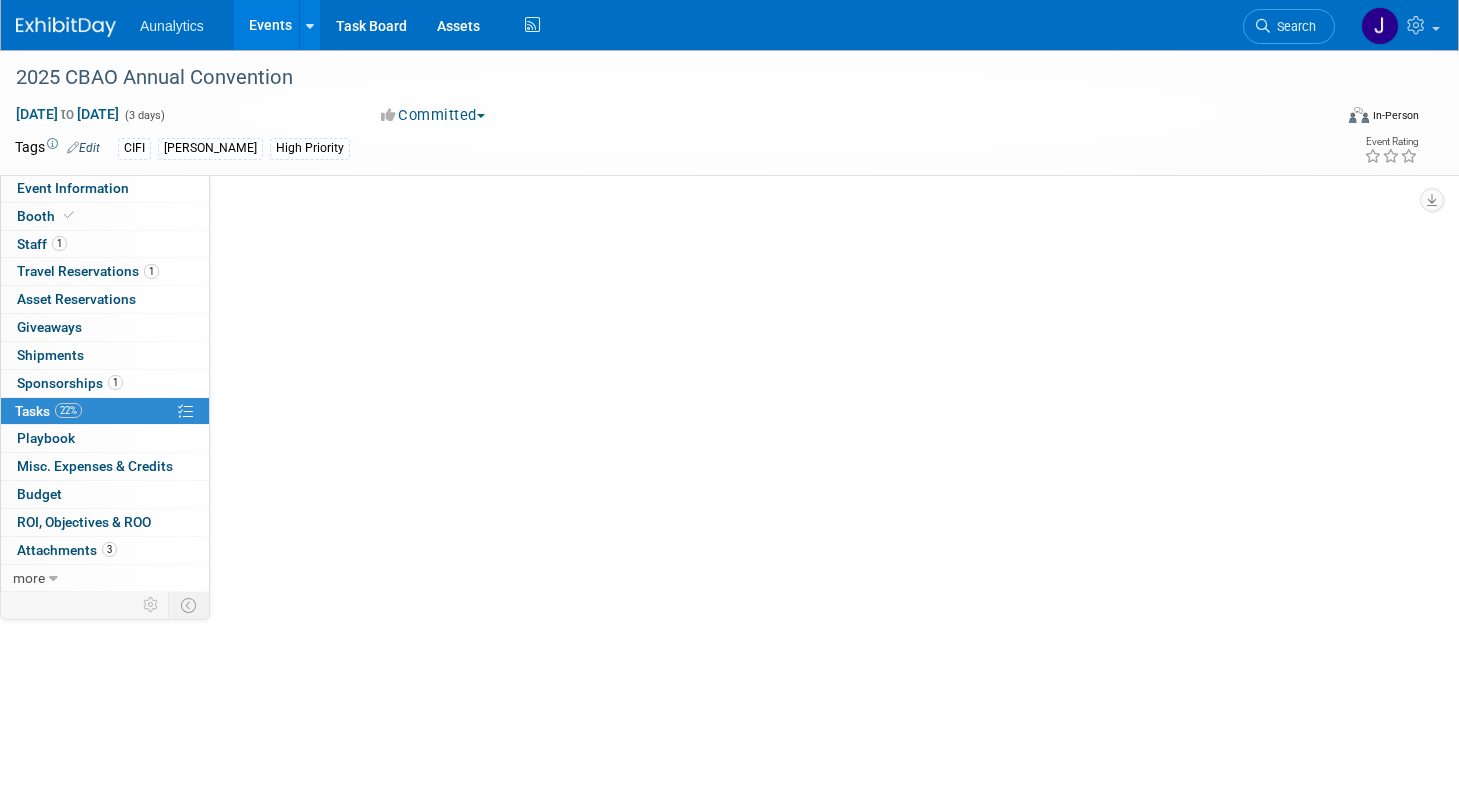 scroll, scrollTop: 0, scrollLeft: 0, axis: both 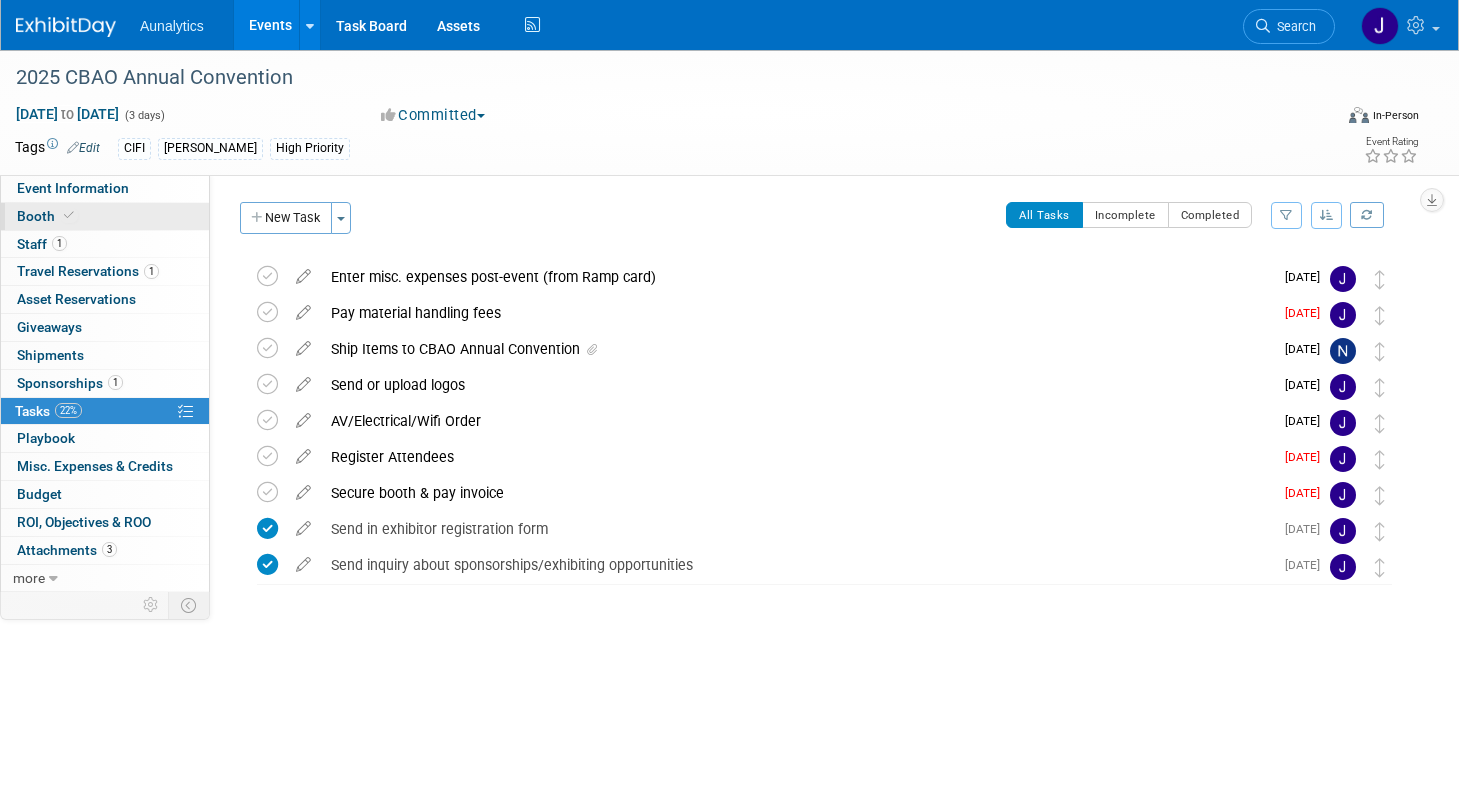 click on "Booth" at bounding box center [105, 216] 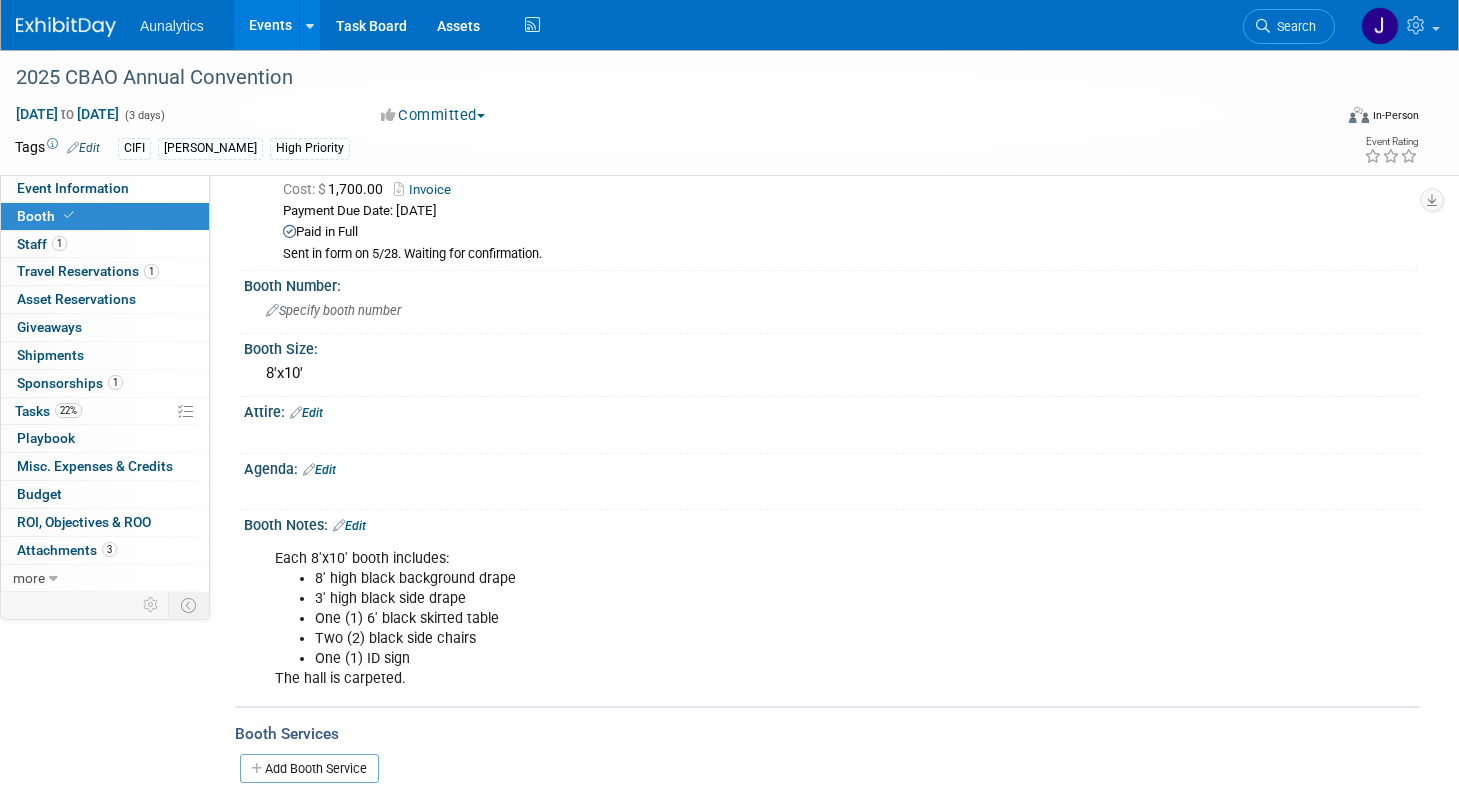 scroll, scrollTop: 78, scrollLeft: 0, axis: vertical 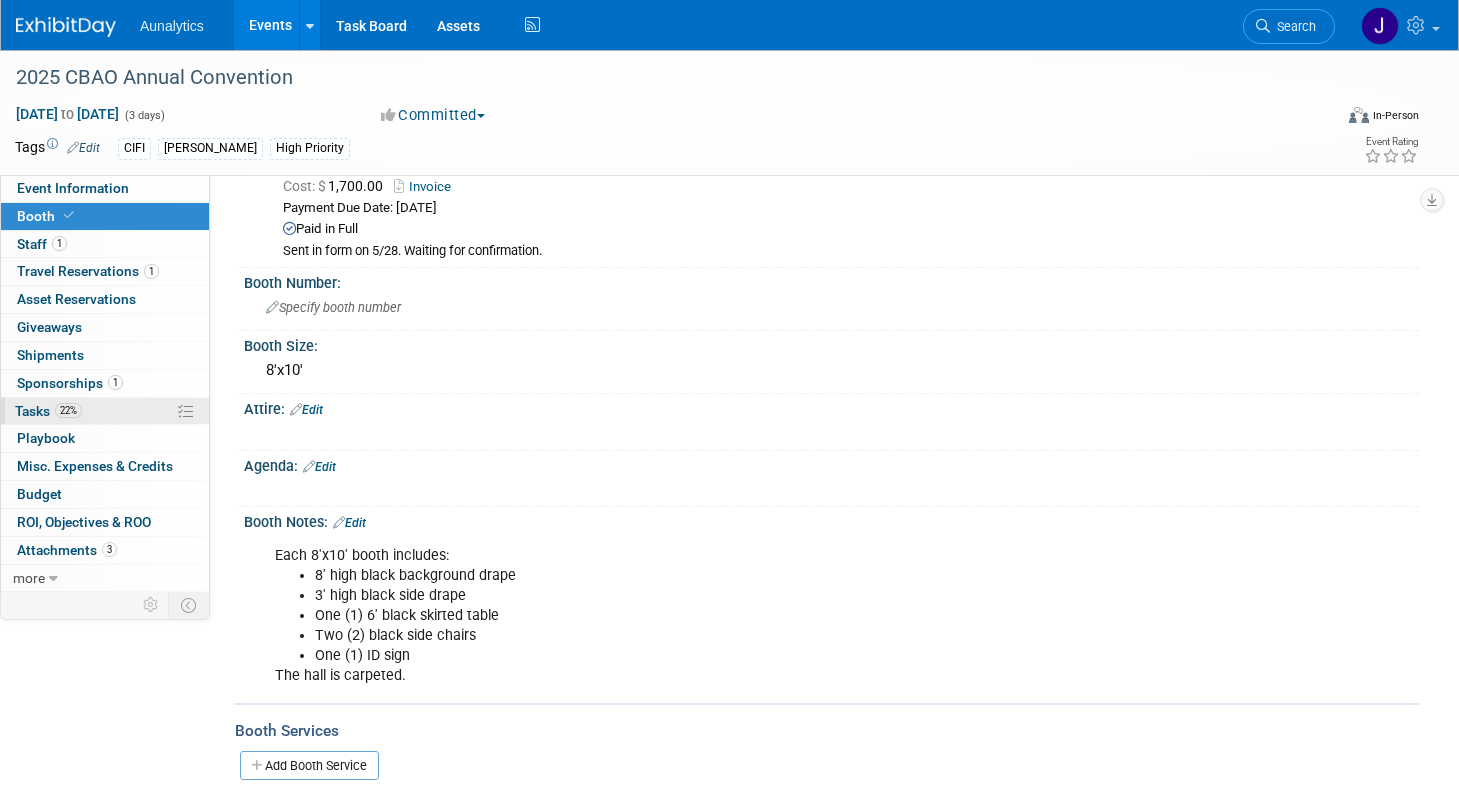 click on "22%
Tasks 22%" at bounding box center [105, 411] 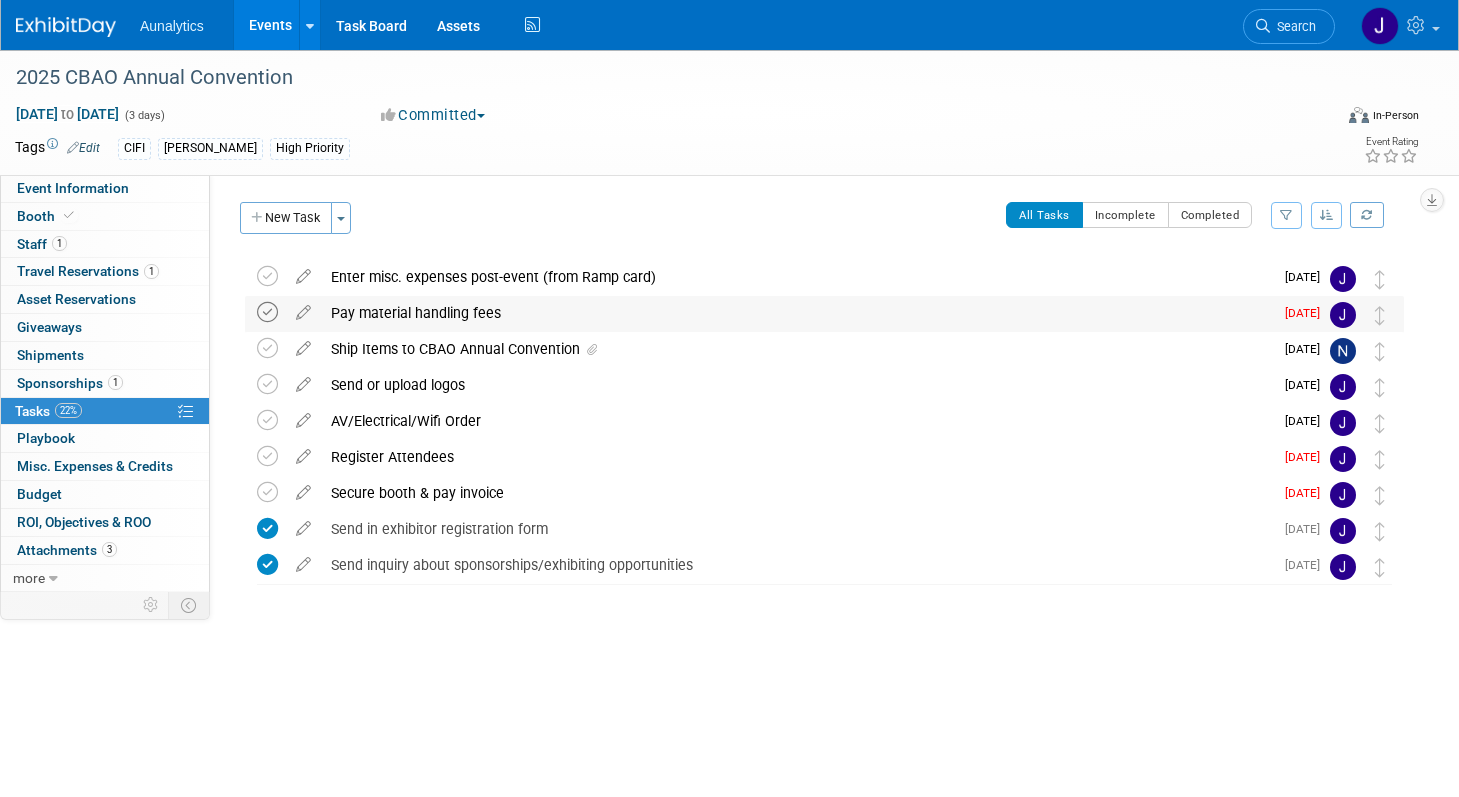 click at bounding box center [267, 312] 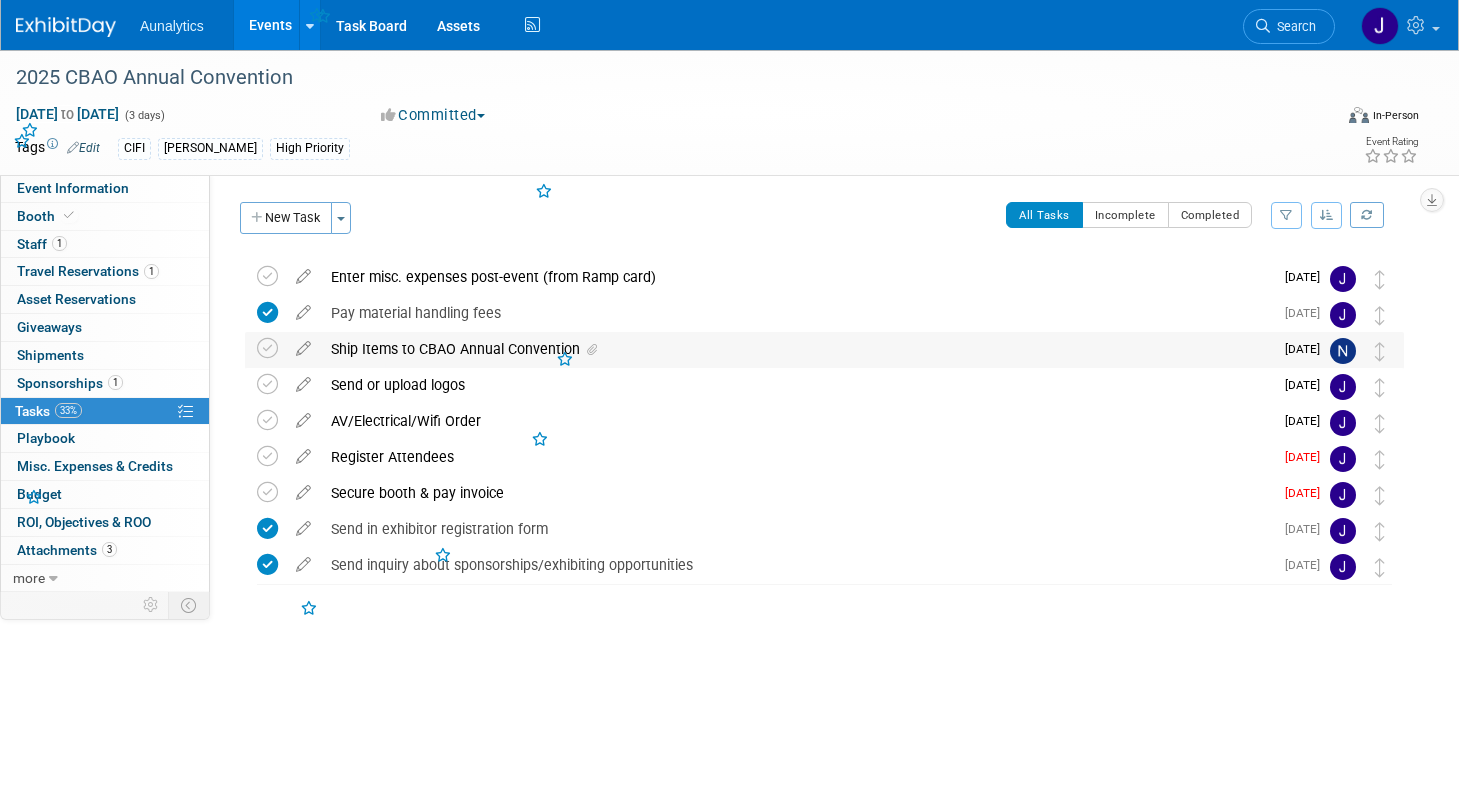 click on "Ship Items to CBAO Annual Convention" at bounding box center [797, 349] 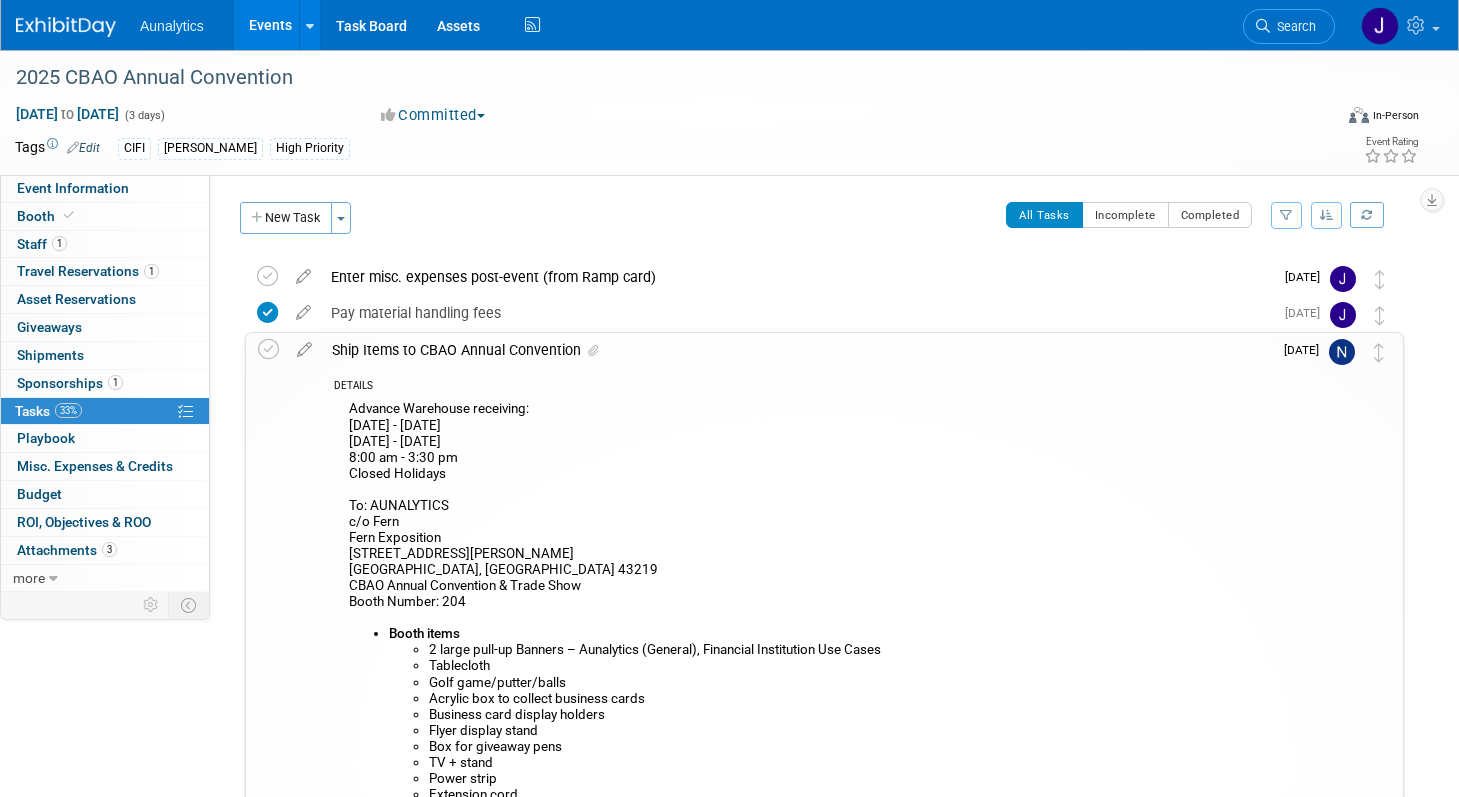 click on "Advance Warehouse receiving: June 23, 2025 - July 31, 2025 Monday - Friday 8:00 am - 3:30 pm Closed Holidays To: AUNALYTICS   c/o Fern Fern Exposition 1500 Old Leonard Avenue Columbus, OH 43219 CBAO Annual Convention & Trade Show Booth Number: 204  Booth items 2 large pull-up Banners – Aunalytics (General), Financial Institution Use Cases Tablecloth Golf game/putter/balls Acrylic box to collect business cards Business card display holders Flyer display stand Box for giveaway pens TV + stand Power strip Extension cord HDMI cord Prize pack sign Flyers: Analytics for Community Banks   Giveaway items : Charging Buddies 30  Koozies 50 Running Caps 15 Pens 50 Sleeve of Golf Balls (for winners) 12 Yeti Prize Pack 1" at bounding box center (803, 697) 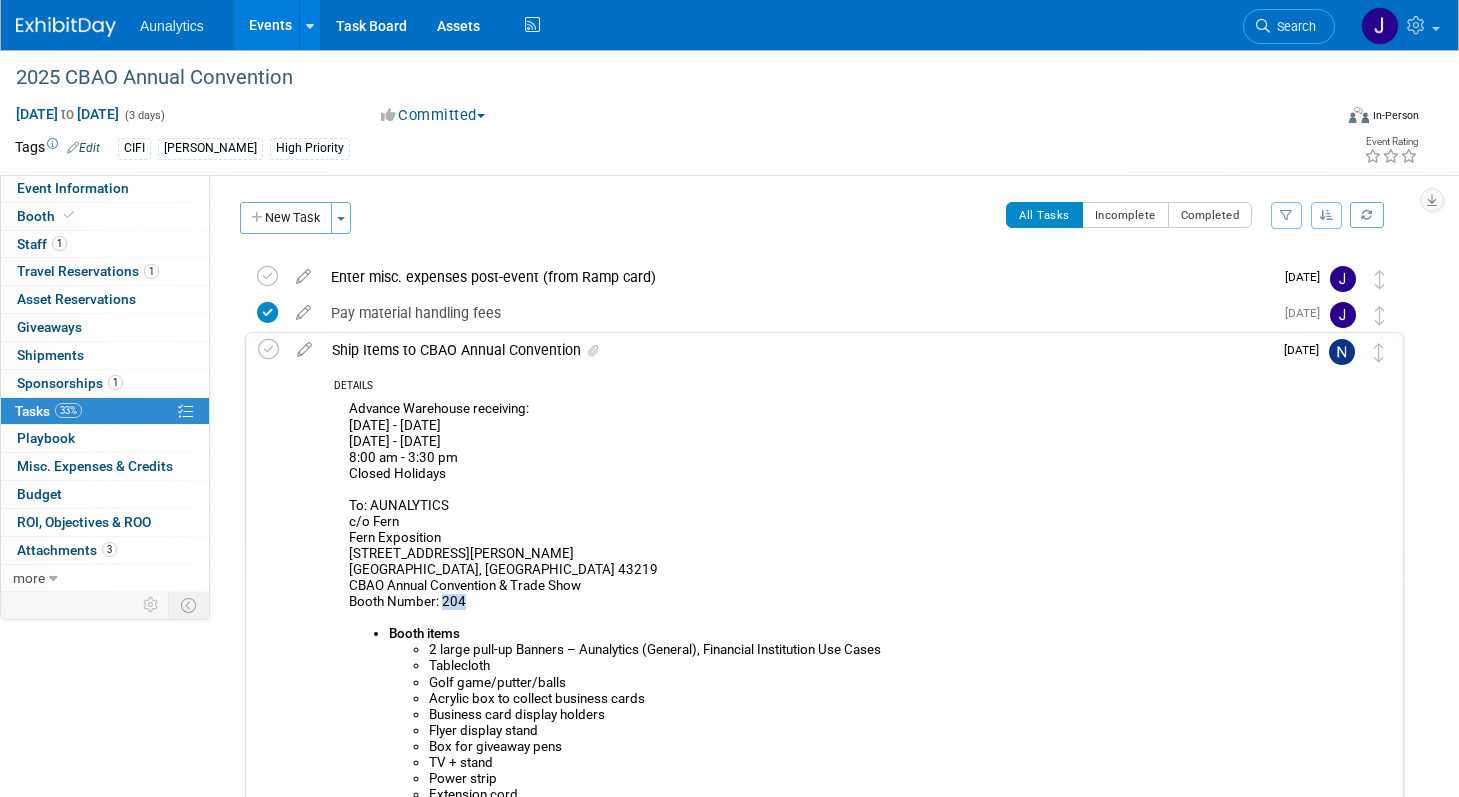 click on "Advance Warehouse receiving: June 23, 2025 - July 31, 2025 Monday - Friday 8:00 am - 3:30 pm Closed Holidays To: AUNALYTICS   c/o Fern Fern Exposition 1500 Old Leonard Avenue Columbus, OH 43219 CBAO Annual Convention & Trade Show Booth Number: 204  Booth items 2 large pull-up Banners – Aunalytics (General), Financial Institution Use Cases Tablecloth Golf game/putter/balls Acrylic box to collect business cards Business card display holders Flyer display stand Box for giveaway pens TV + stand Power strip Extension cord HDMI cord Prize pack sign Flyers: Analytics for Community Banks   Giveaway items : Charging Buddies 30  Koozies 50 Running Caps 15 Pens 50 Sleeve of Golf Balls (for winners) 12 Yeti Prize Pack 1" at bounding box center (803, 697) 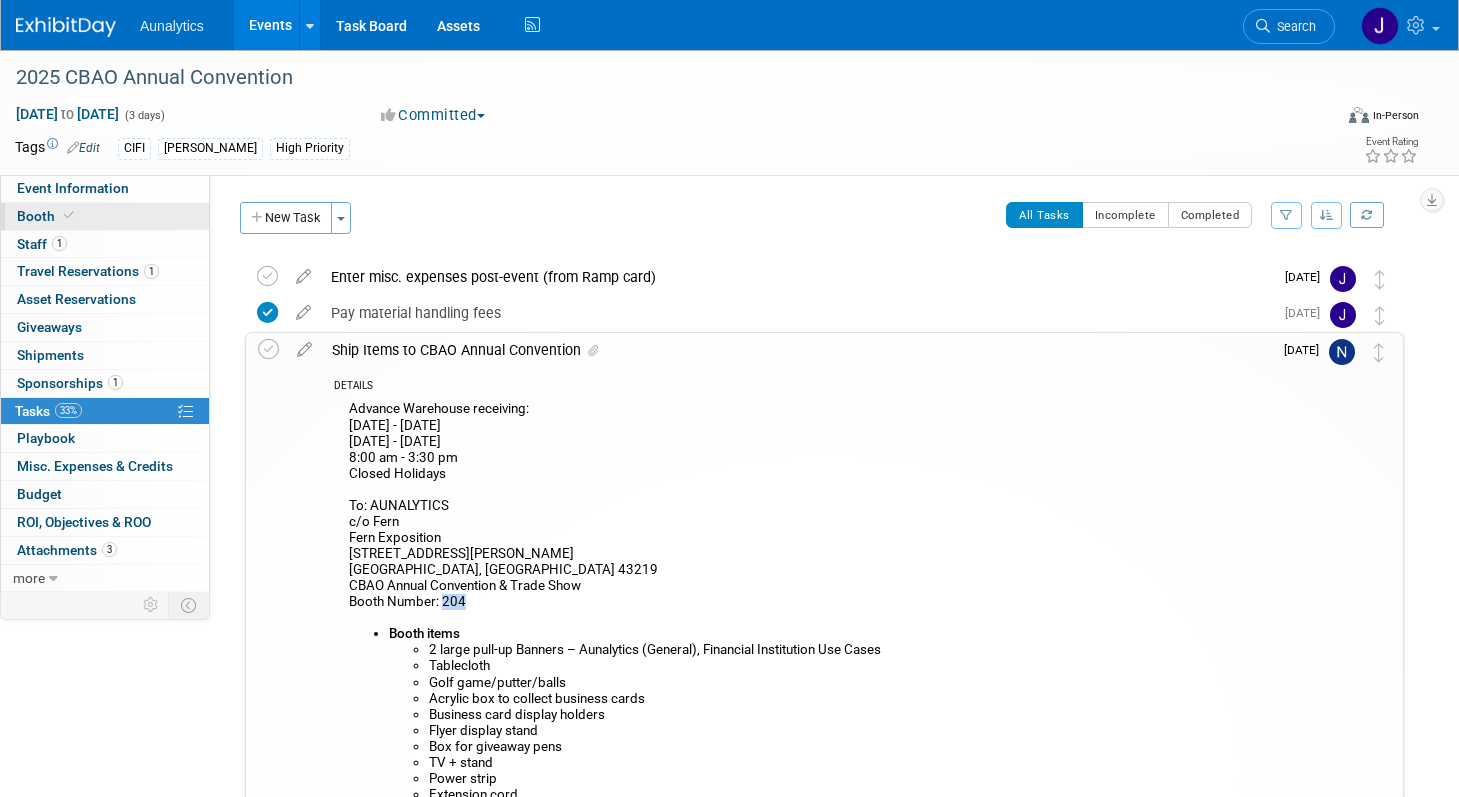 click on "Booth" at bounding box center (105, 216) 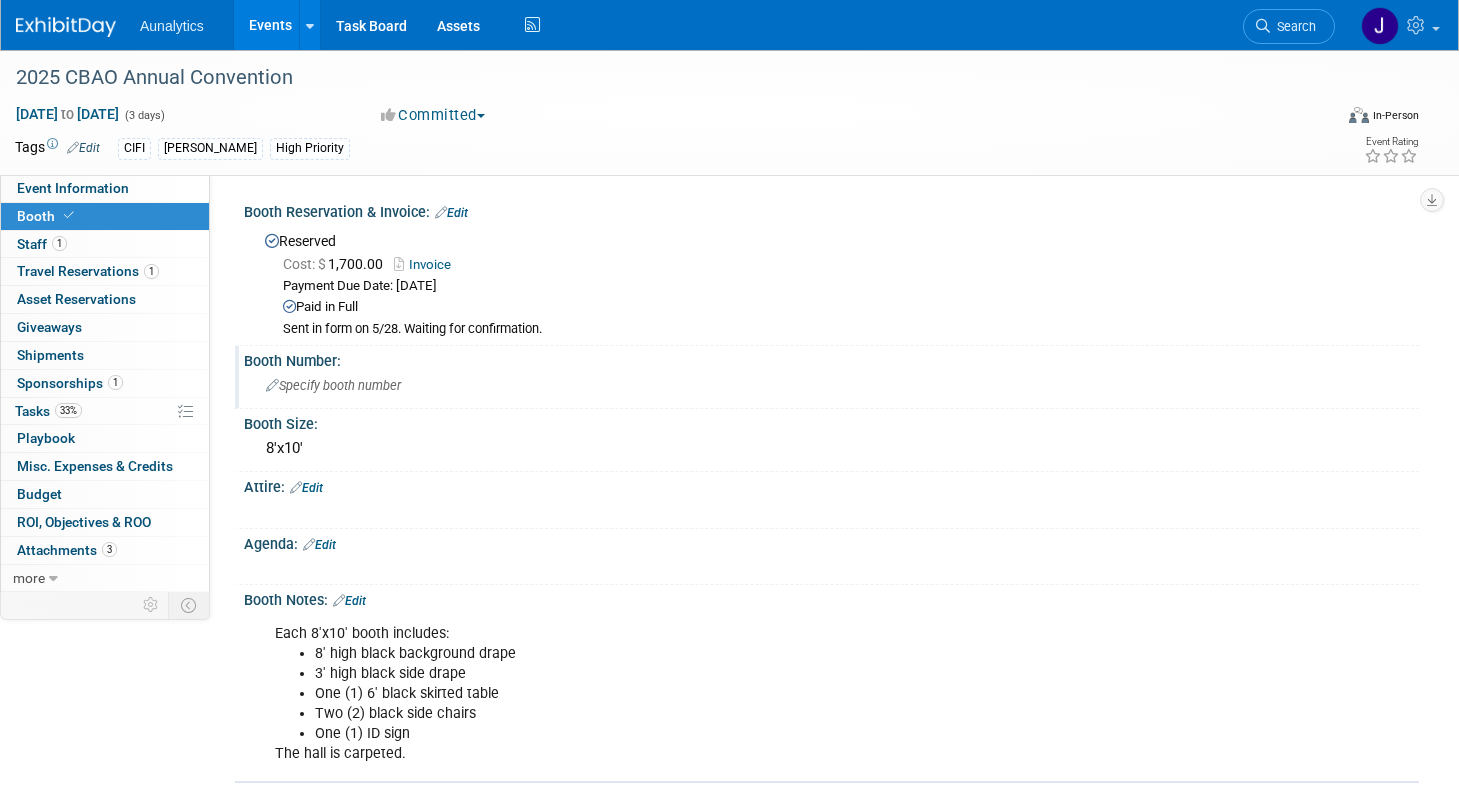 click on "Specify booth number" at bounding box center (333, 385) 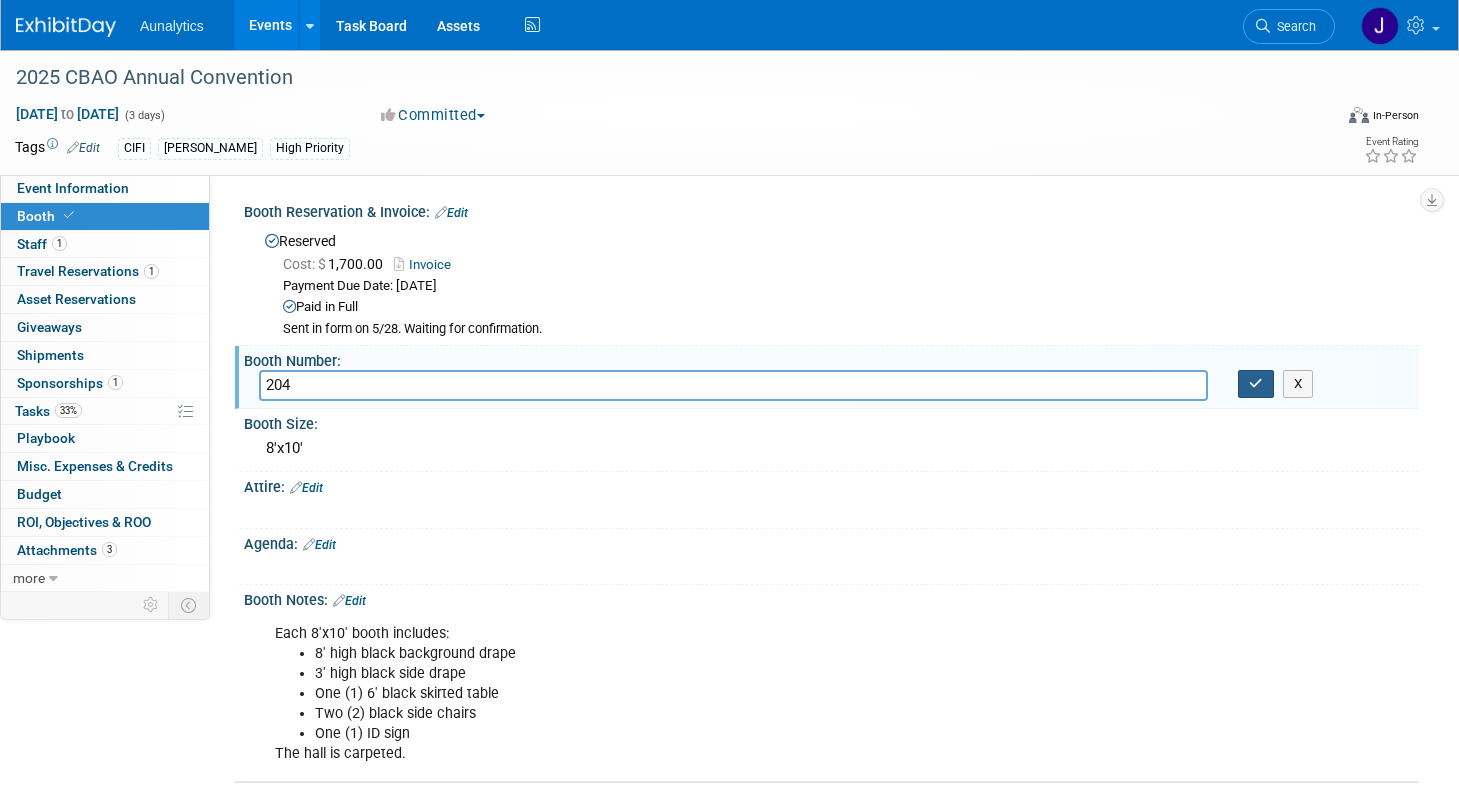 type on "204" 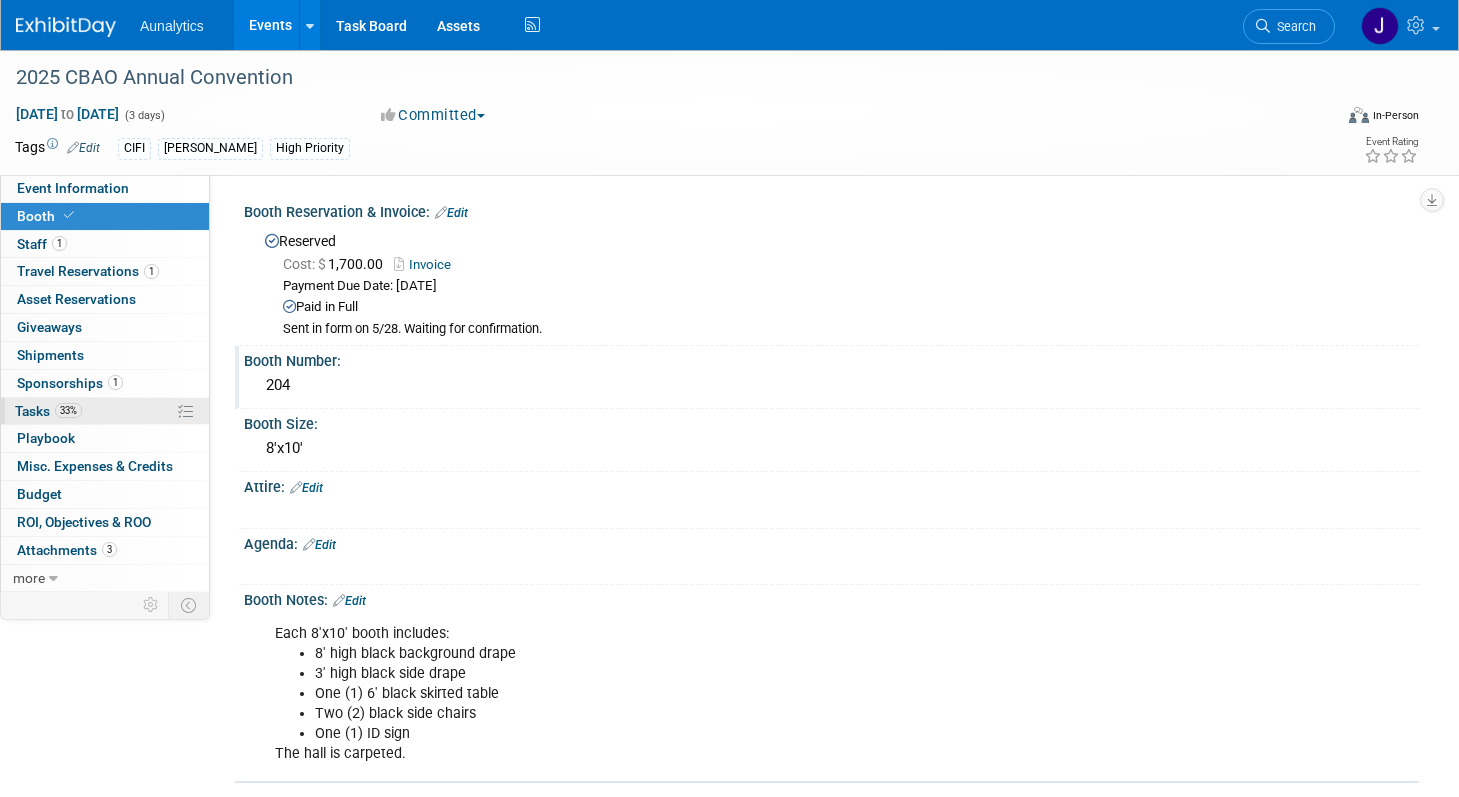 click on "33%
Tasks 33%" at bounding box center (105, 411) 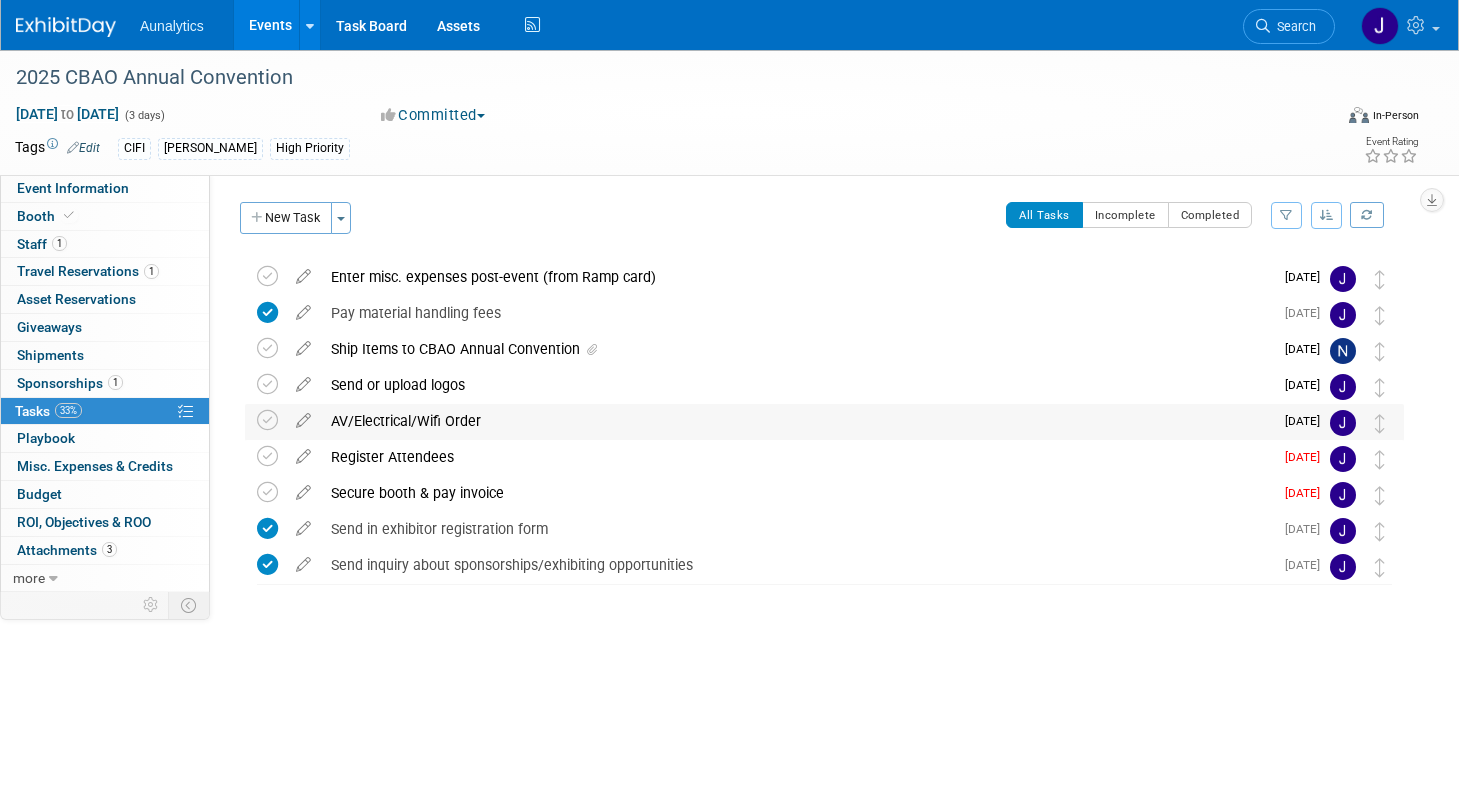 click on "AV/Electrical/Wifi Order" at bounding box center [797, 421] 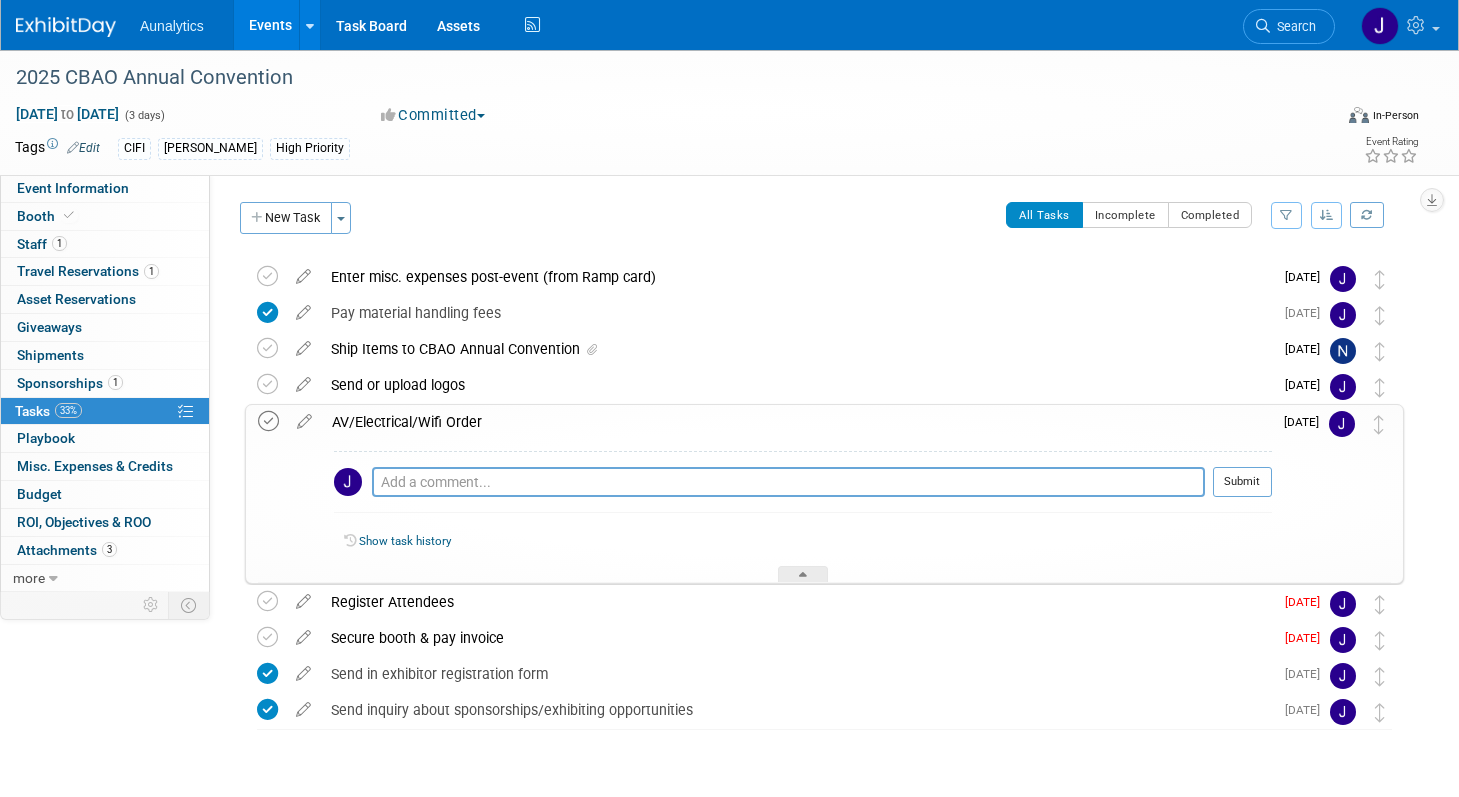 click at bounding box center [268, 421] 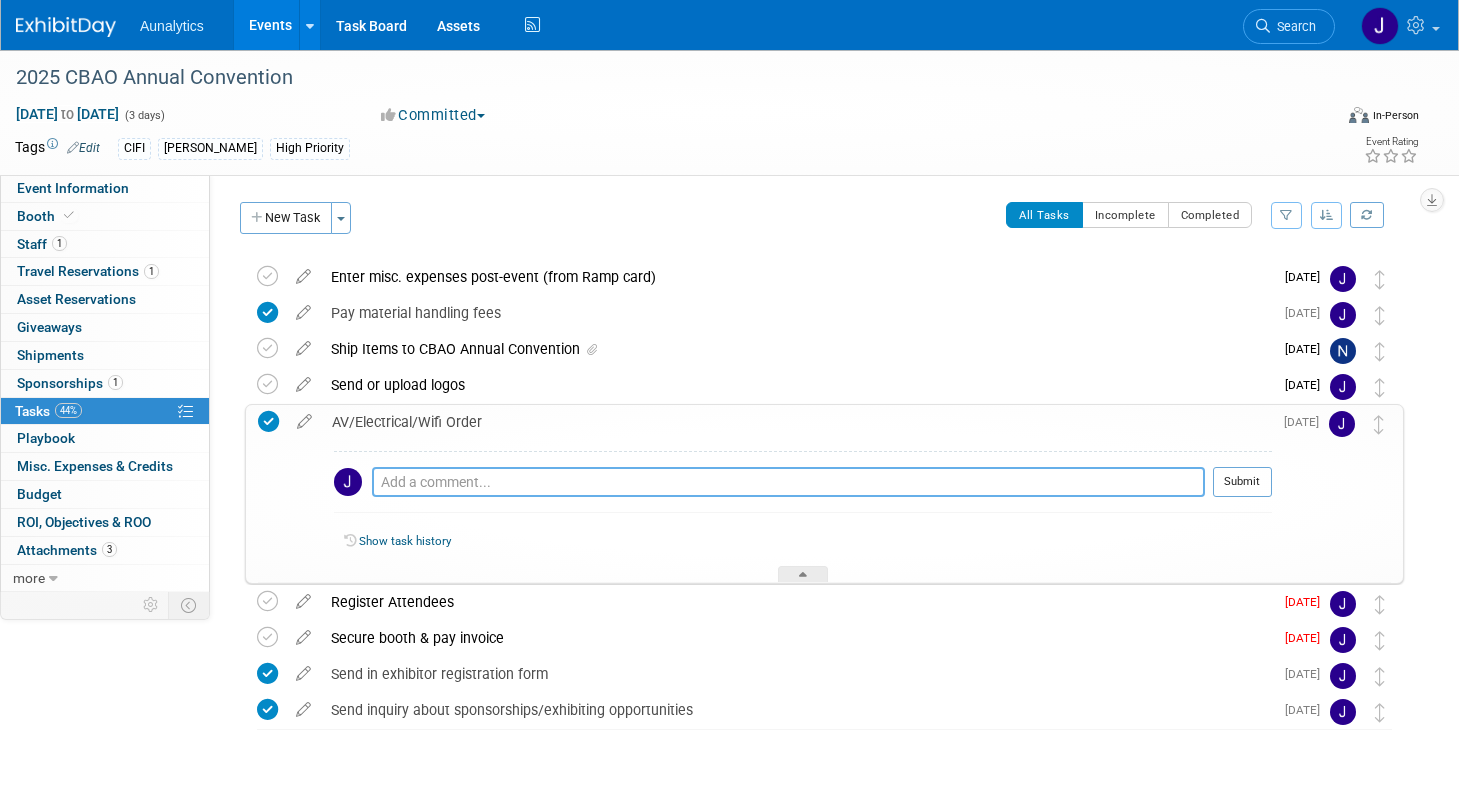 click at bounding box center (788, 482) 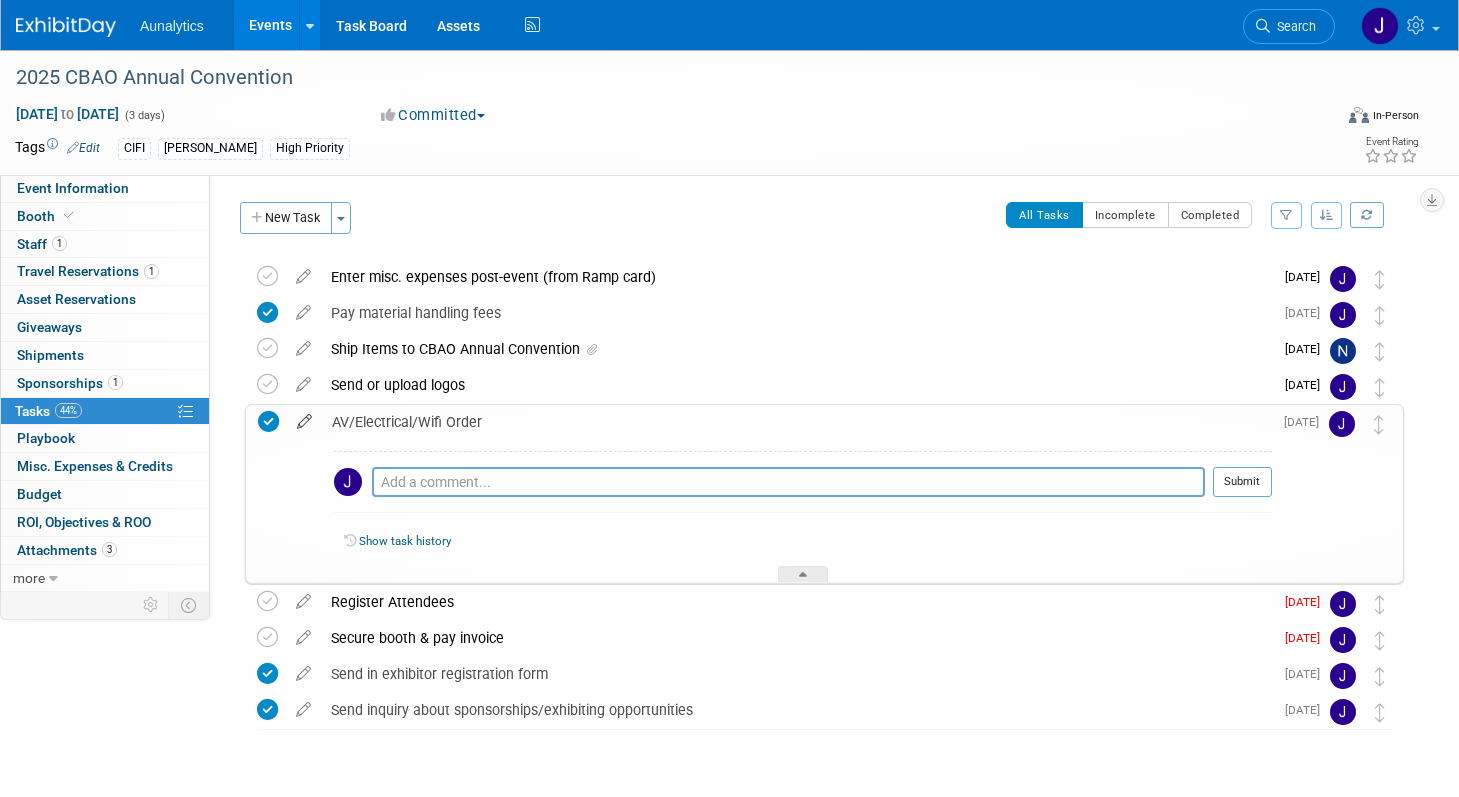 click at bounding box center [304, 417] 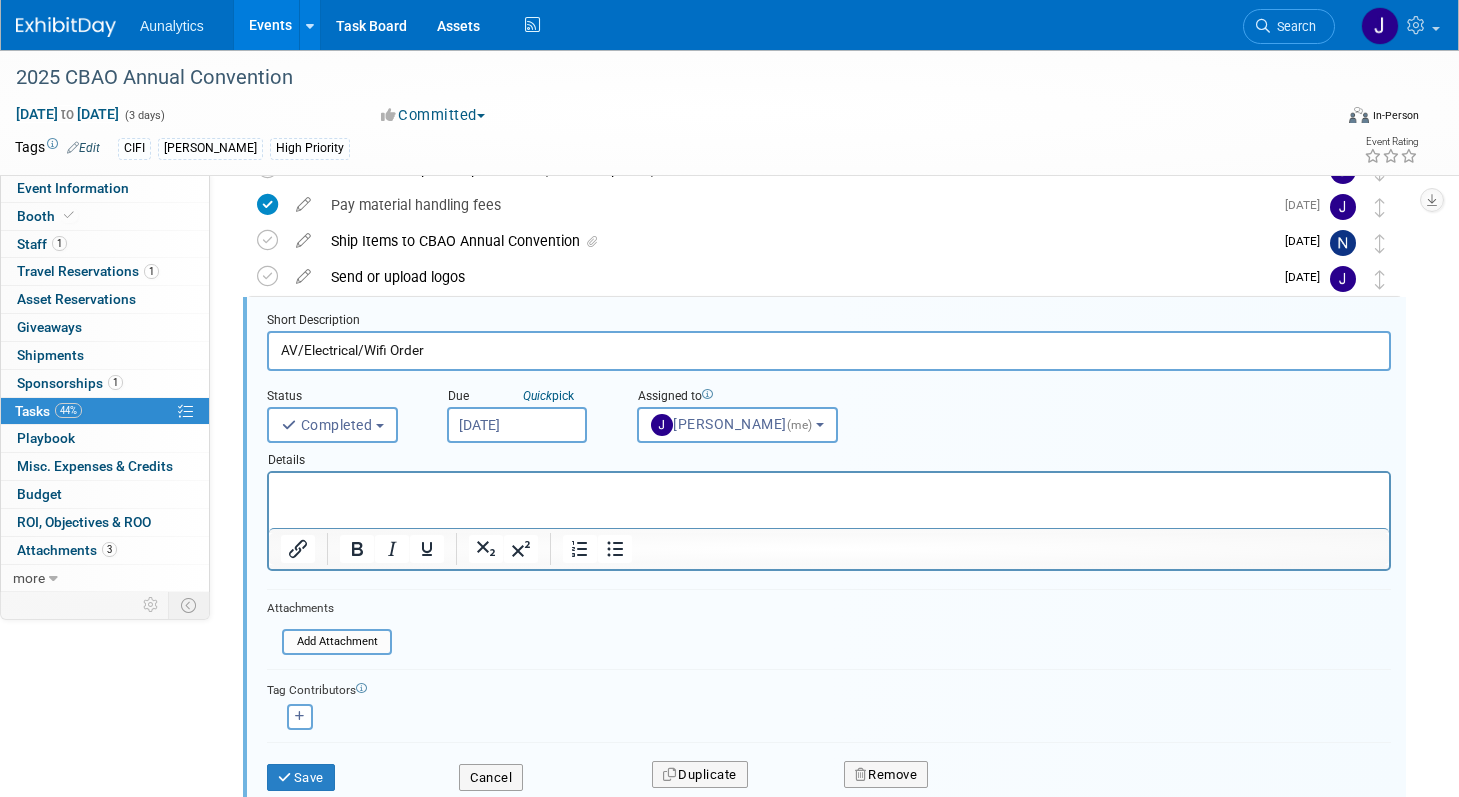 scroll, scrollTop: 112, scrollLeft: 0, axis: vertical 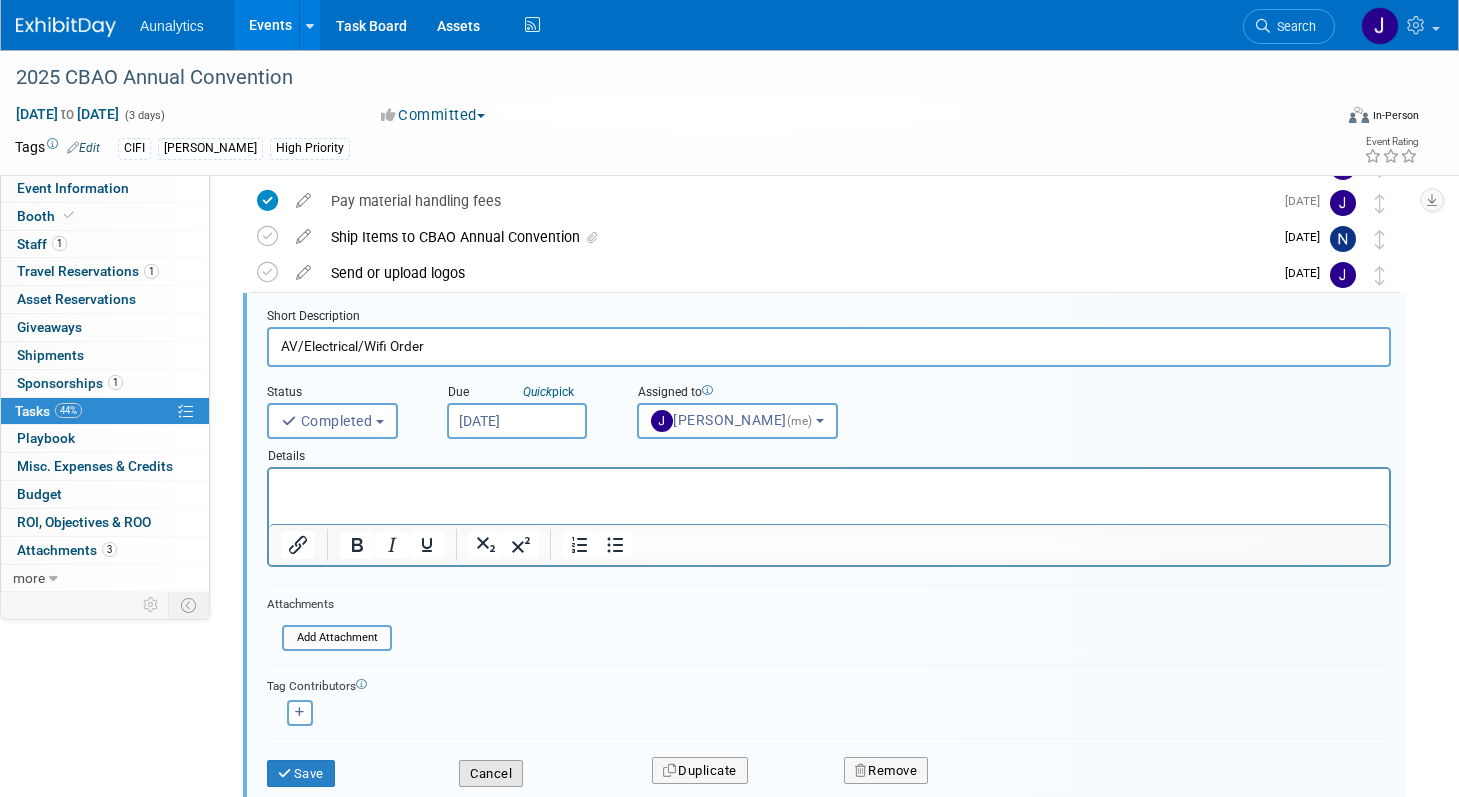 click on "Cancel" at bounding box center (491, 774) 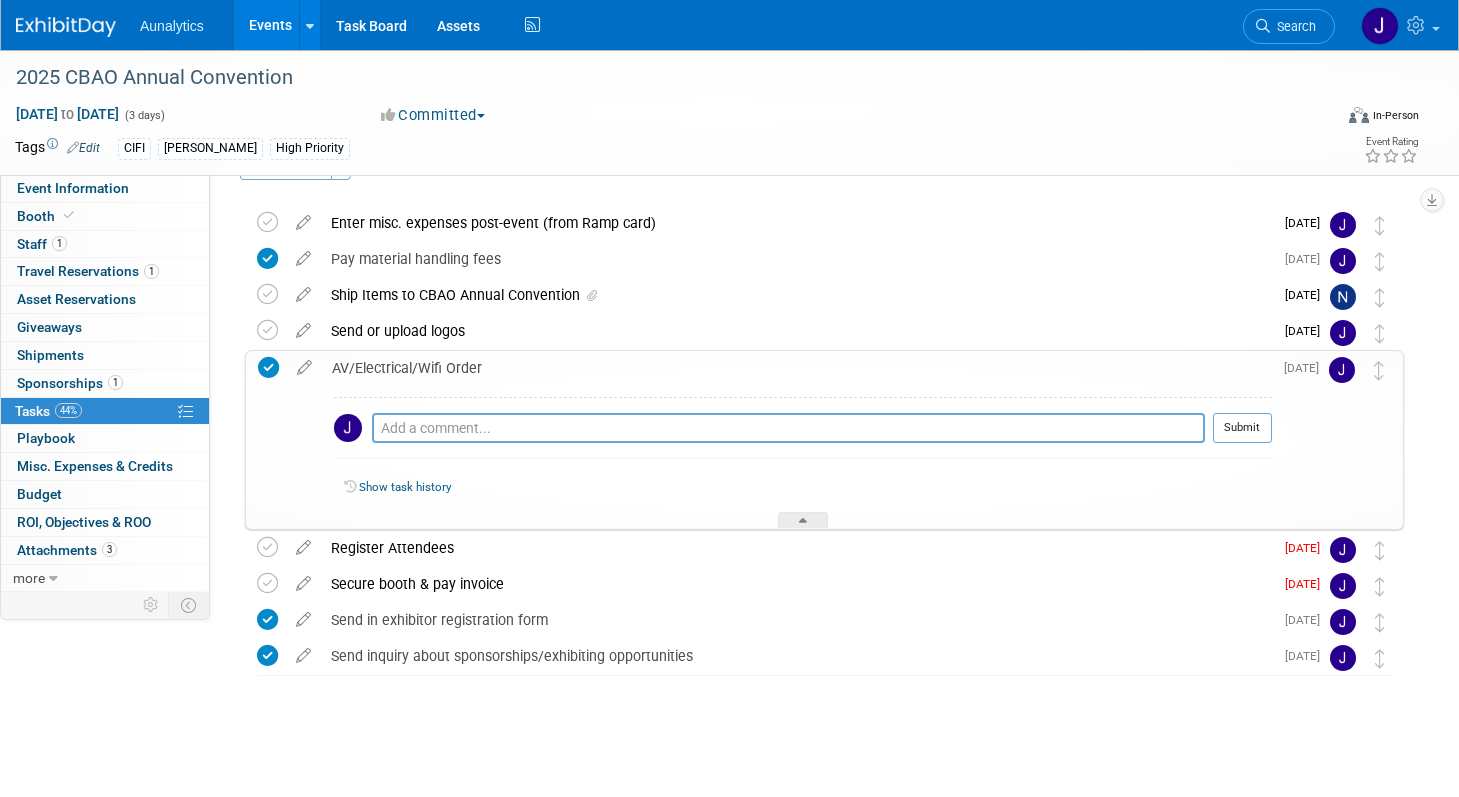 scroll, scrollTop: 54, scrollLeft: 0, axis: vertical 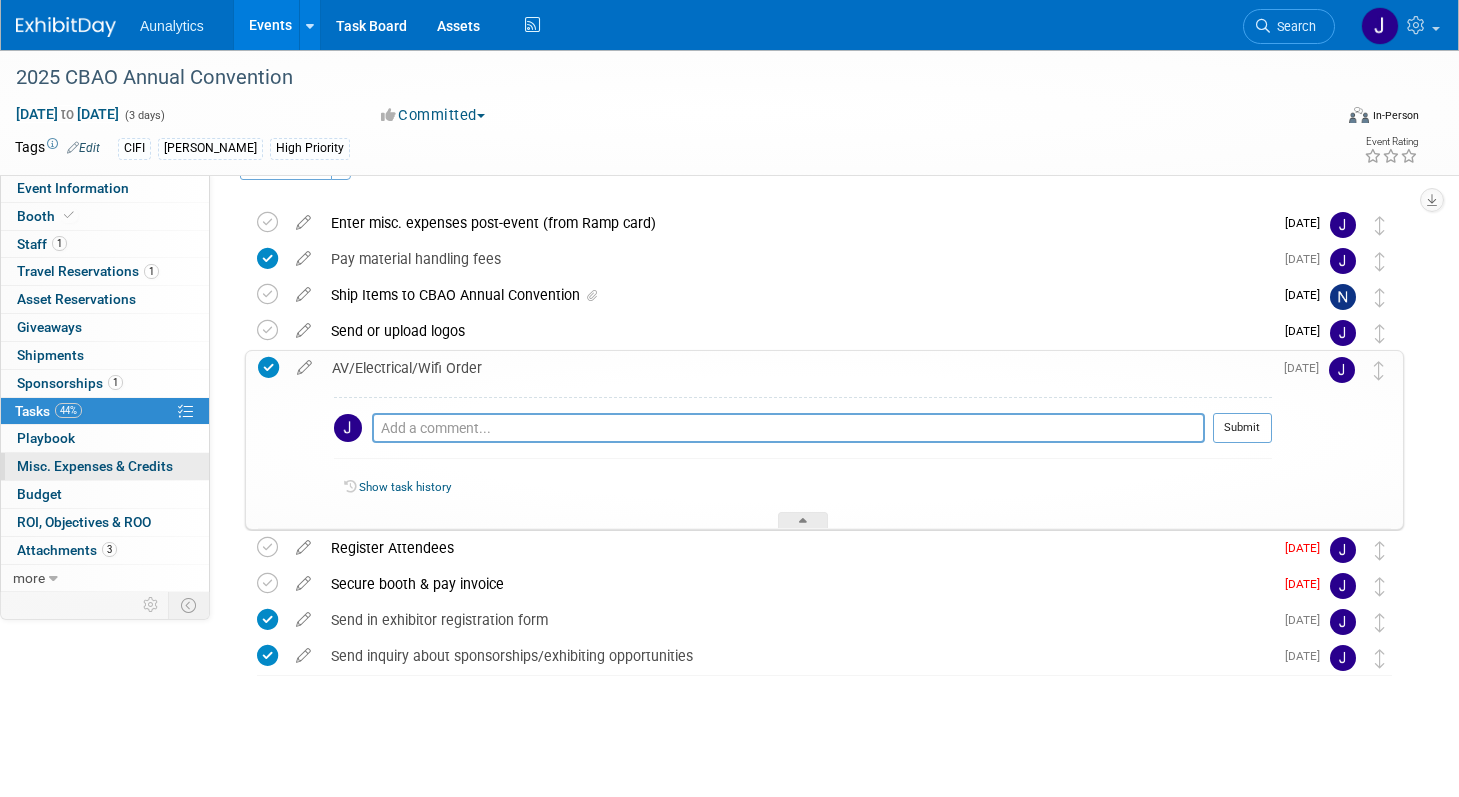 click on "Misc. Expenses & Credits 0" at bounding box center (95, 466) 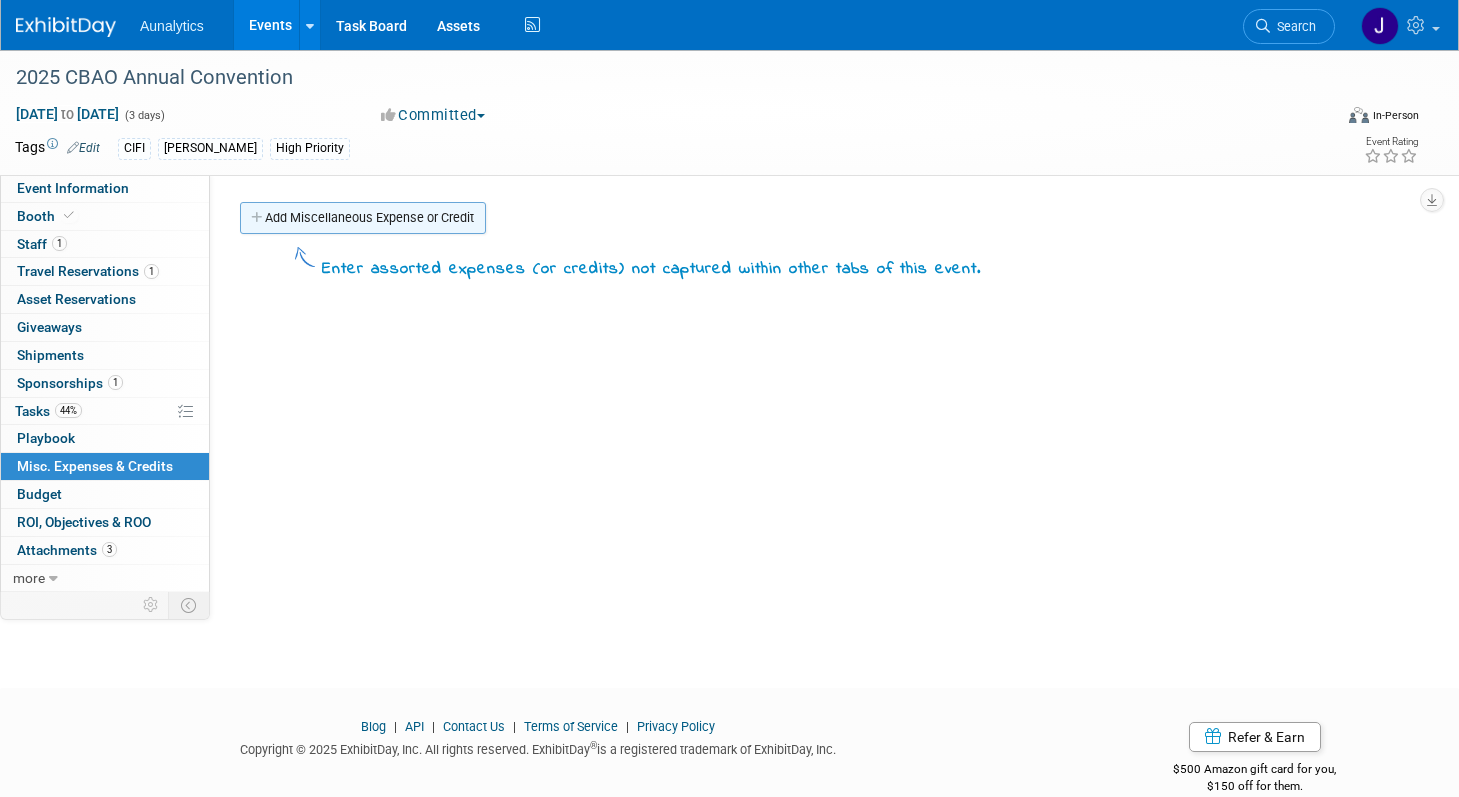 click on "Add Miscellaneous Expense or Credit" at bounding box center [363, 218] 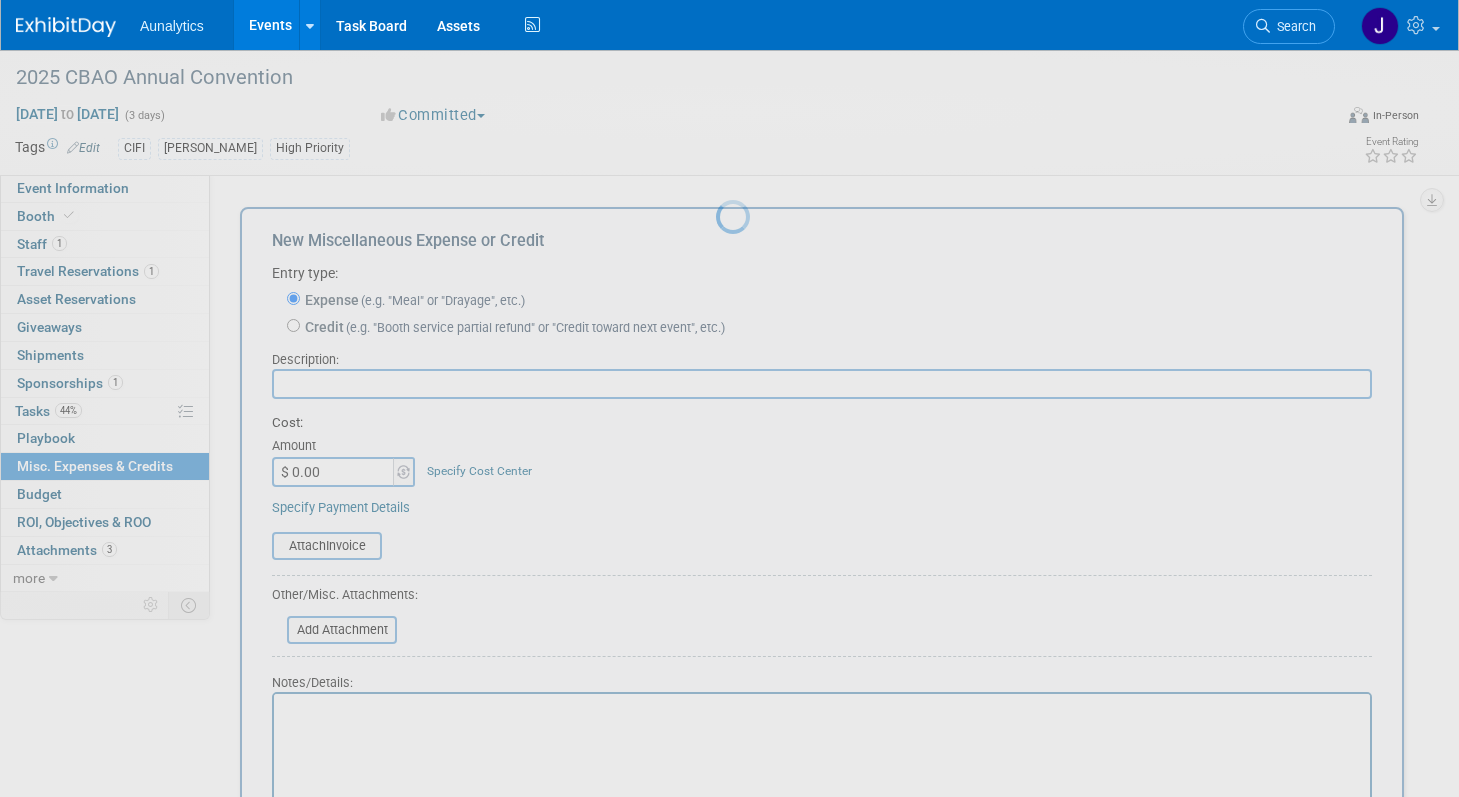 scroll, scrollTop: 0, scrollLeft: 0, axis: both 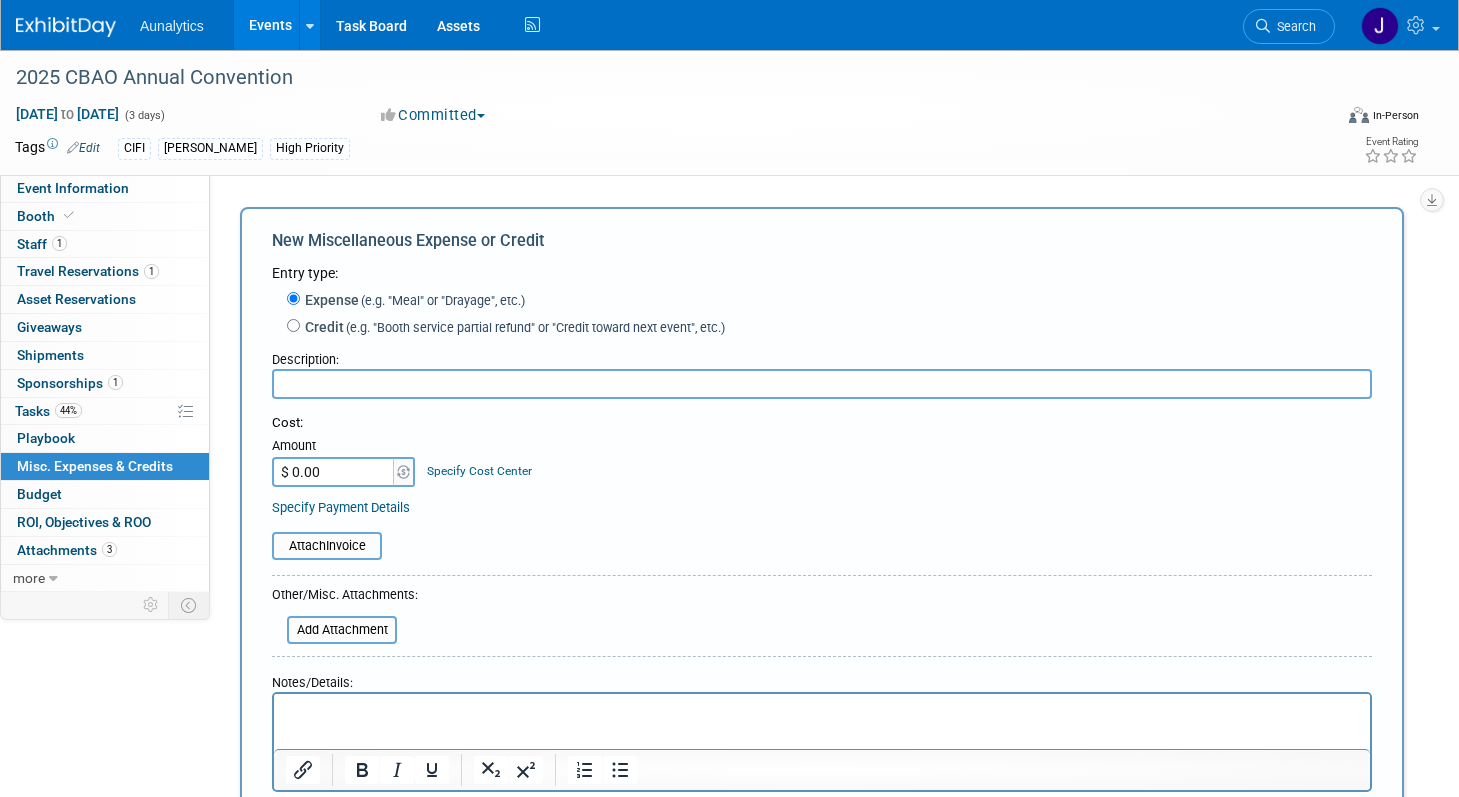 click at bounding box center [822, 384] 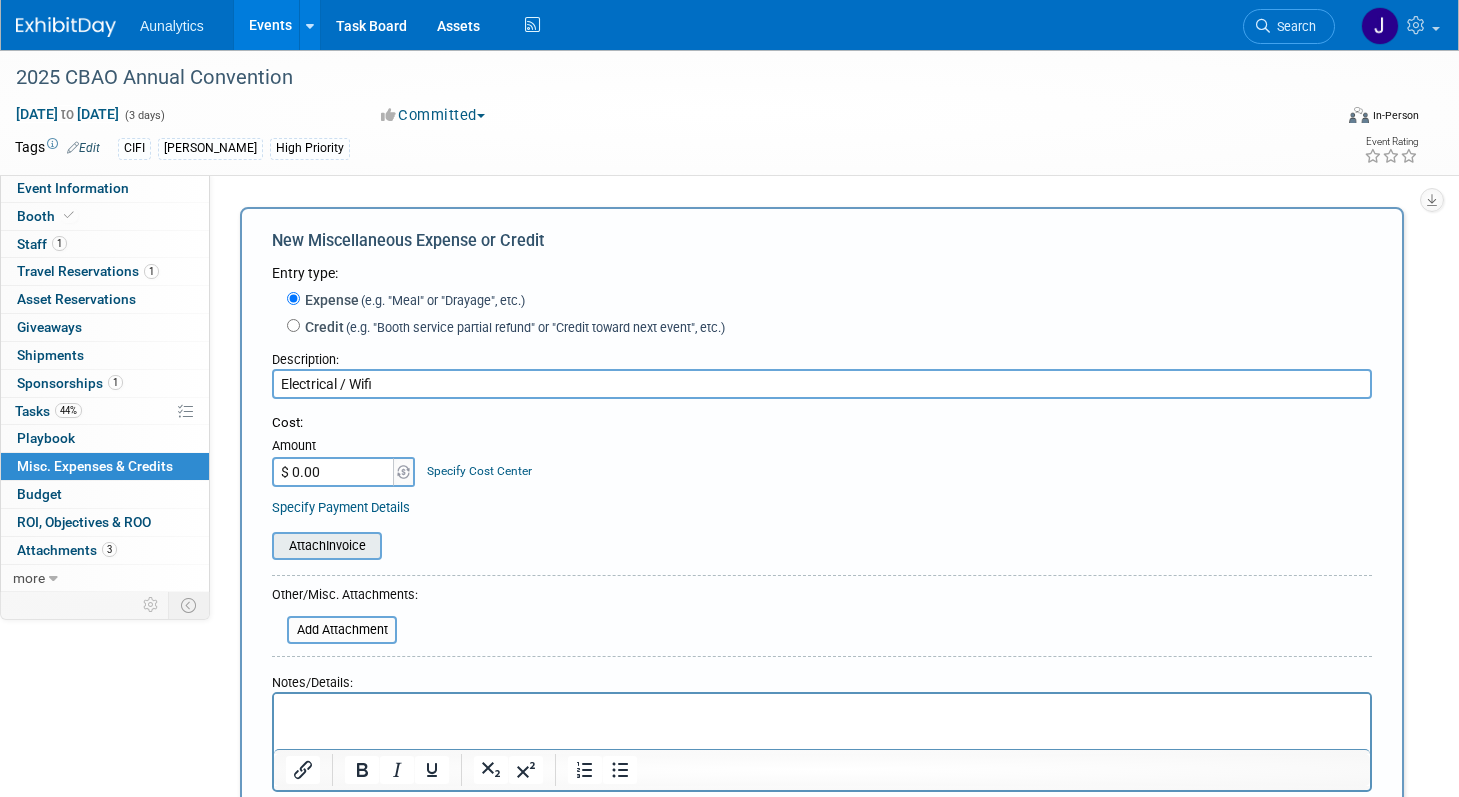 type on "Electrical / Wifi" 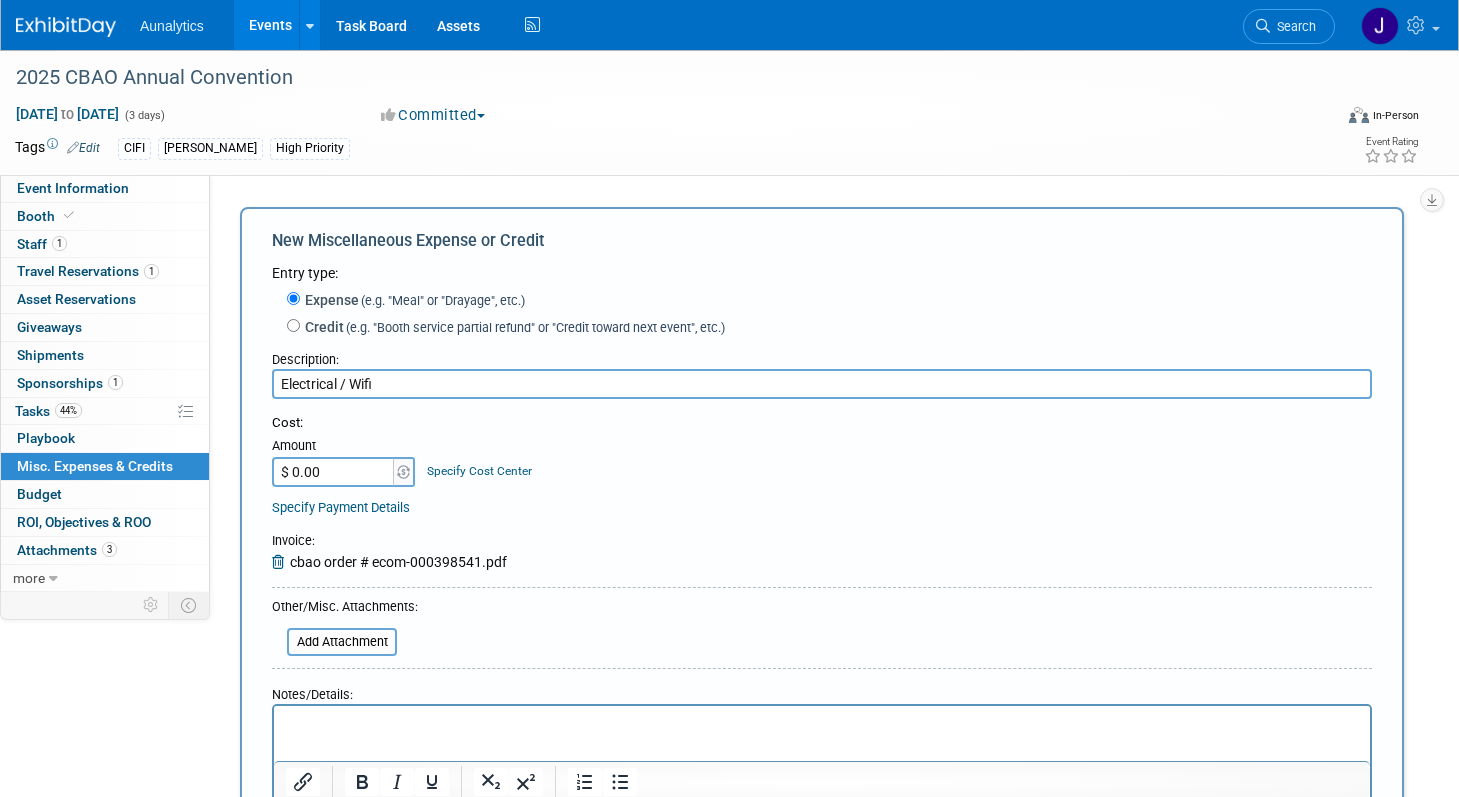 click on "$ 0.00" at bounding box center [334, 472] 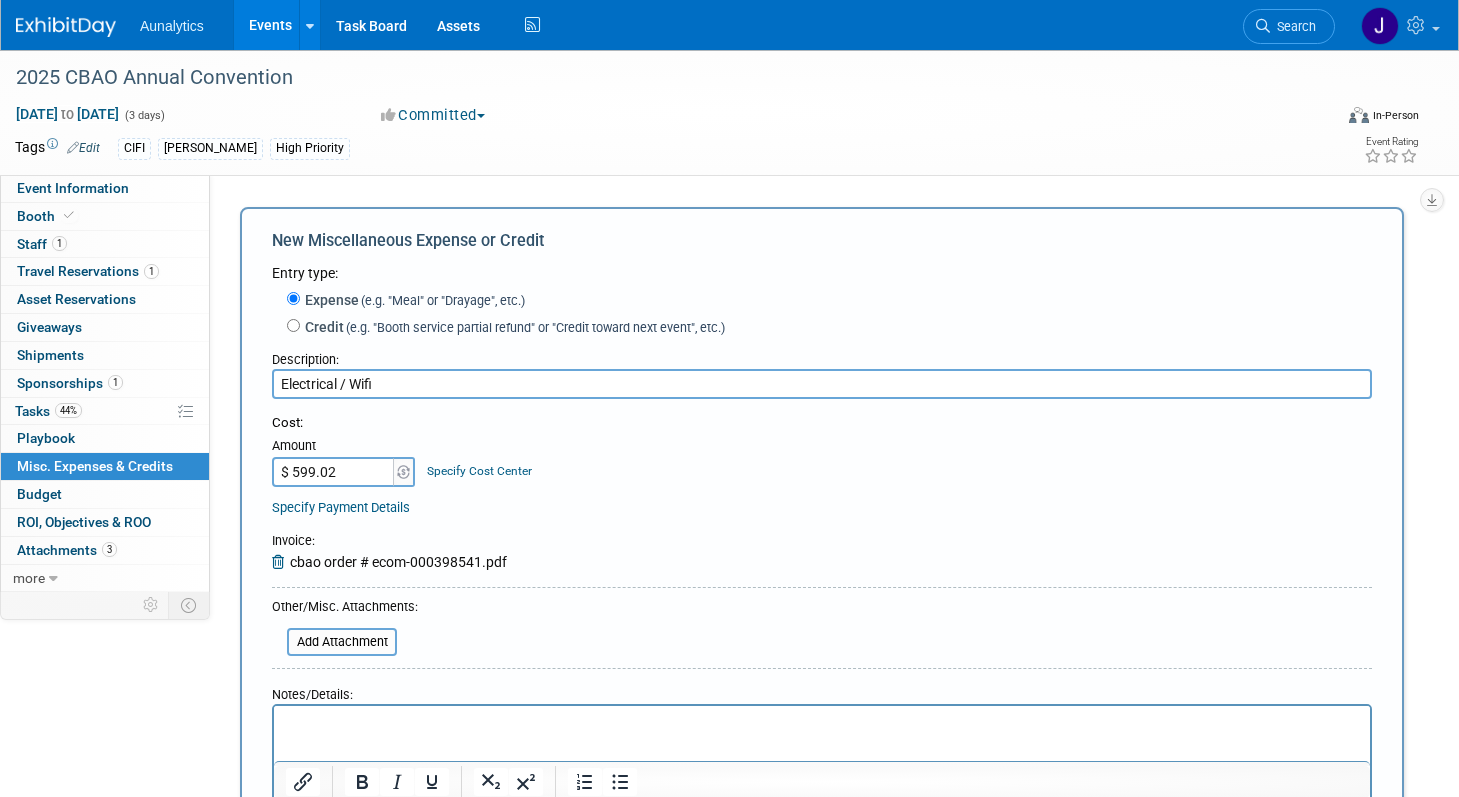 click on "Cost:
Amount
$ 599.02
Specify Cost Center
Cost Center
-- Not Specified --" at bounding box center (822, 465) 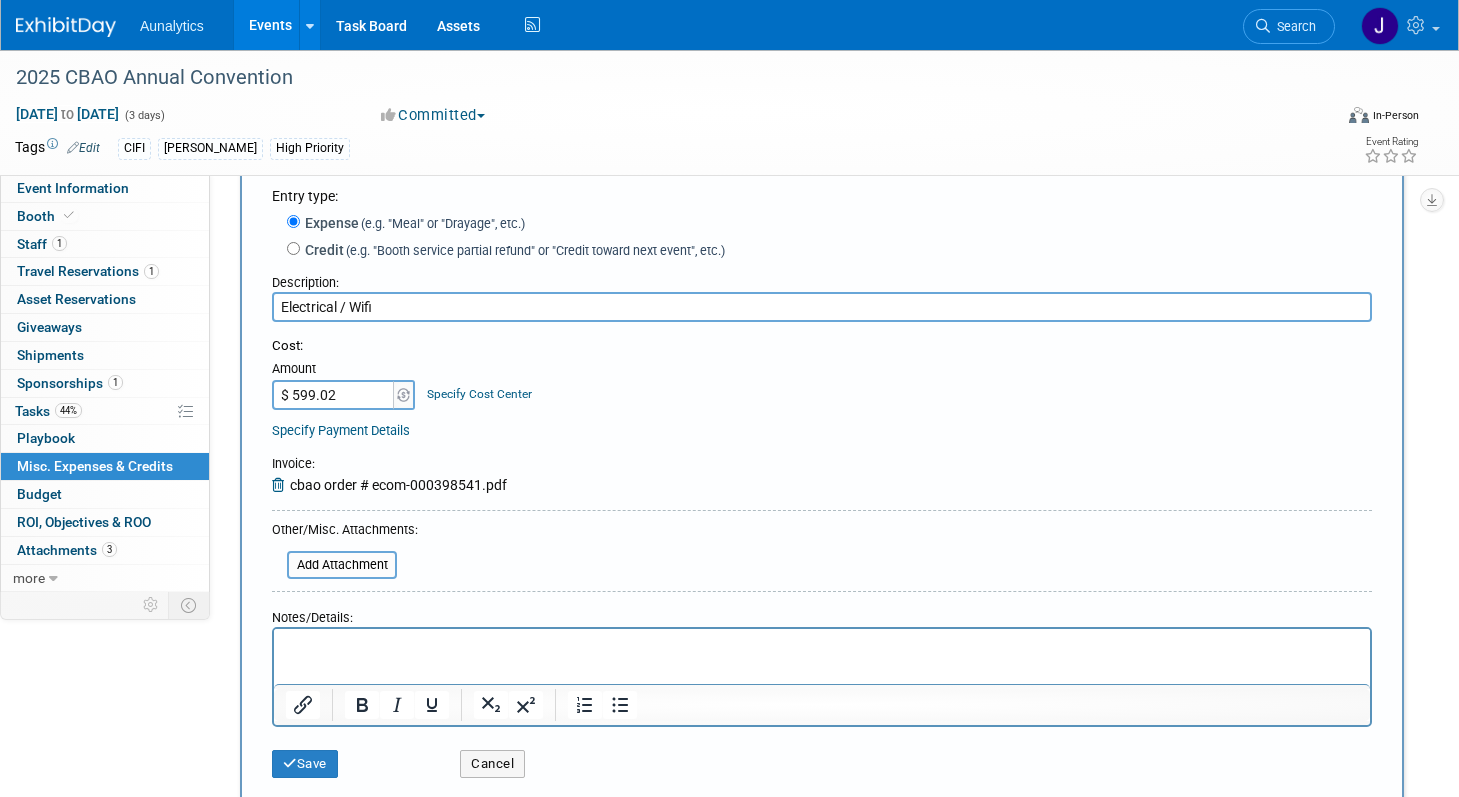 scroll, scrollTop: 128, scrollLeft: 0, axis: vertical 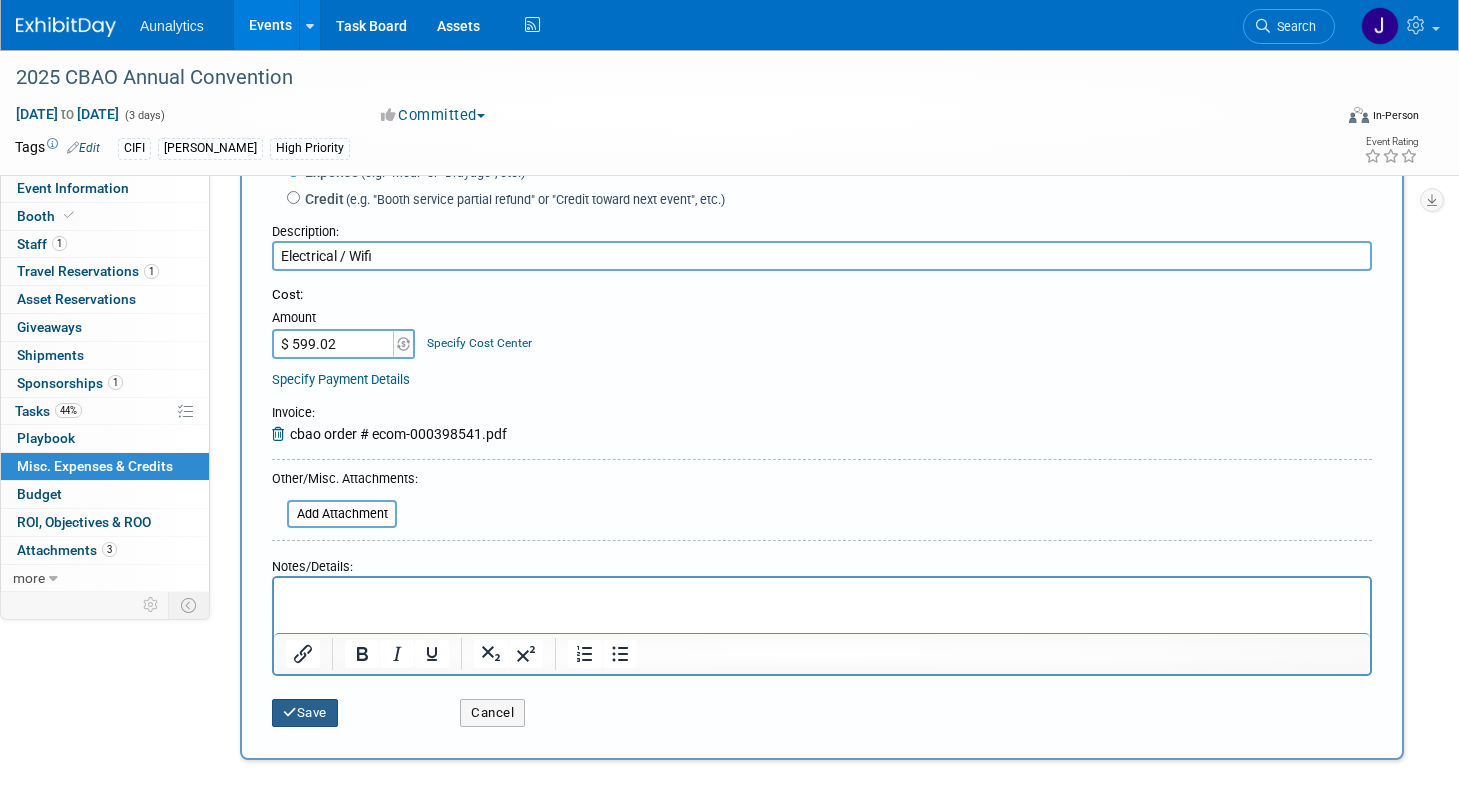 click on "Save" at bounding box center [305, 713] 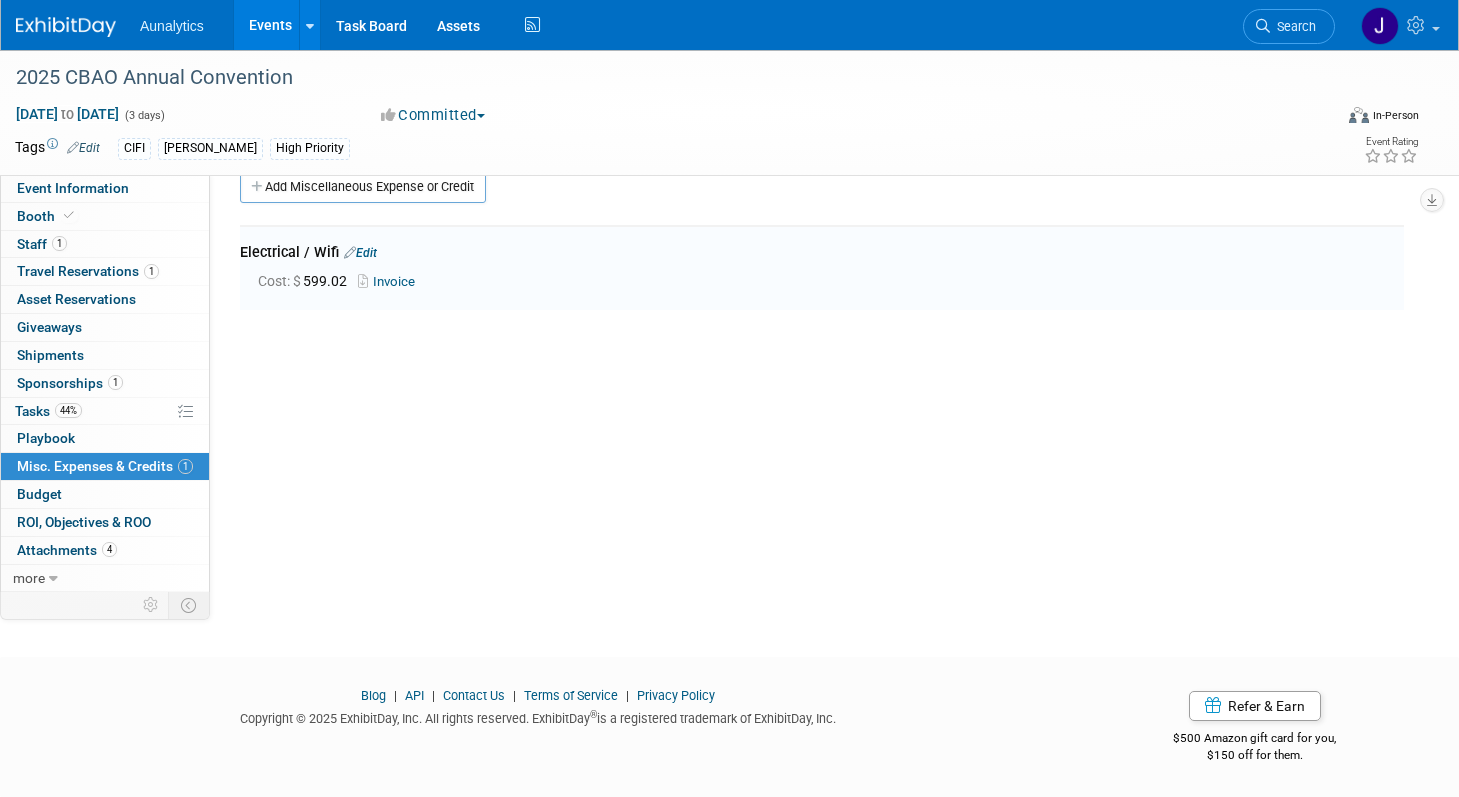 scroll, scrollTop: 0, scrollLeft: 0, axis: both 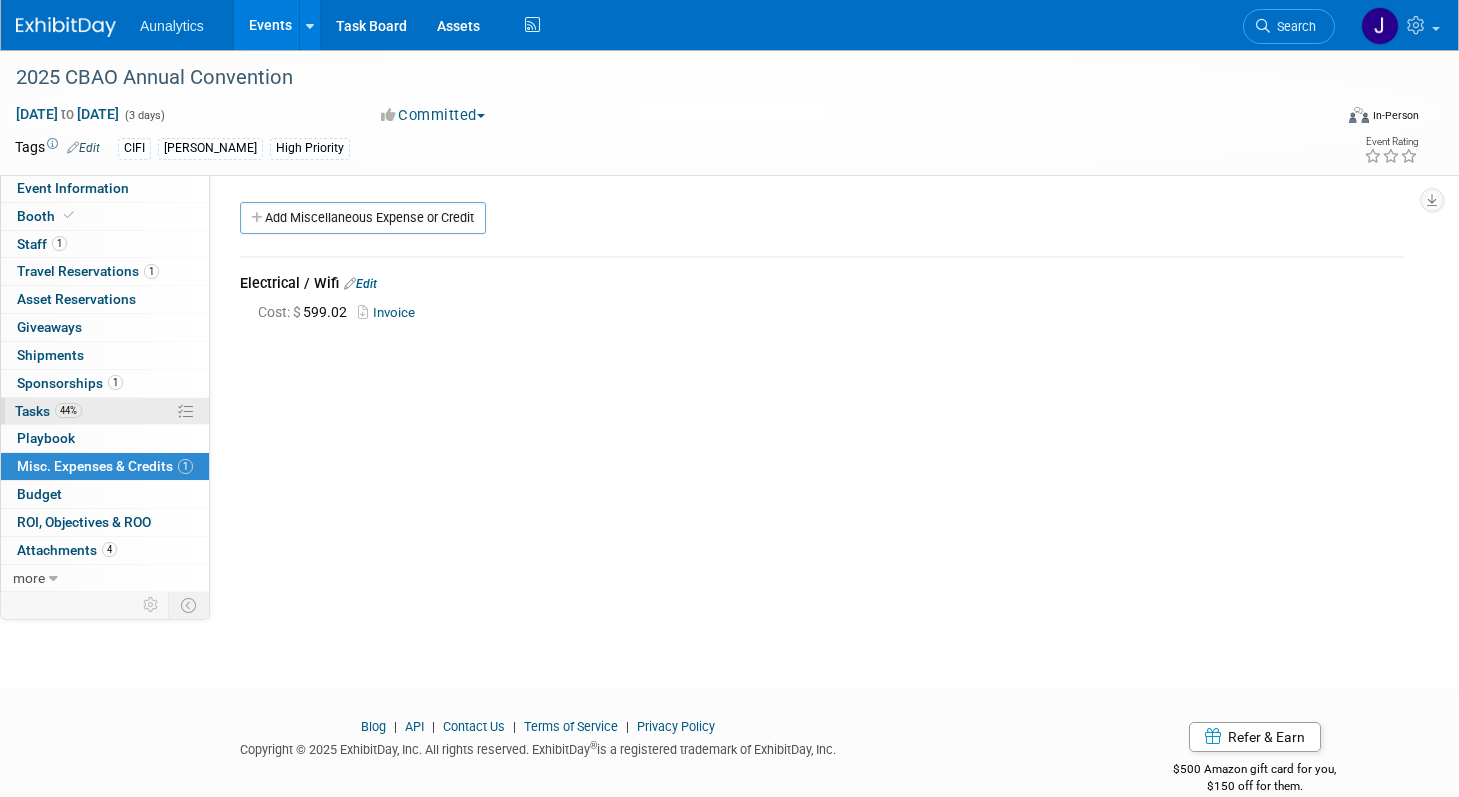 click on "44%" at bounding box center (68, 410) 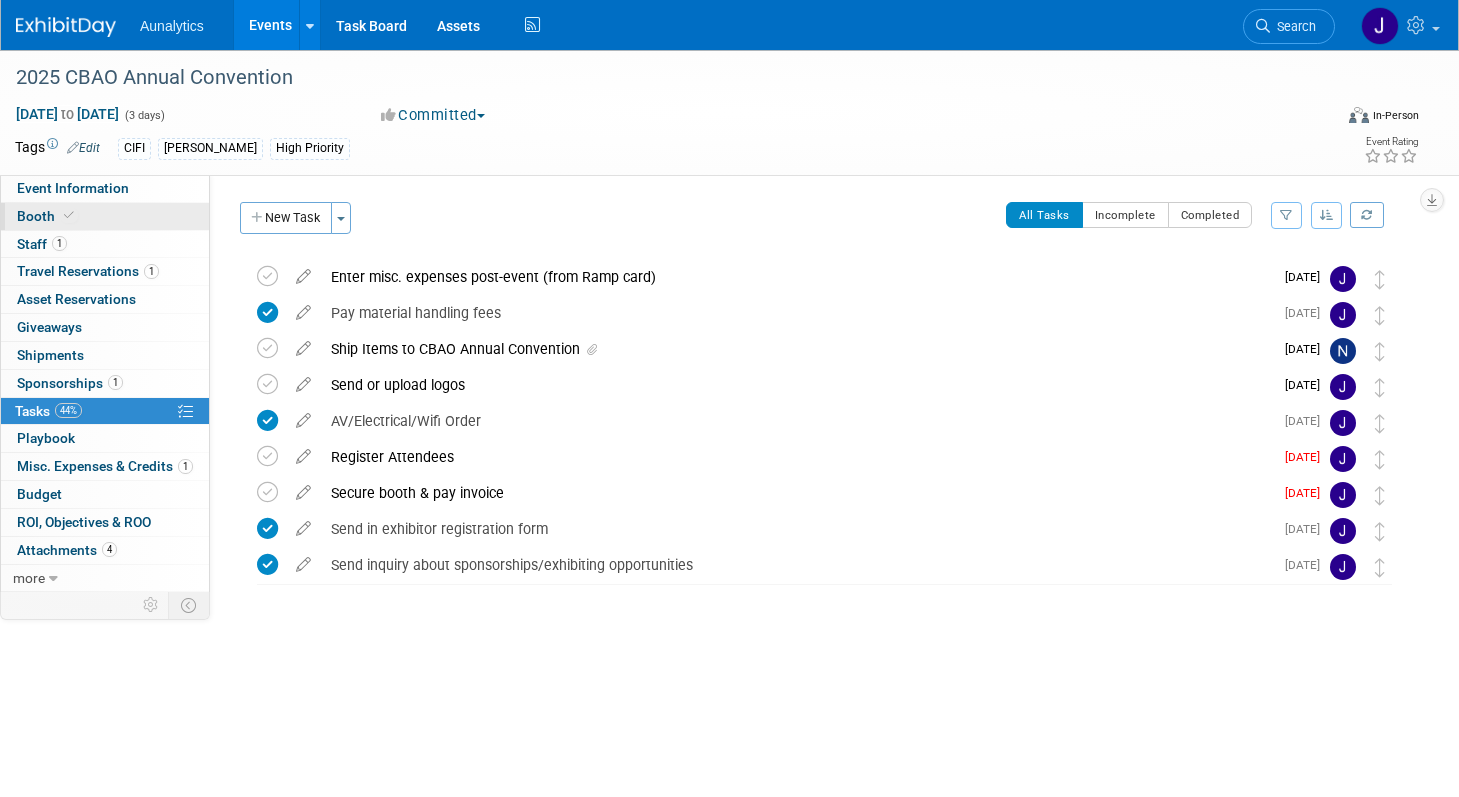 click at bounding box center (69, 215) 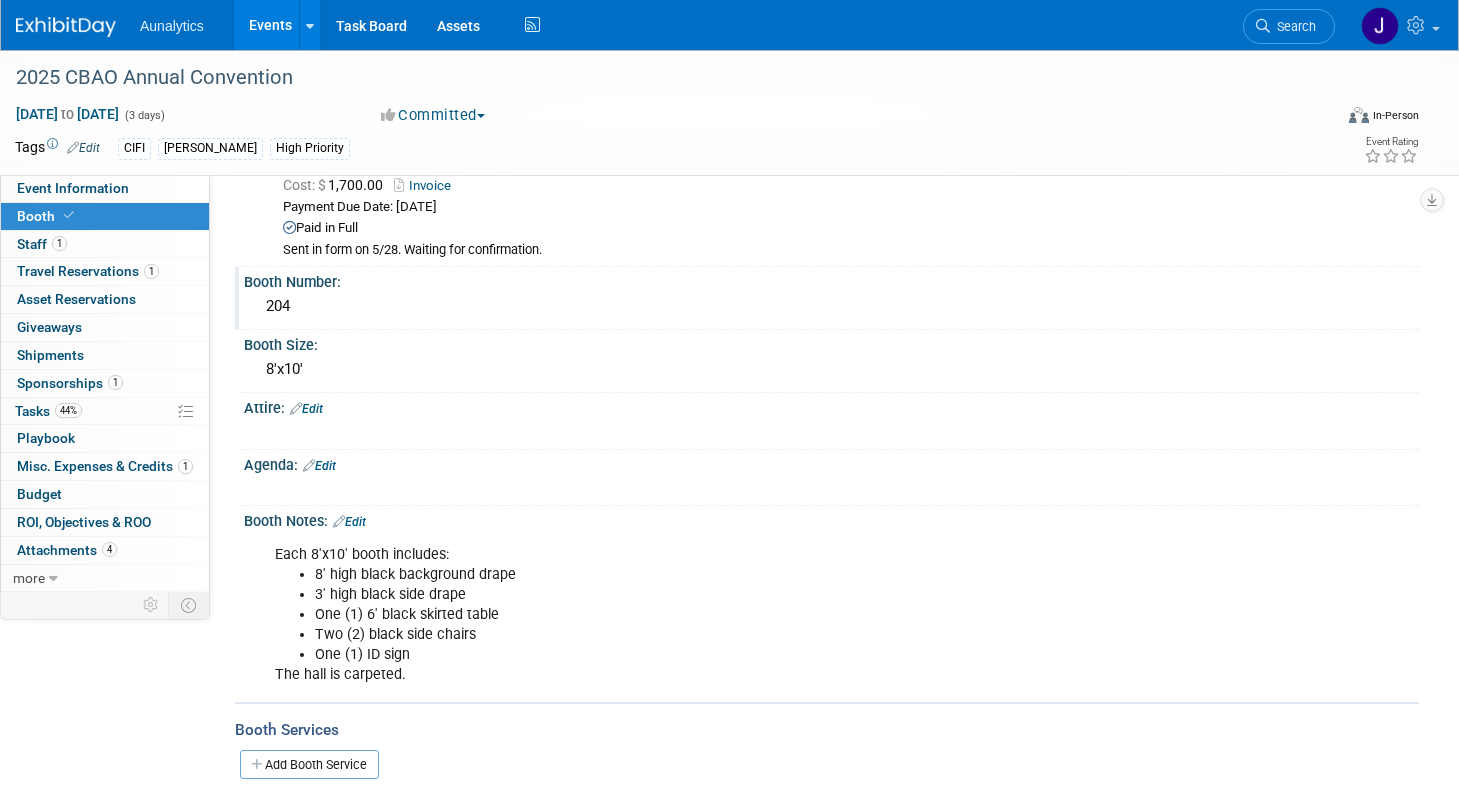 scroll, scrollTop: 0, scrollLeft: 0, axis: both 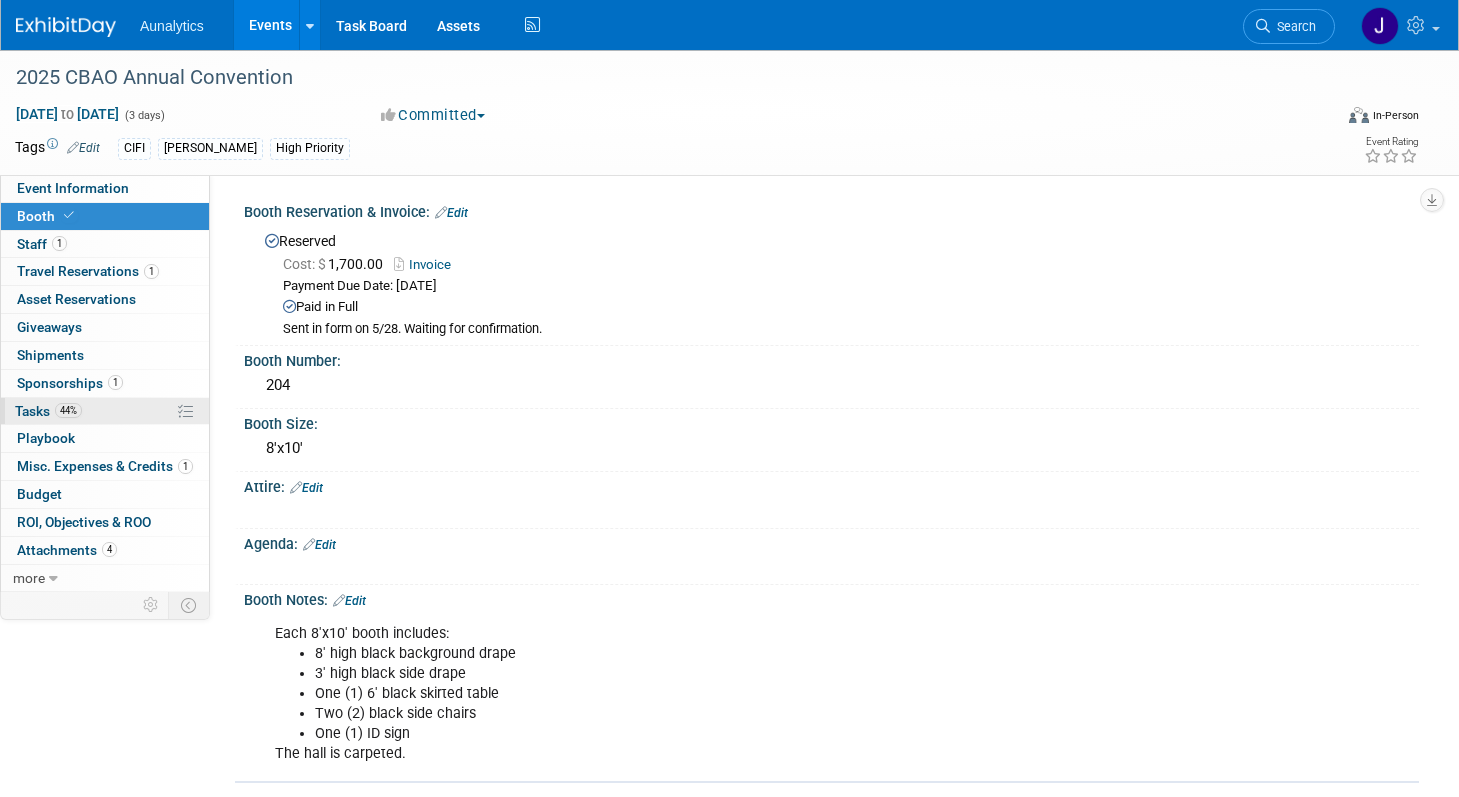 click on "44%
Tasks 44%" at bounding box center (105, 411) 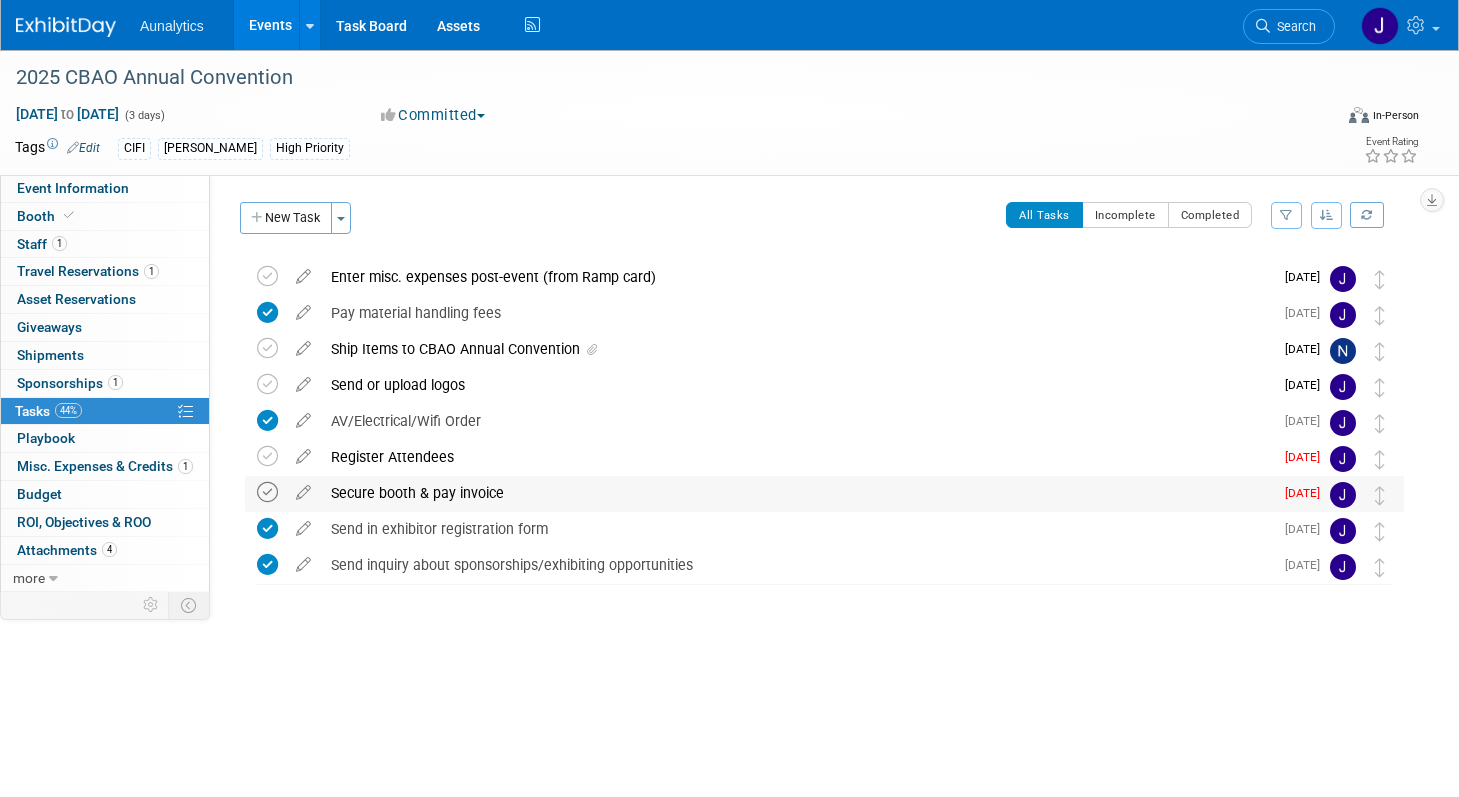 click at bounding box center (267, 492) 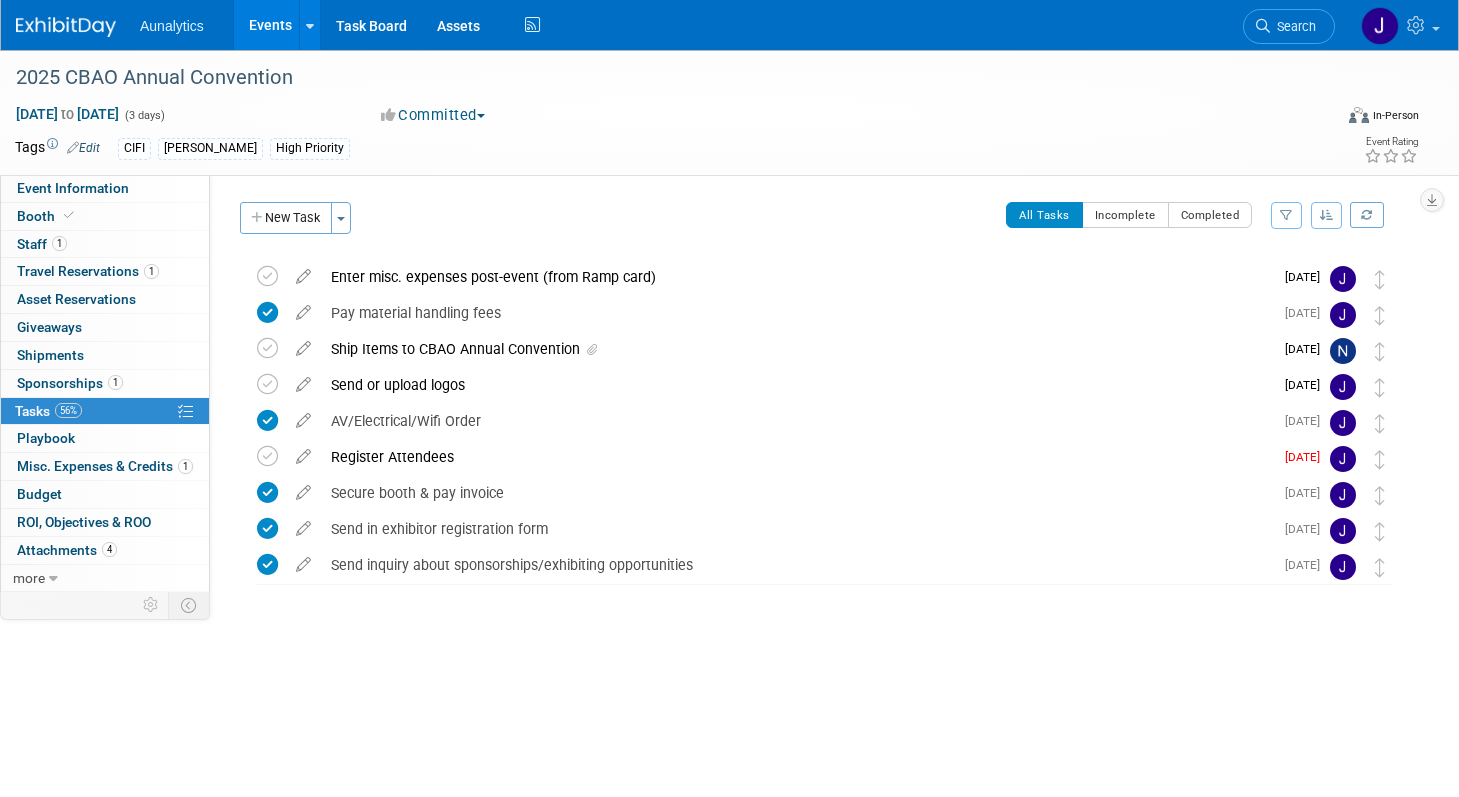 click on "Events" at bounding box center (270, 25) 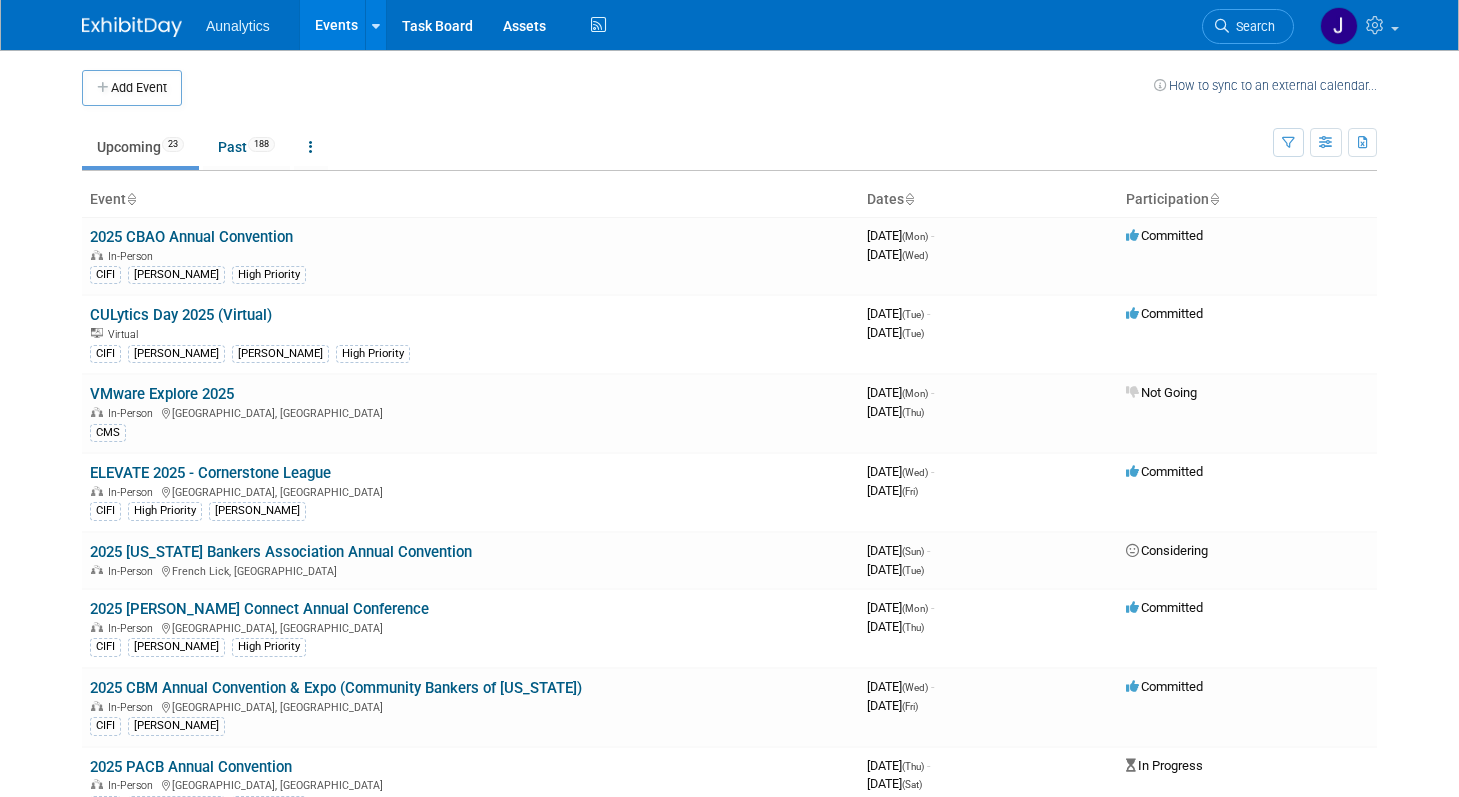 scroll, scrollTop: 0, scrollLeft: 0, axis: both 